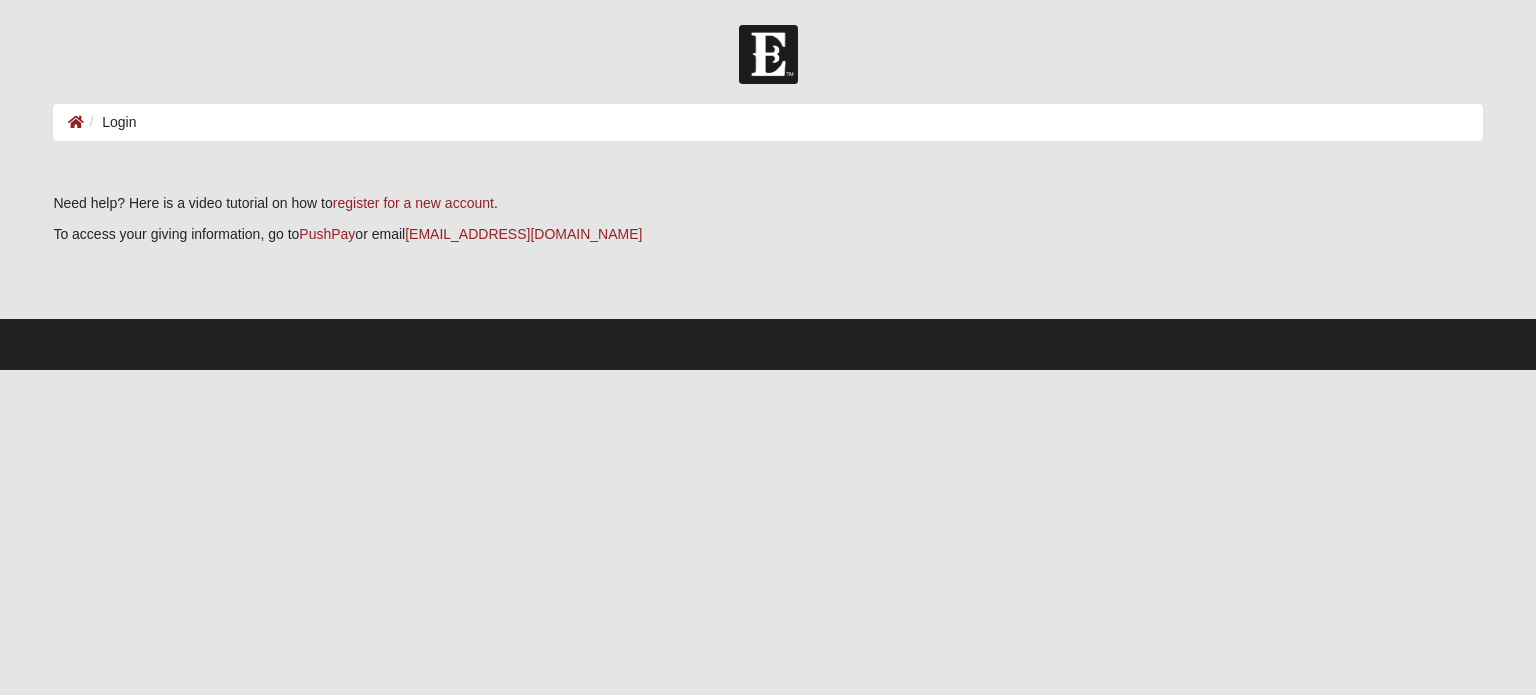 scroll, scrollTop: 0, scrollLeft: 0, axis: both 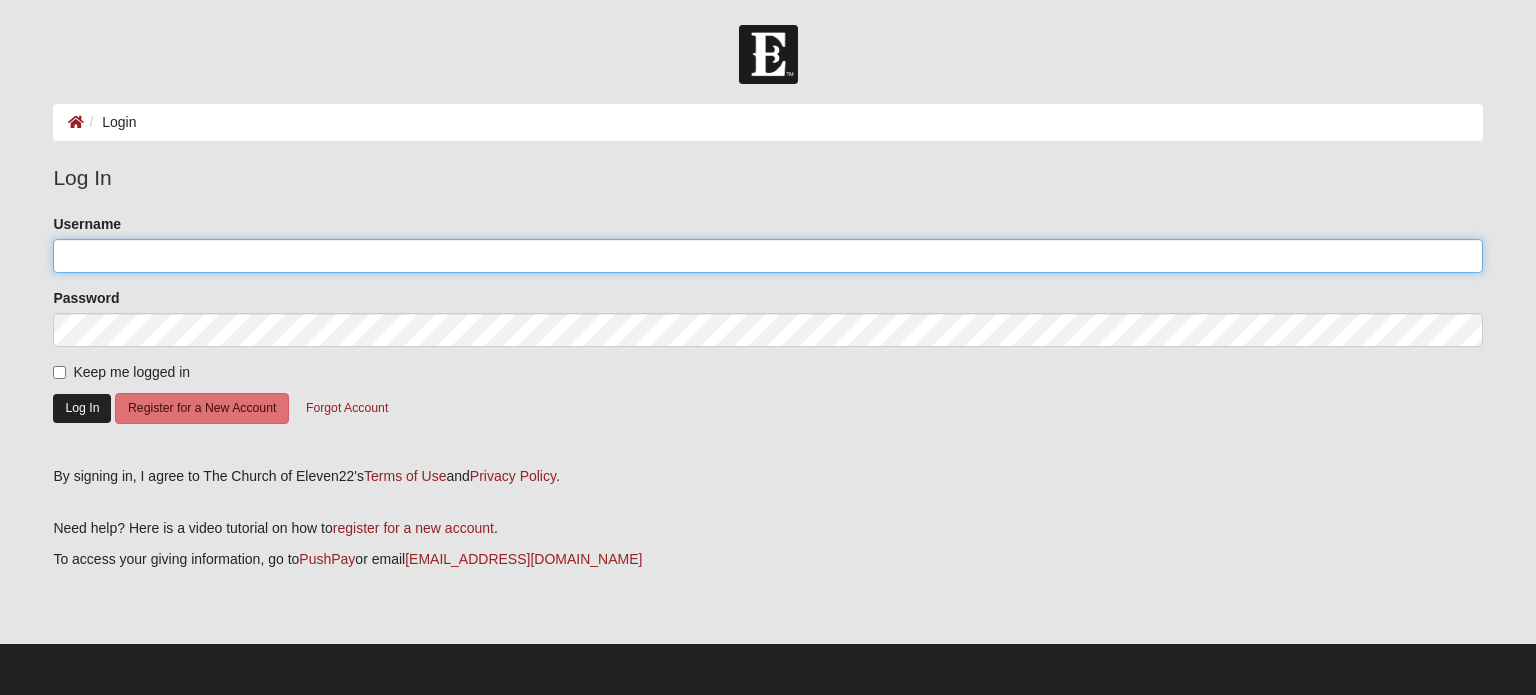 type on "shananafl" 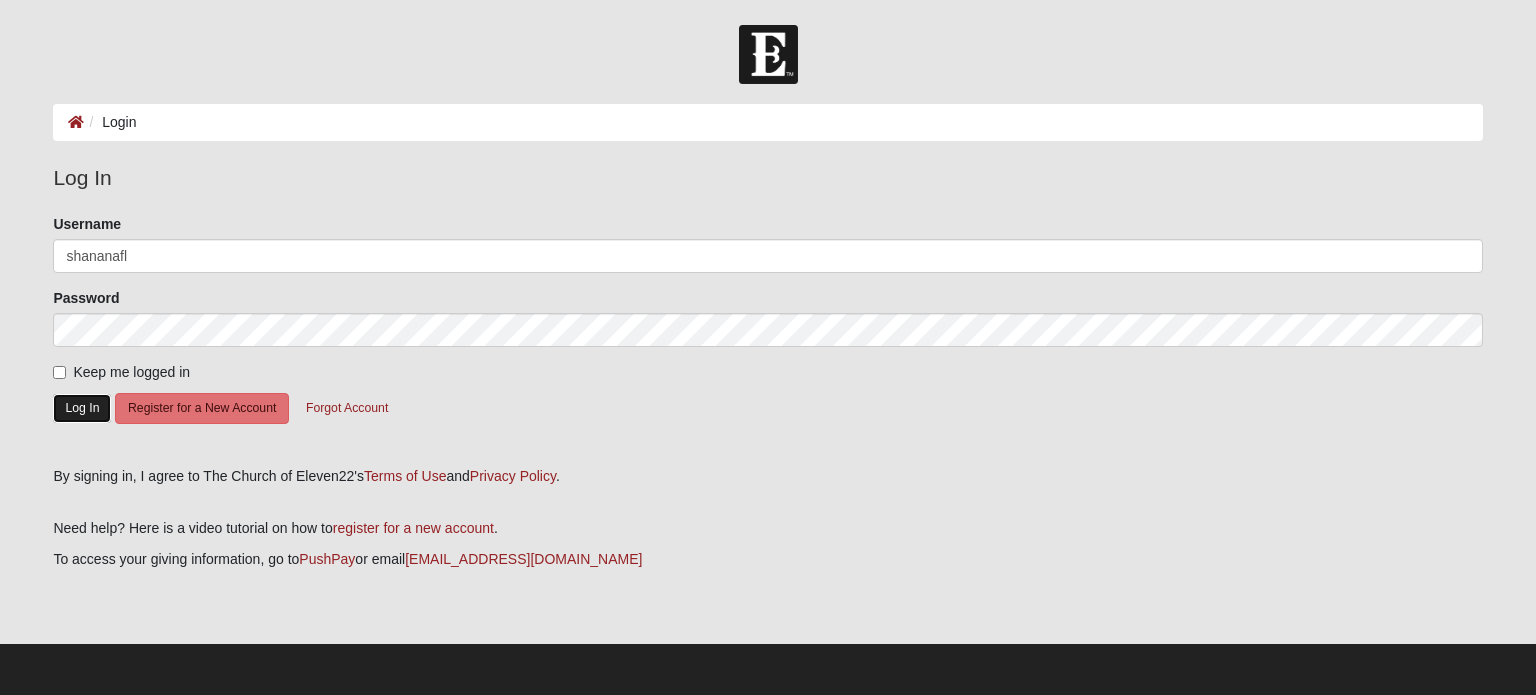 click on "Log In" 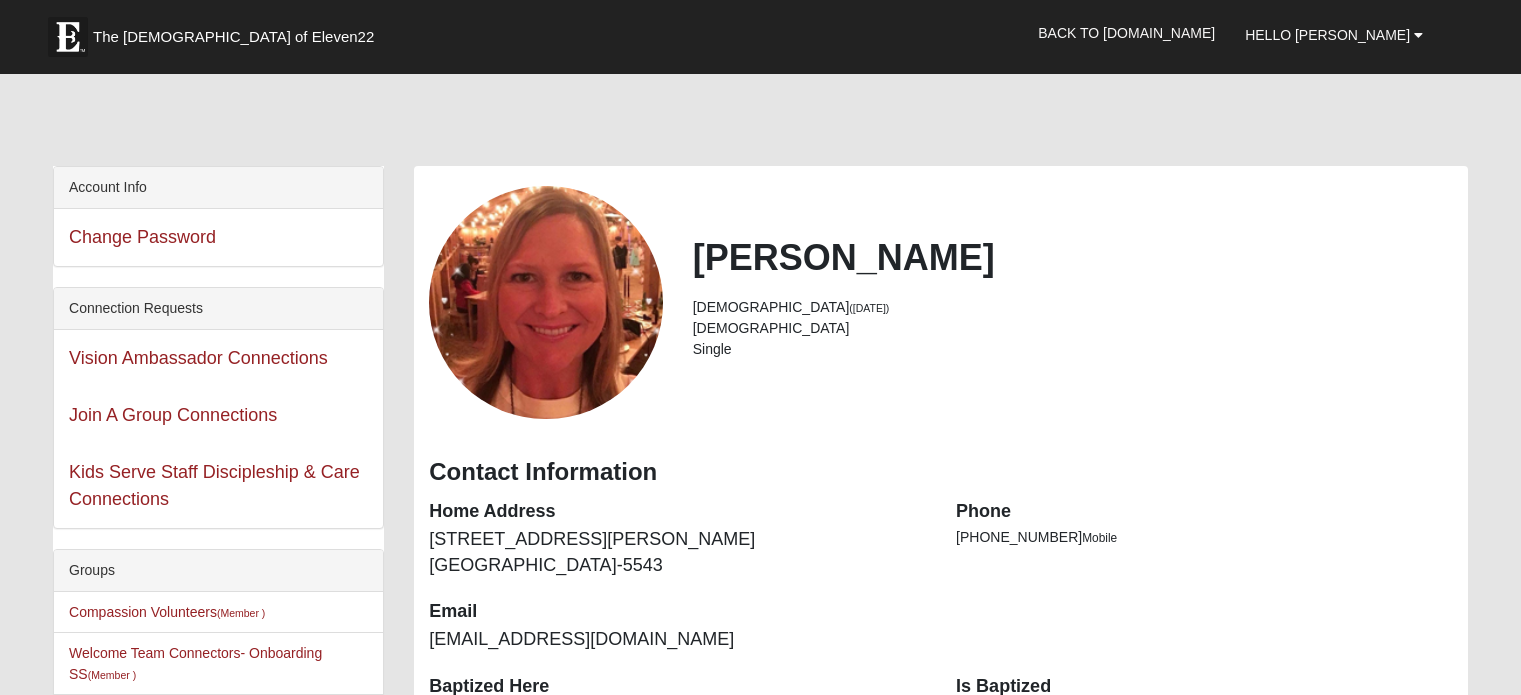 scroll, scrollTop: 0, scrollLeft: 0, axis: both 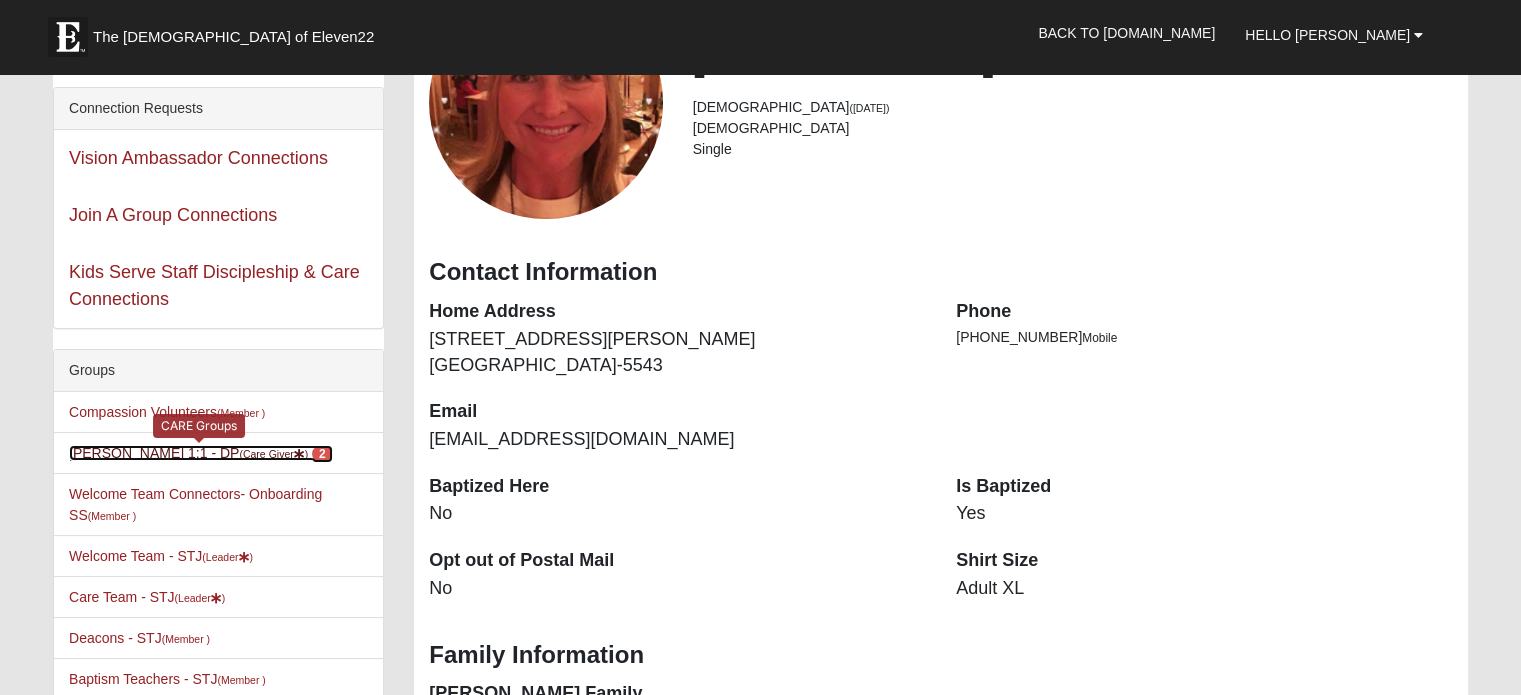 click on "(Care Giver
)" at bounding box center (273, 454) 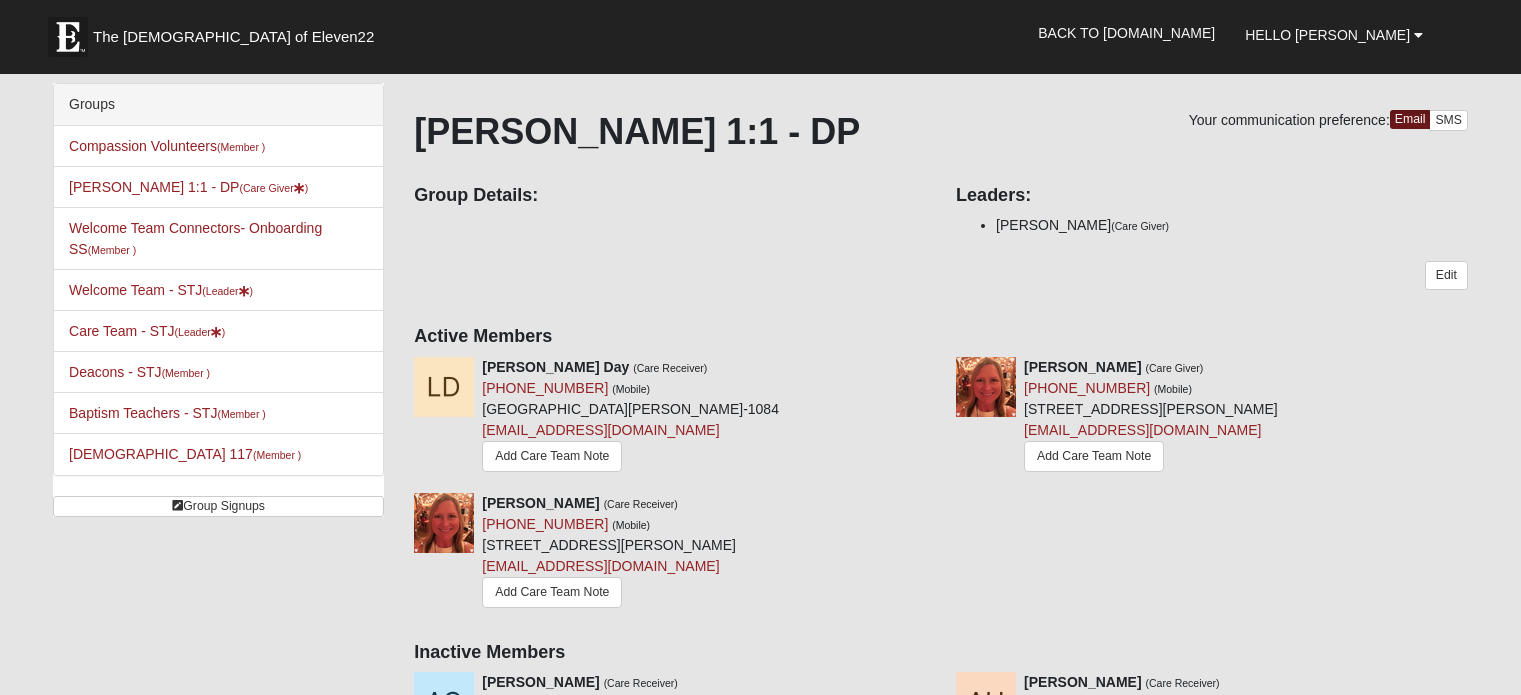 scroll, scrollTop: 0, scrollLeft: 0, axis: both 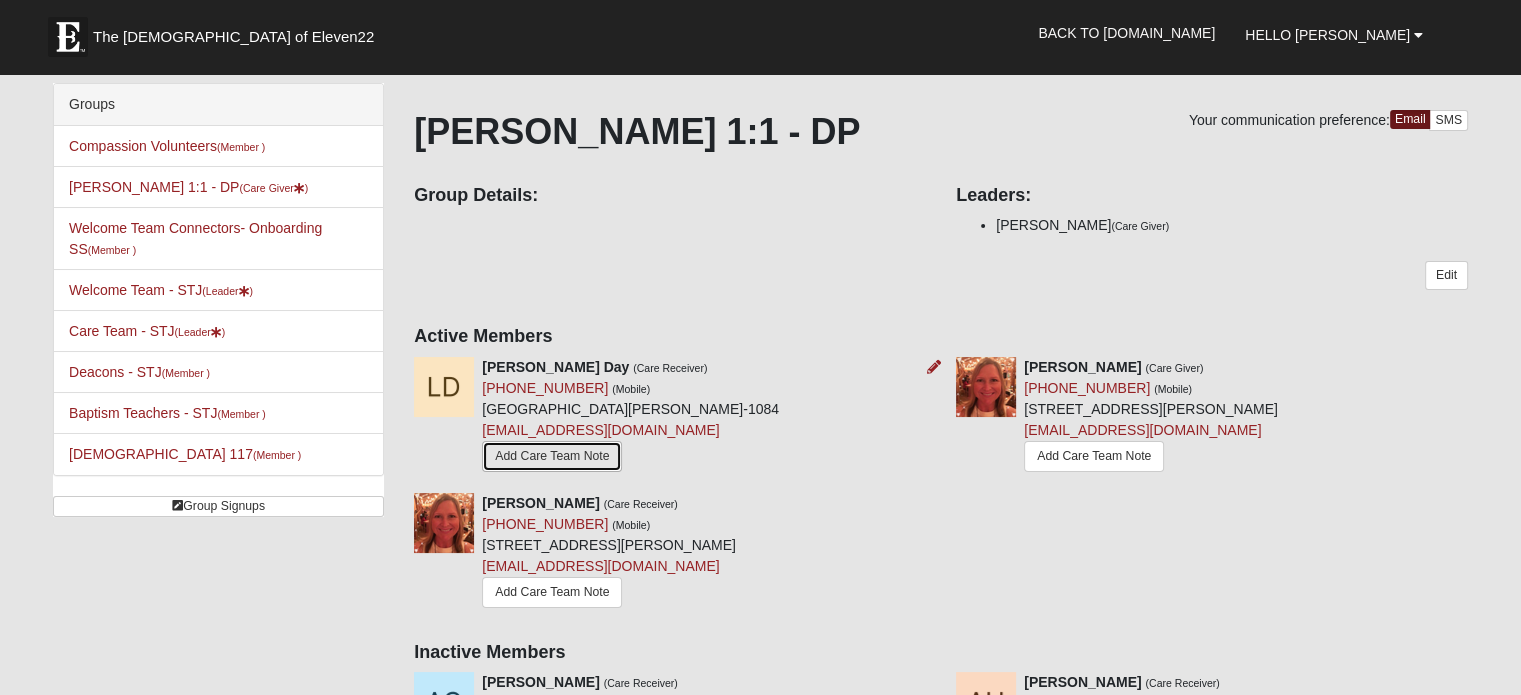 click on "Add Care Team Note" at bounding box center (552, 456) 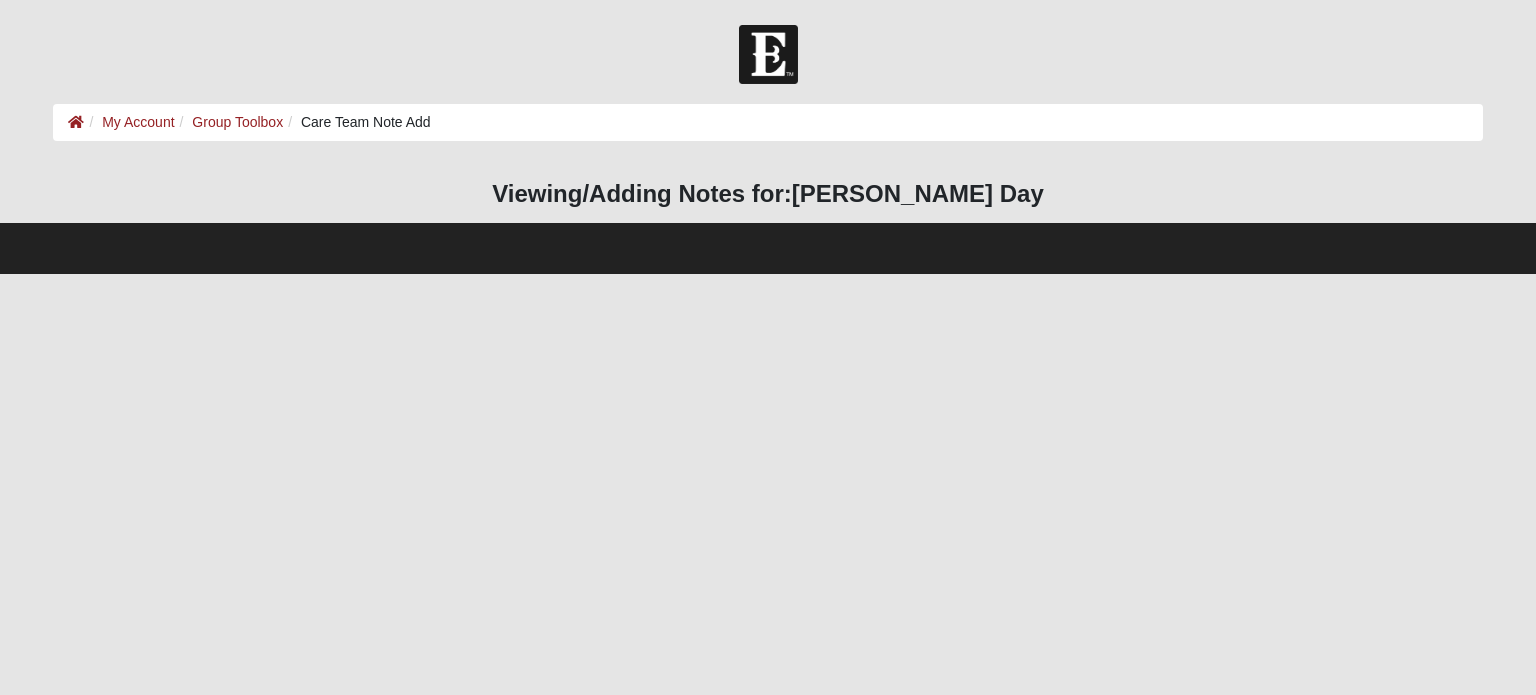 scroll, scrollTop: 0, scrollLeft: 0, axis: both 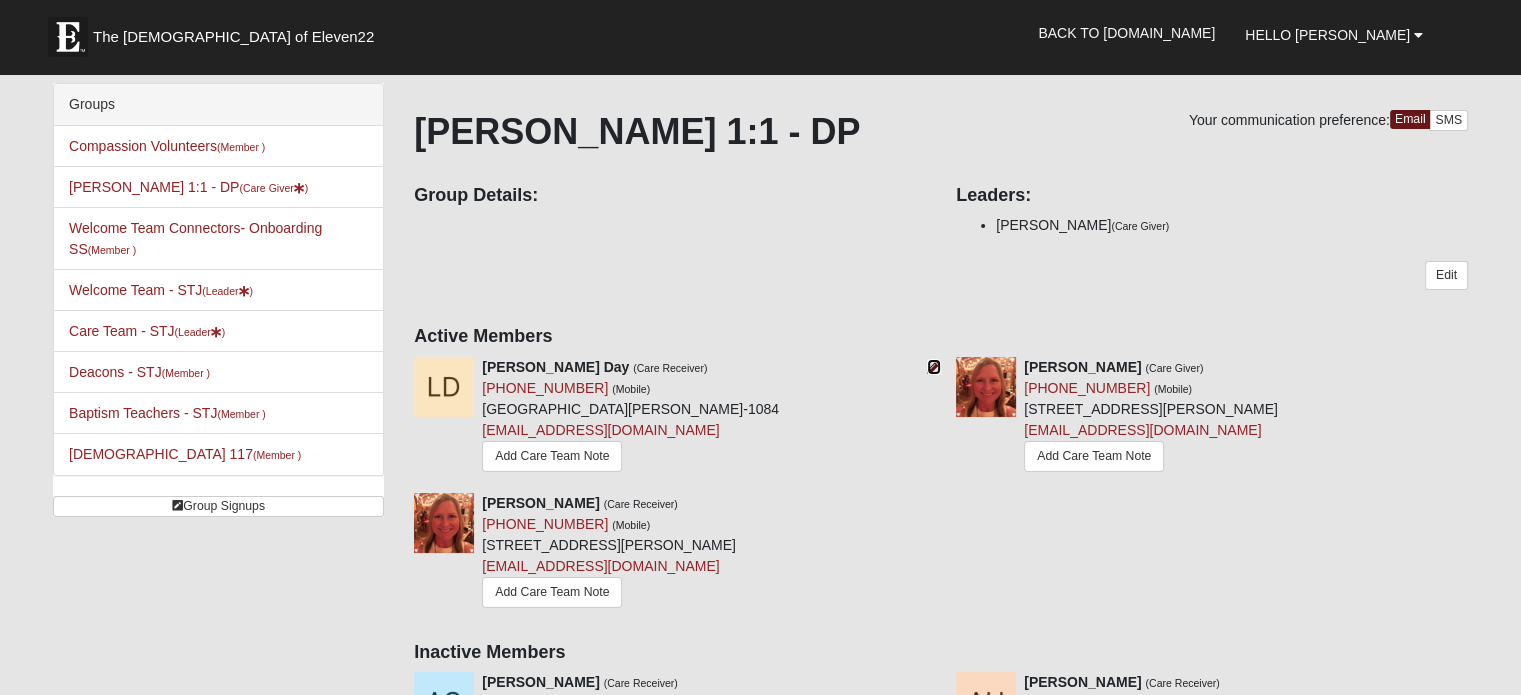 click at bounding box center [934, 367] 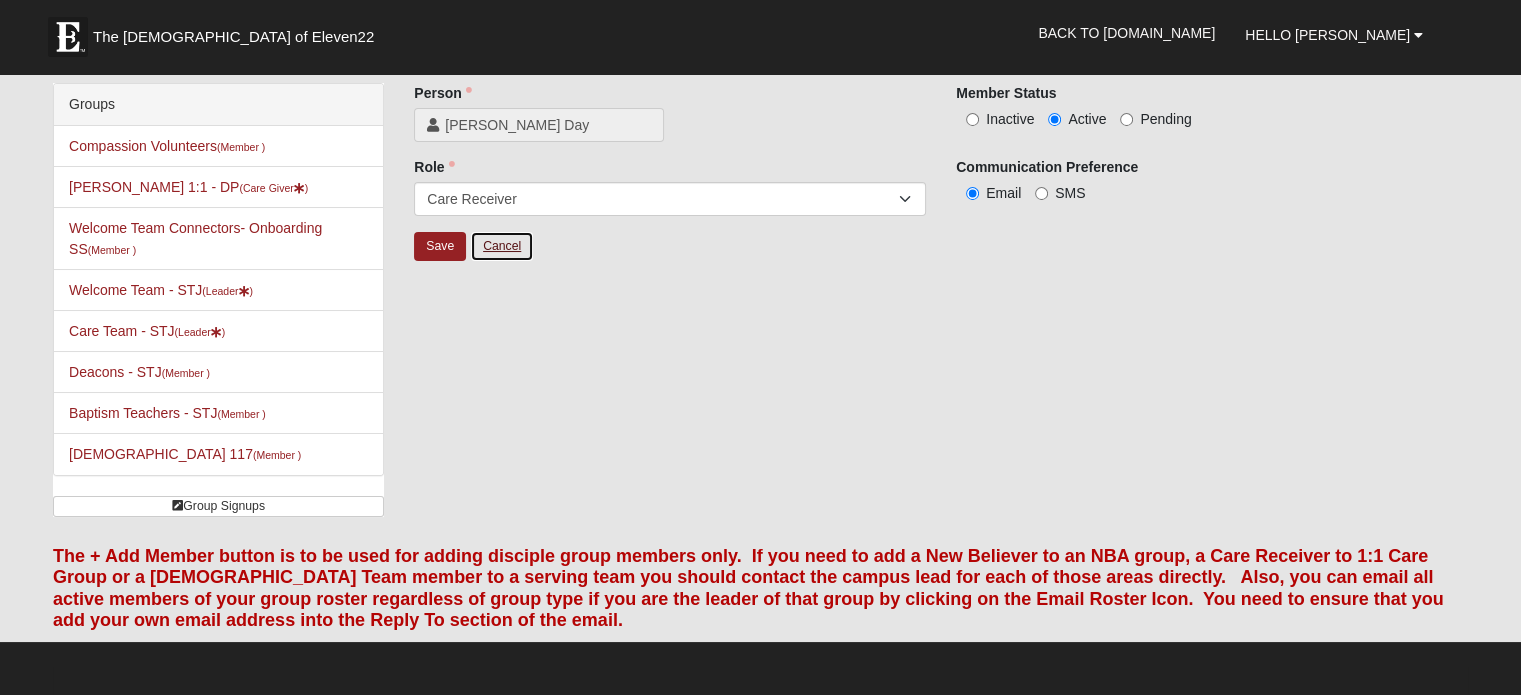 click on "Cancel" at bounding box center [502, 246] 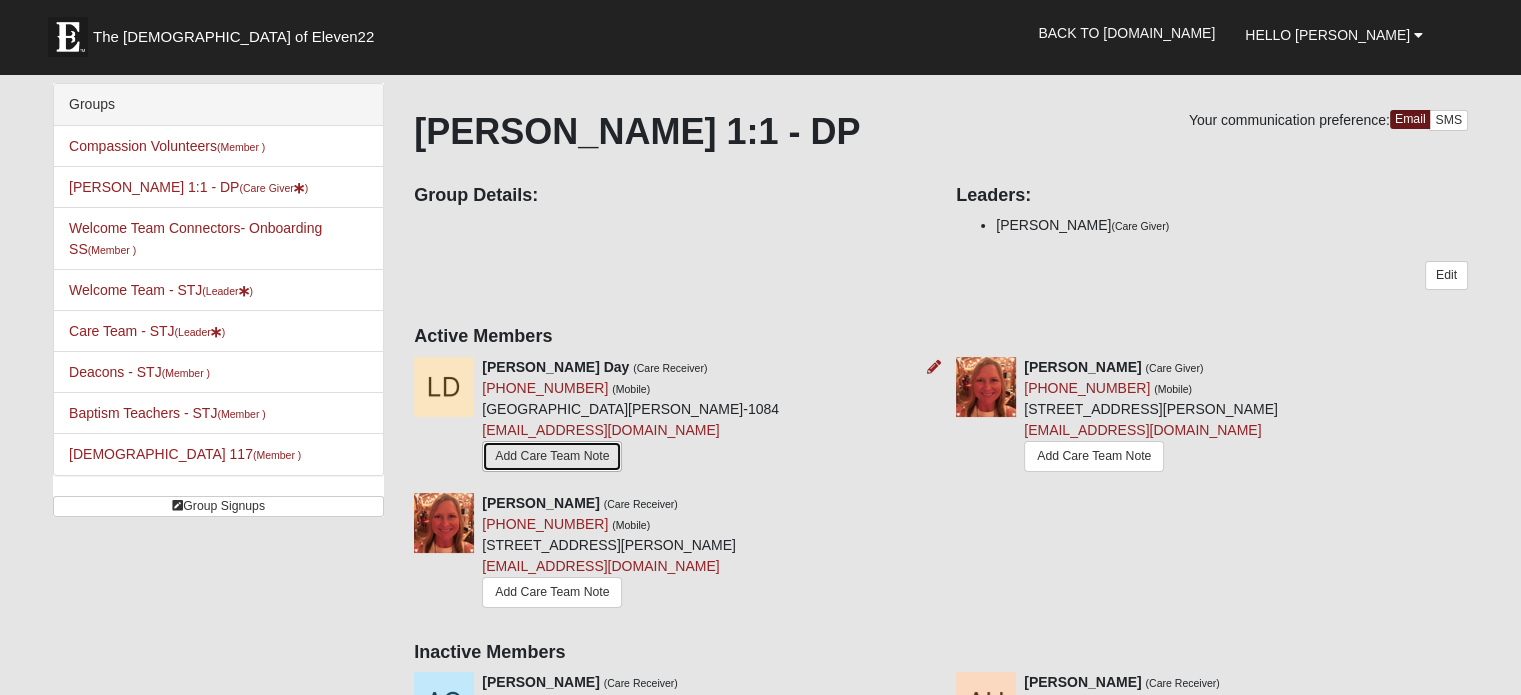 click on "Add Care Team Note" at bounding box center [552, 456] 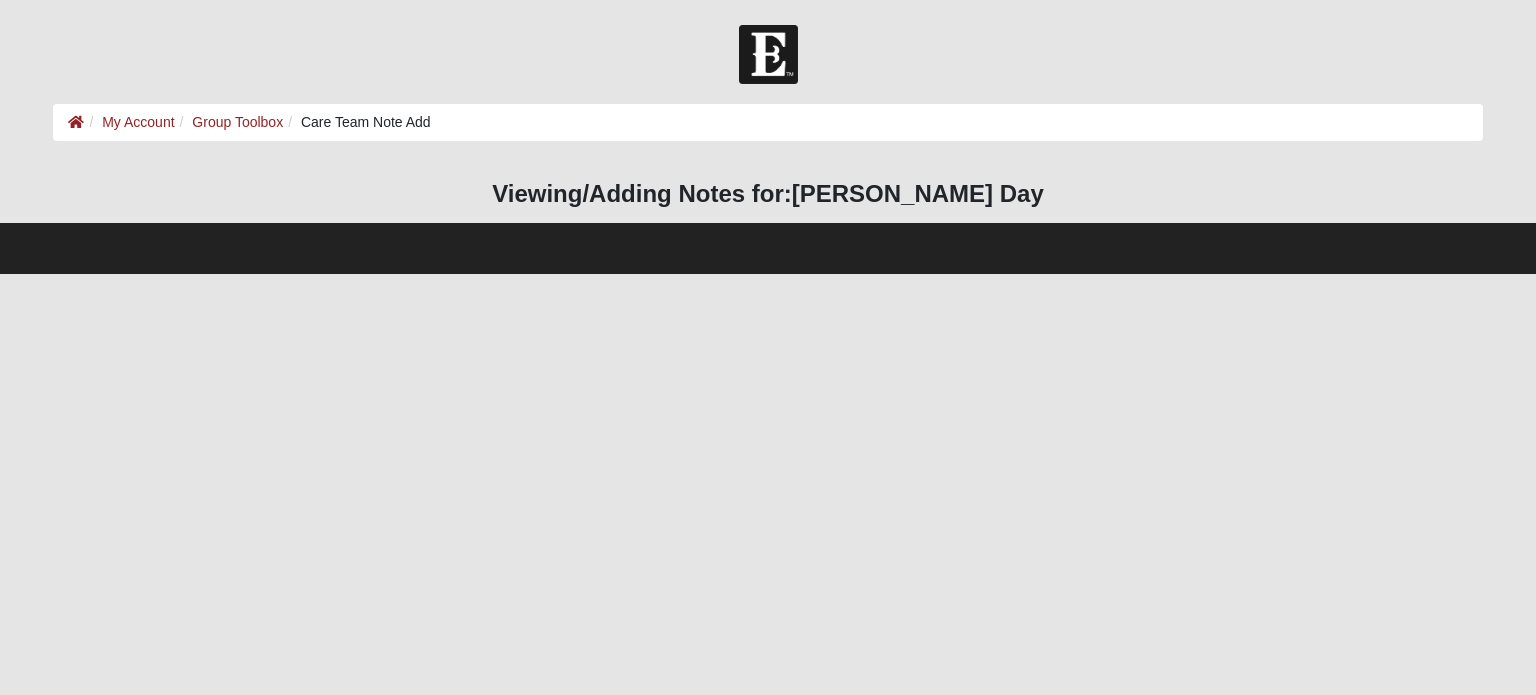 scroll, scrollTop: 0, scrollLeft: 0, axis: both 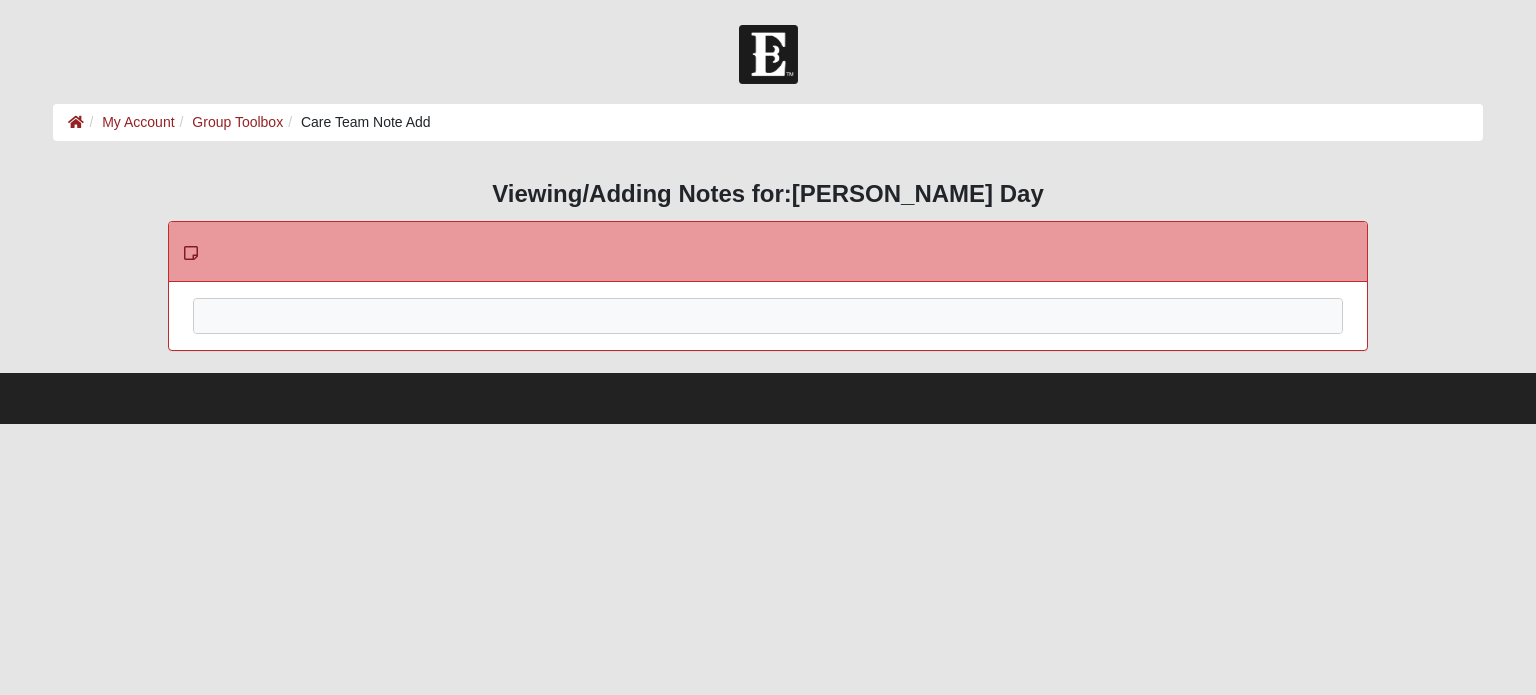 click at bounding box center [768, 343] 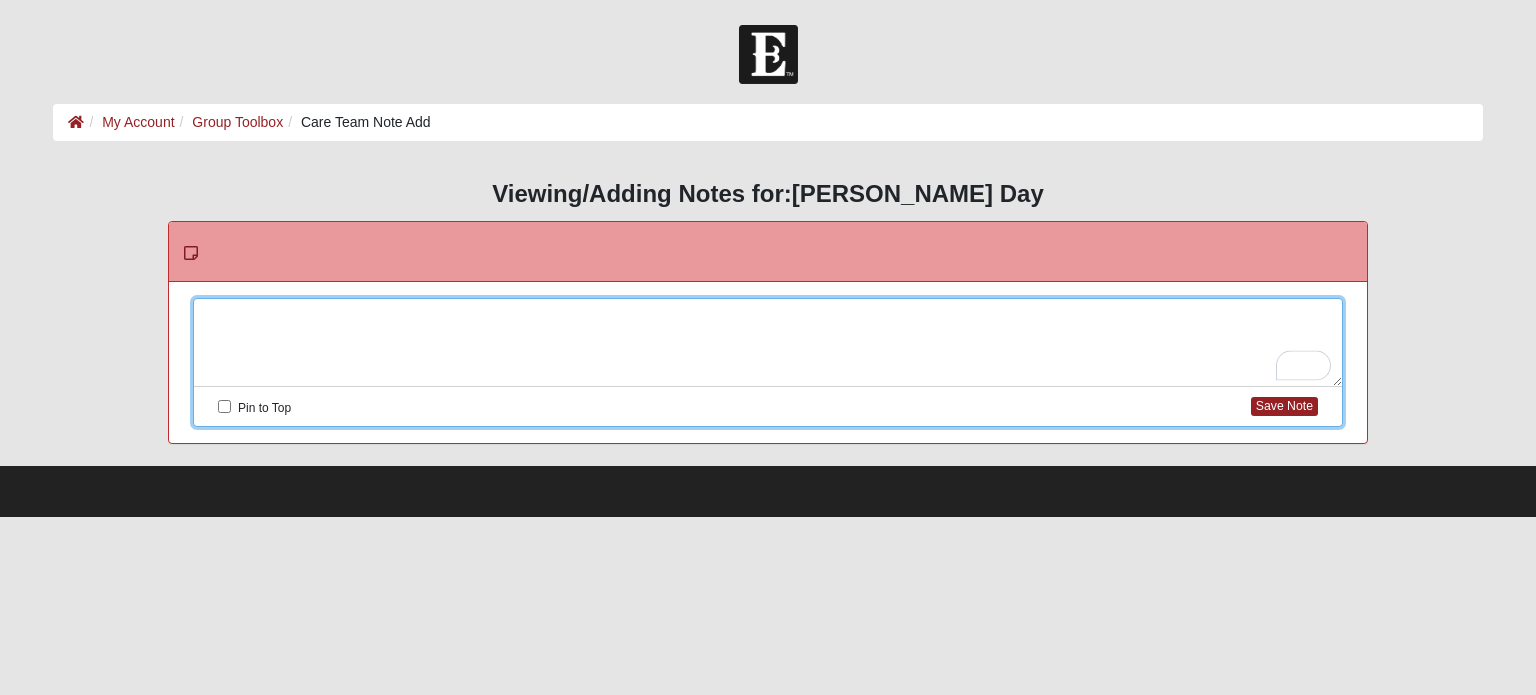 type 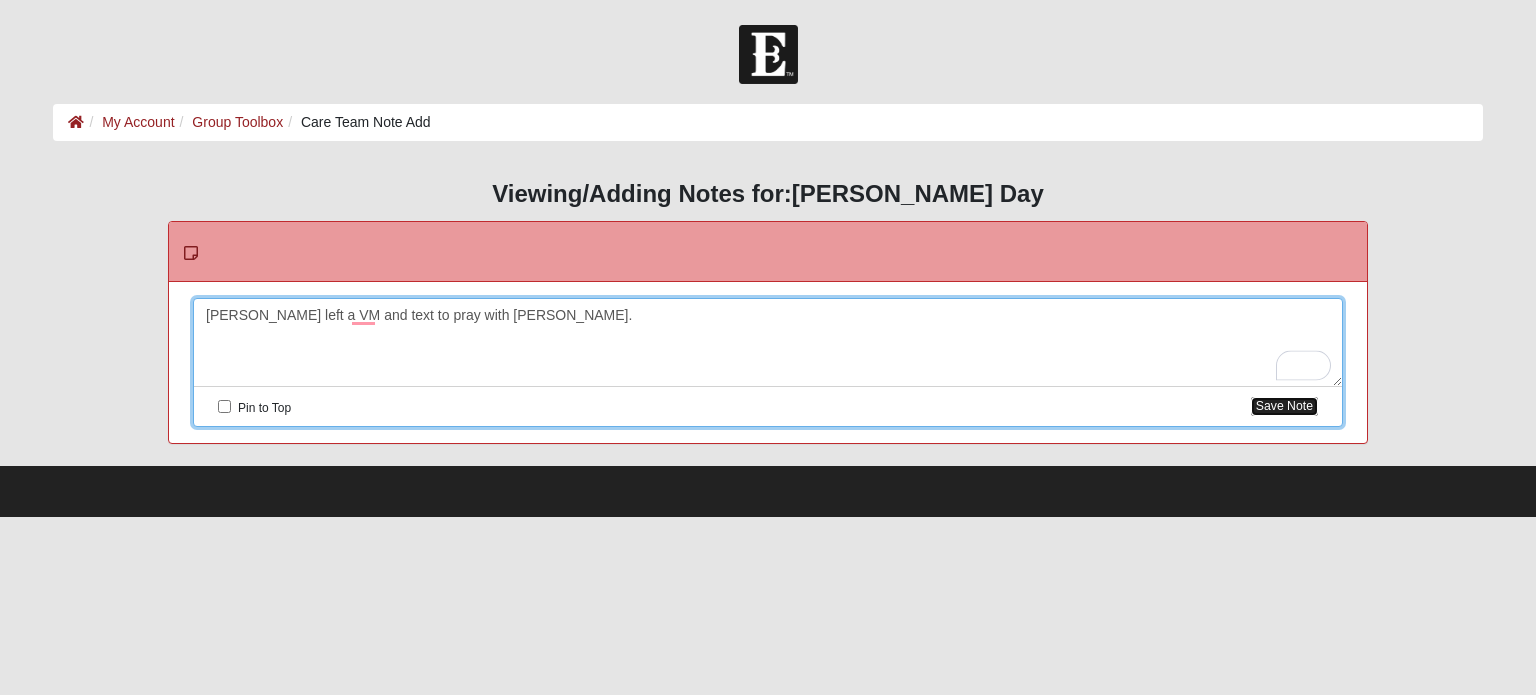 click on "Save Note" at bounding box center (1284, 406) 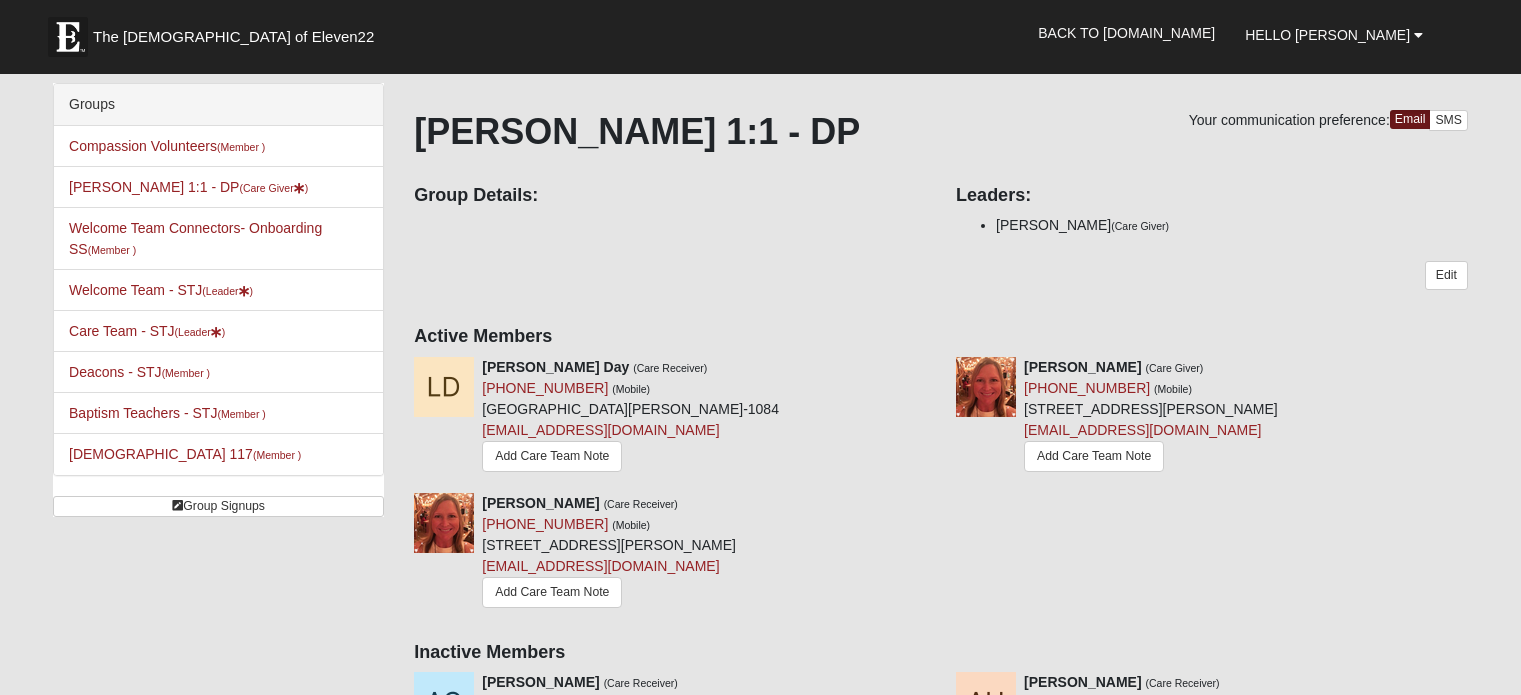 scroll, scrollTop: 0, scrollLeft: 0, axis: both 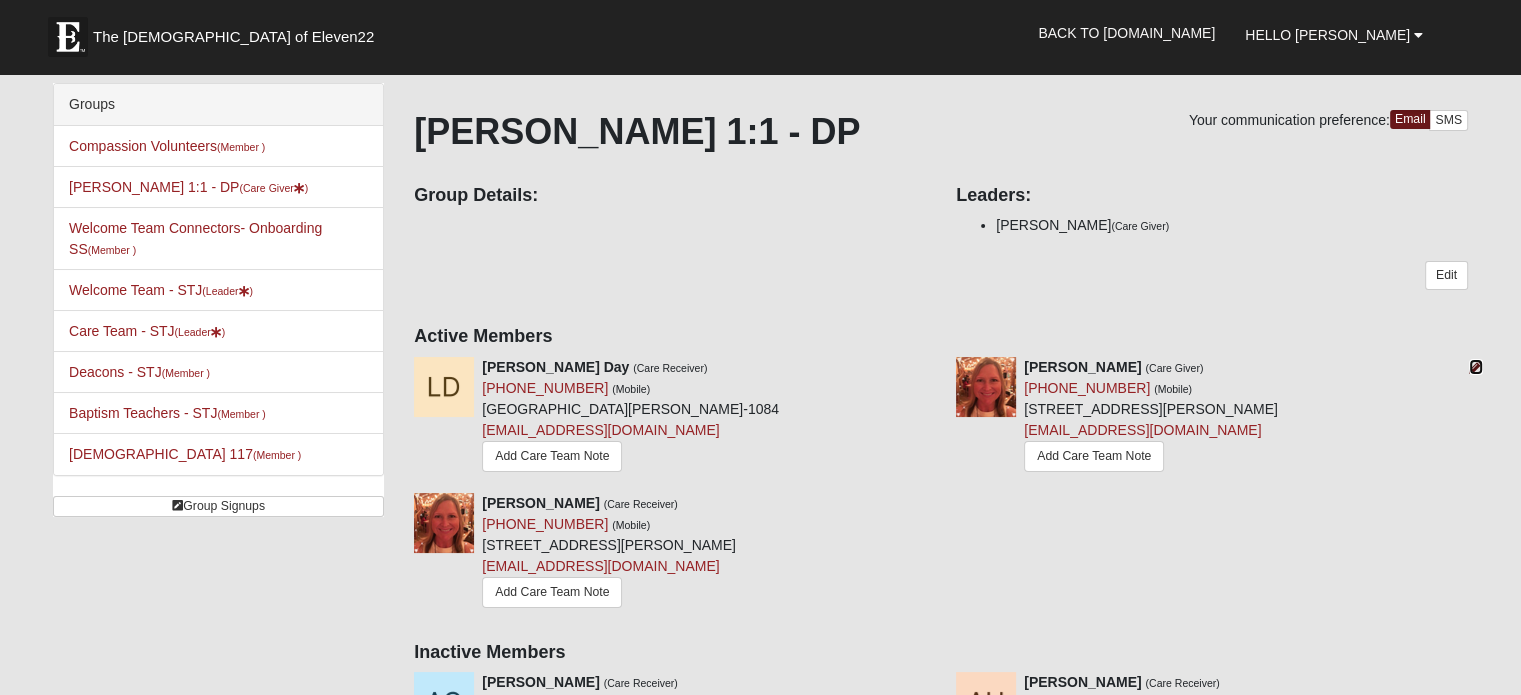 click at bounding box center [1476, 367] 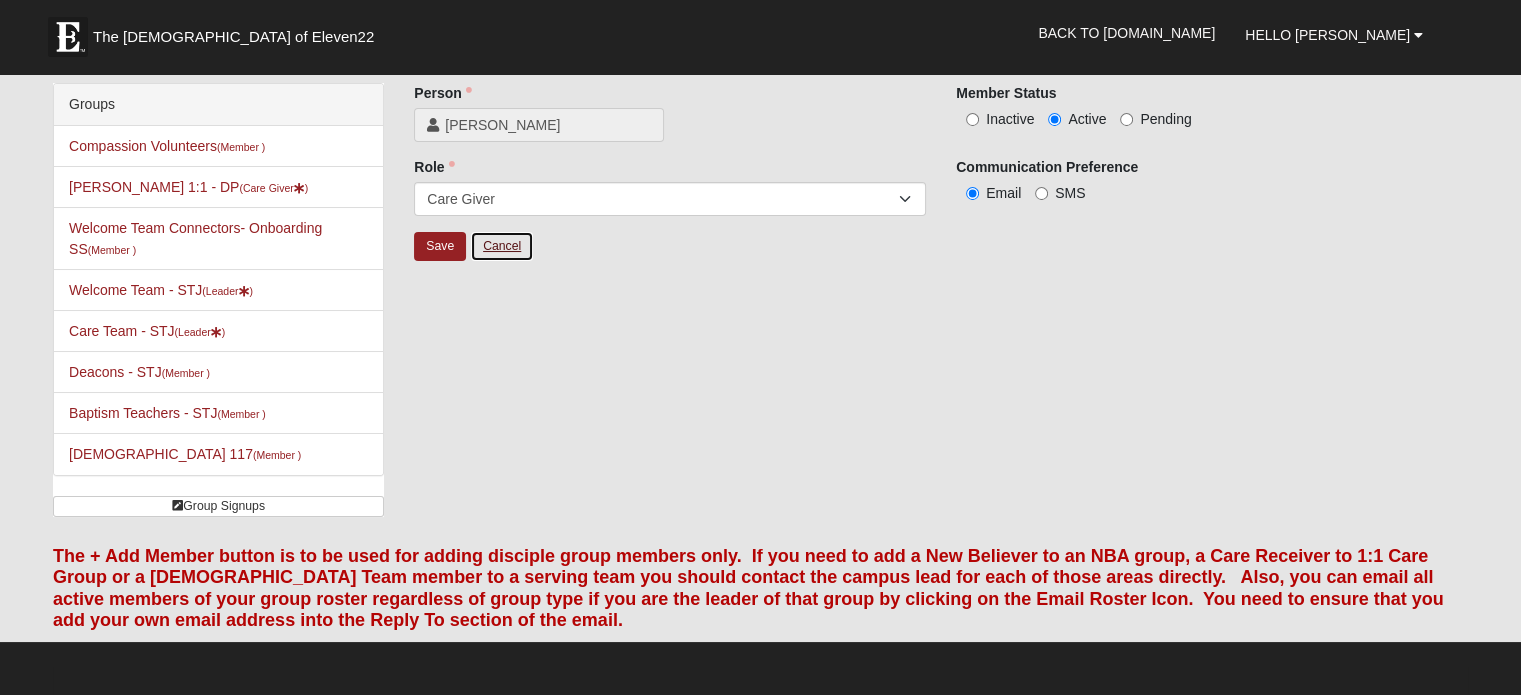 click on "Cancel" at bounding box center (502, 246) 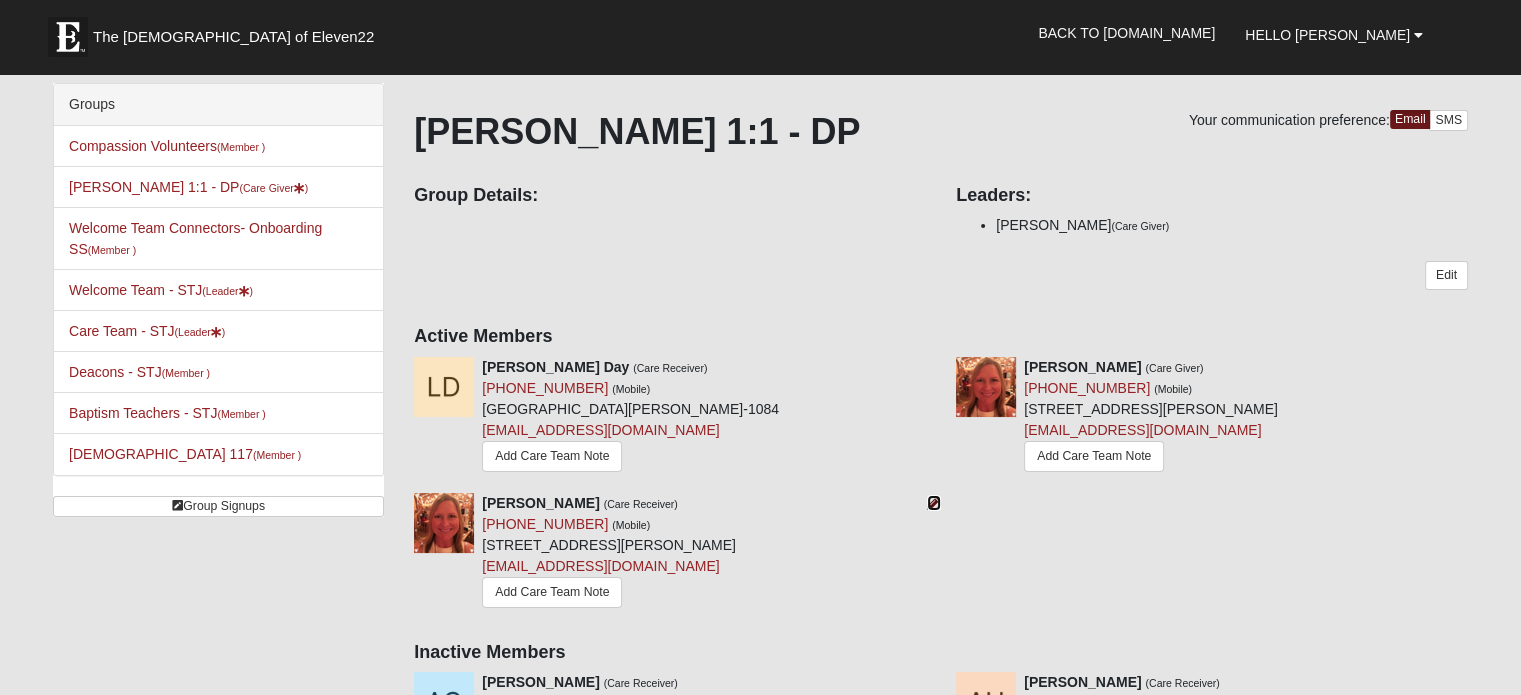 click at bounding box center (934, 503) 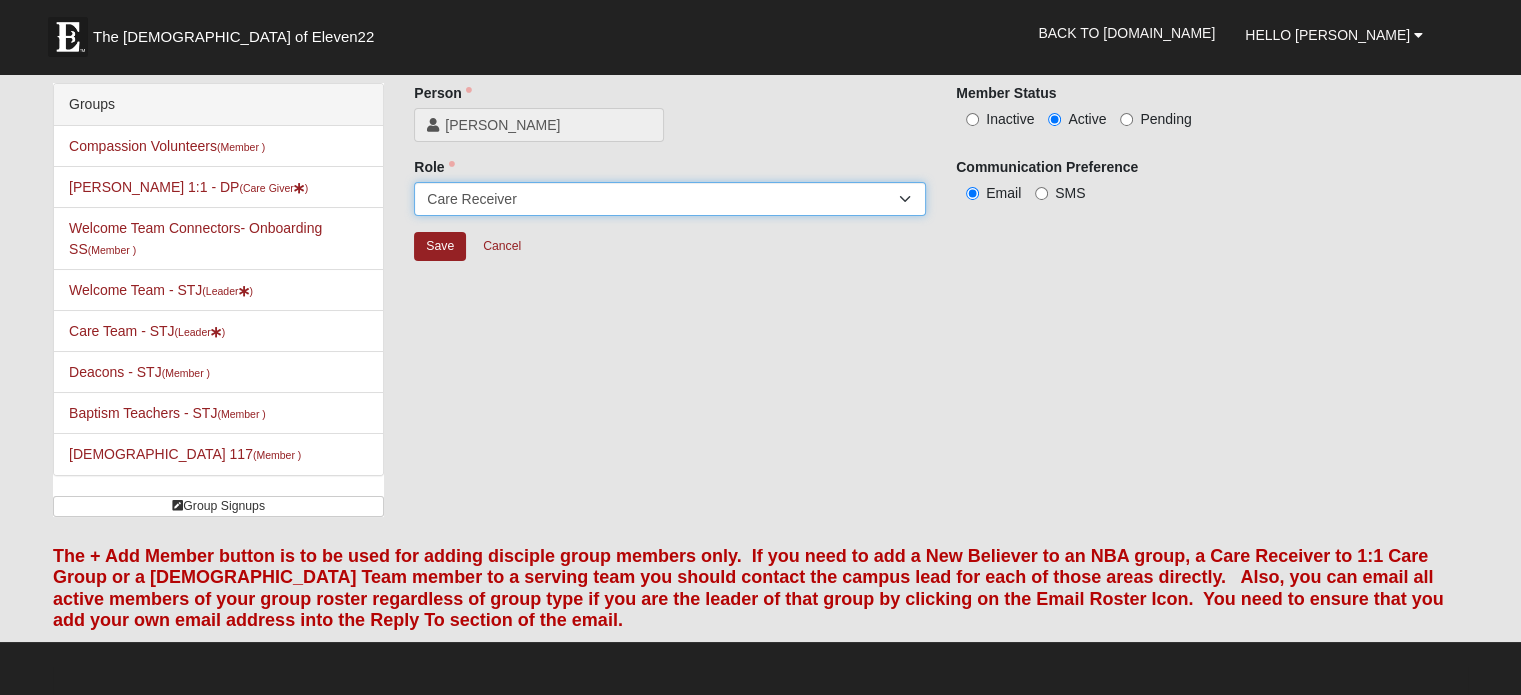 click on "Member
Leader
Care Giver
Care Receiver
Marriage Mentor
Marriage Mentee" at bounding box center [670, 199] 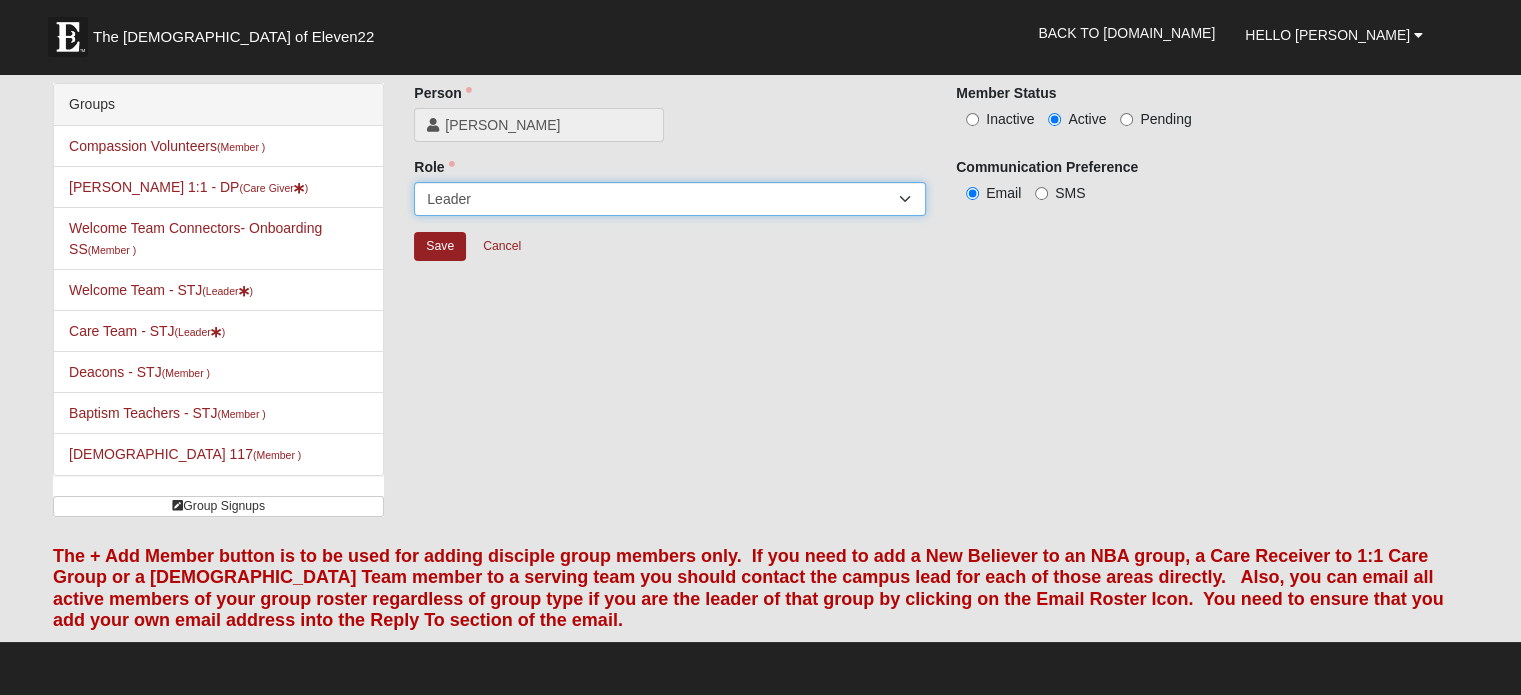 click on "Member
Leader
Care Giver
Care Receiver
Marriage Mentor
Marriage Mentee" at bounding box center (670, 199) 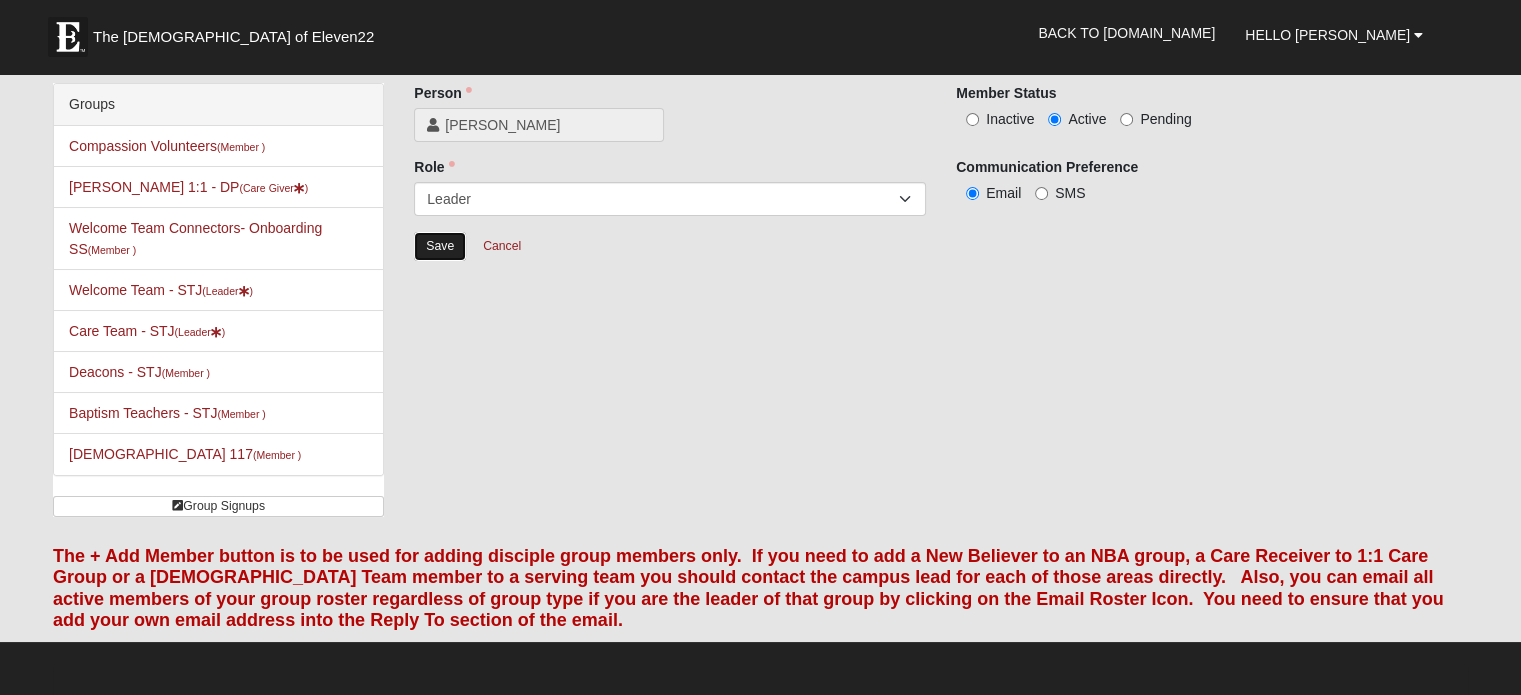 click on "Save" at bounding box center [440, 246] 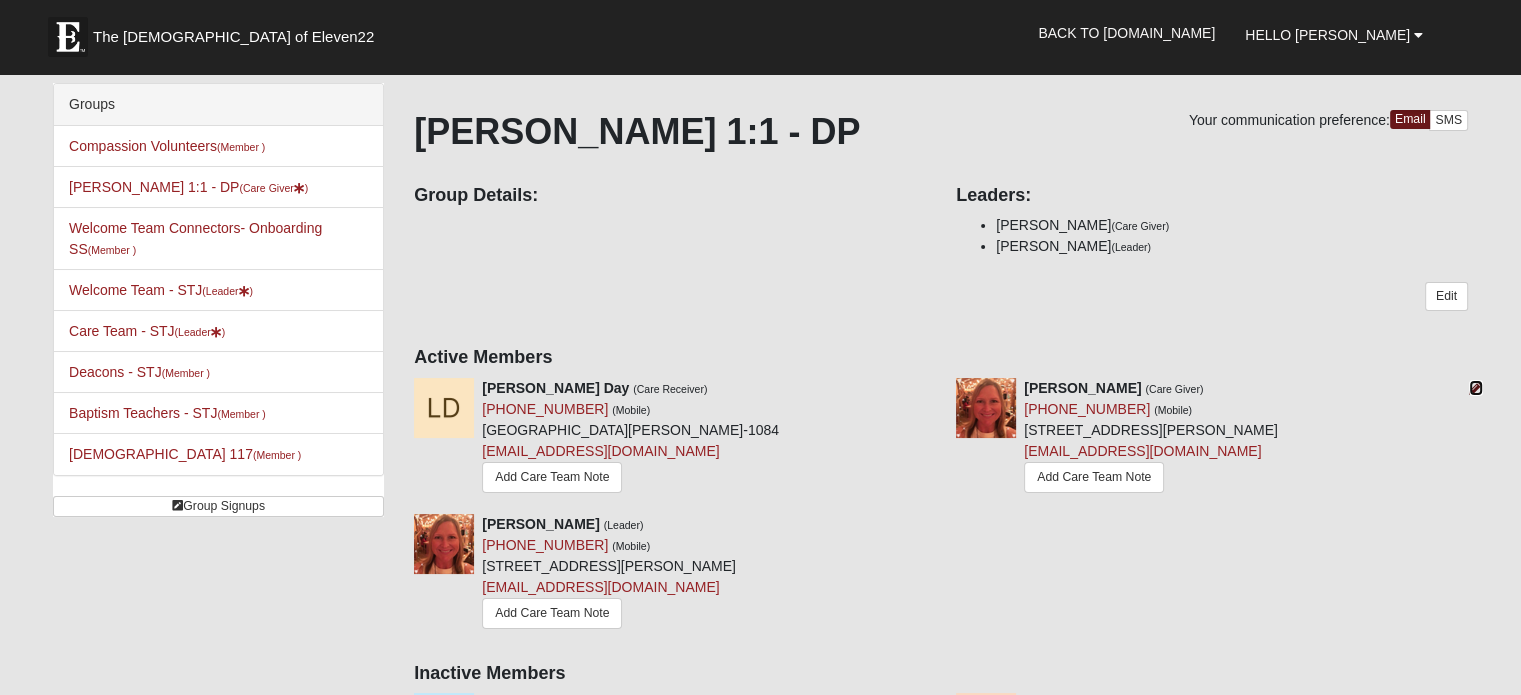 click at bounding box center (1476, 388) 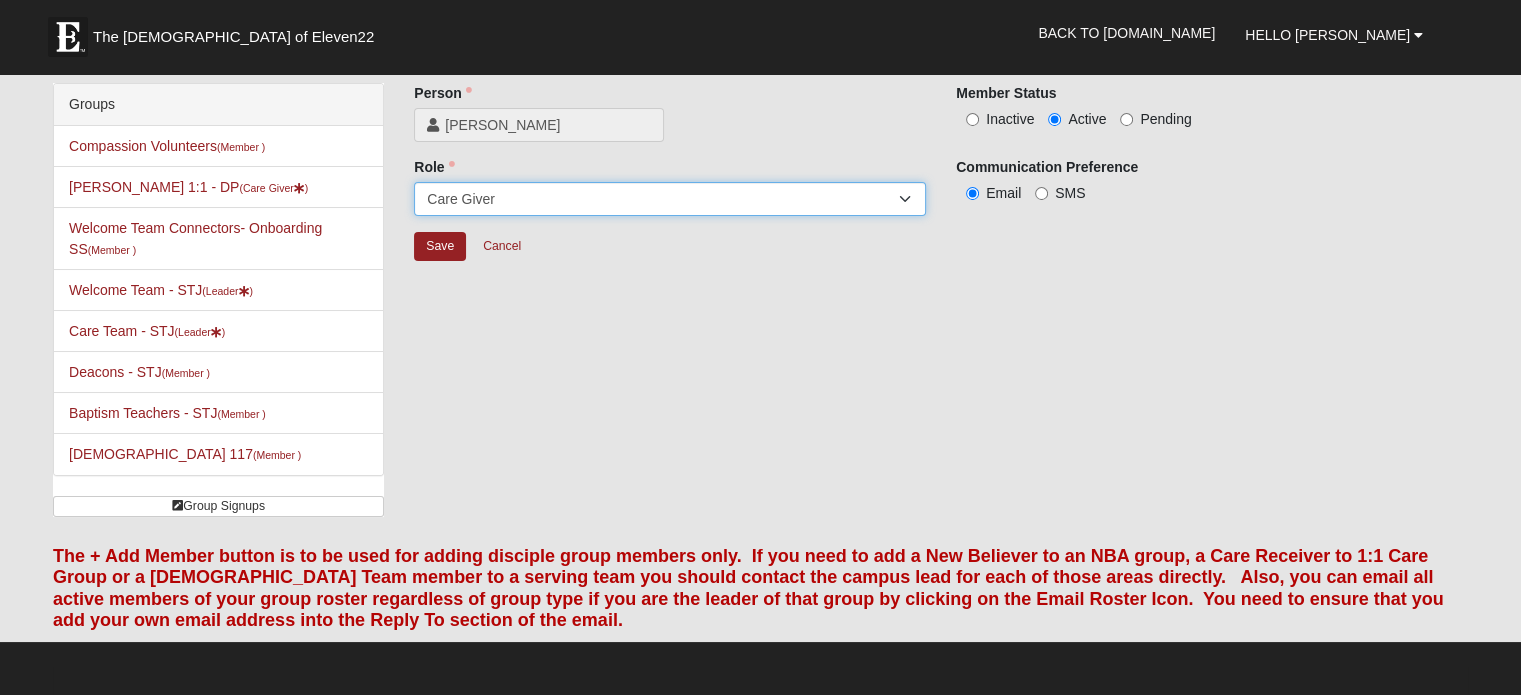 click on "Member
Leader
Care Giver
Care Receiver
Marriage Mentor
Marriage Mentee" at bounding box center (670, 199) 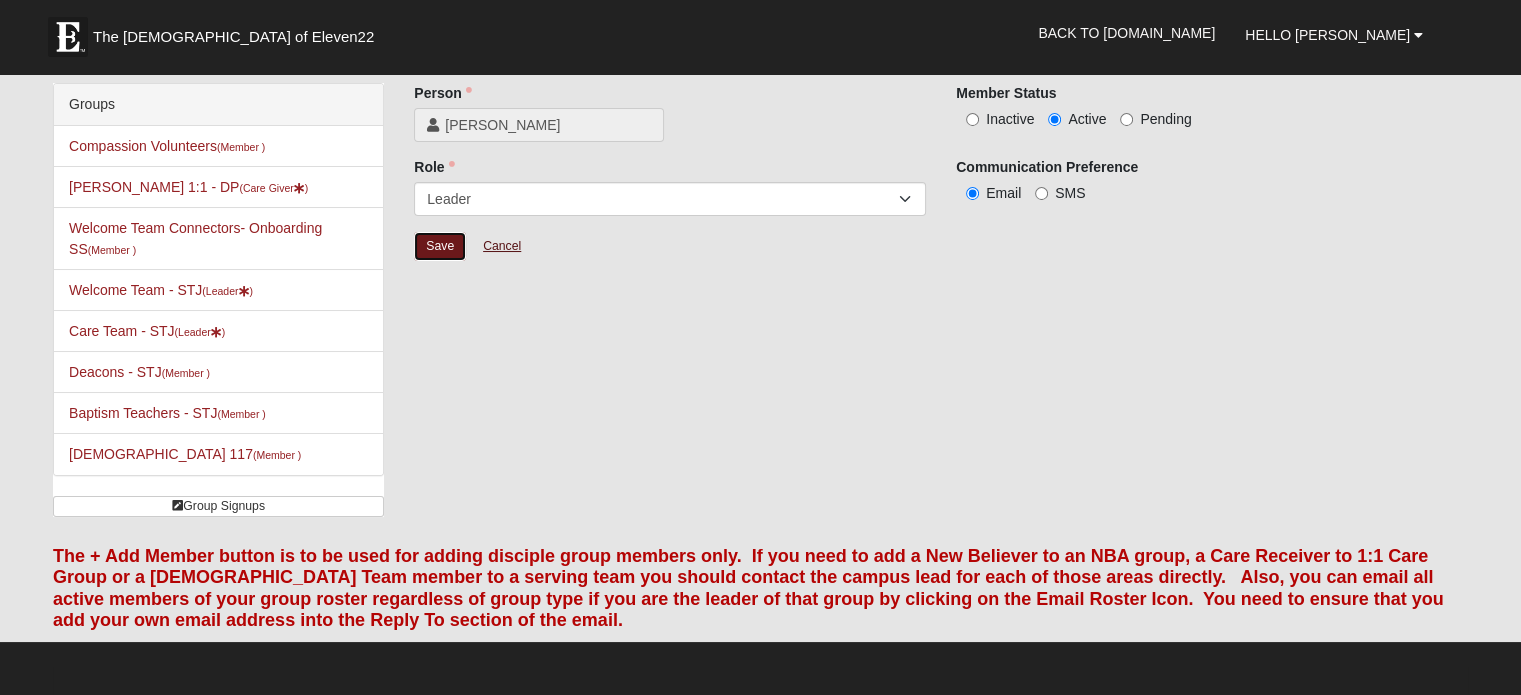 drag, startPoint x: 446, startPoint y: 241, endPoint x: 513, endPoint y: 255, distance: 68.44706 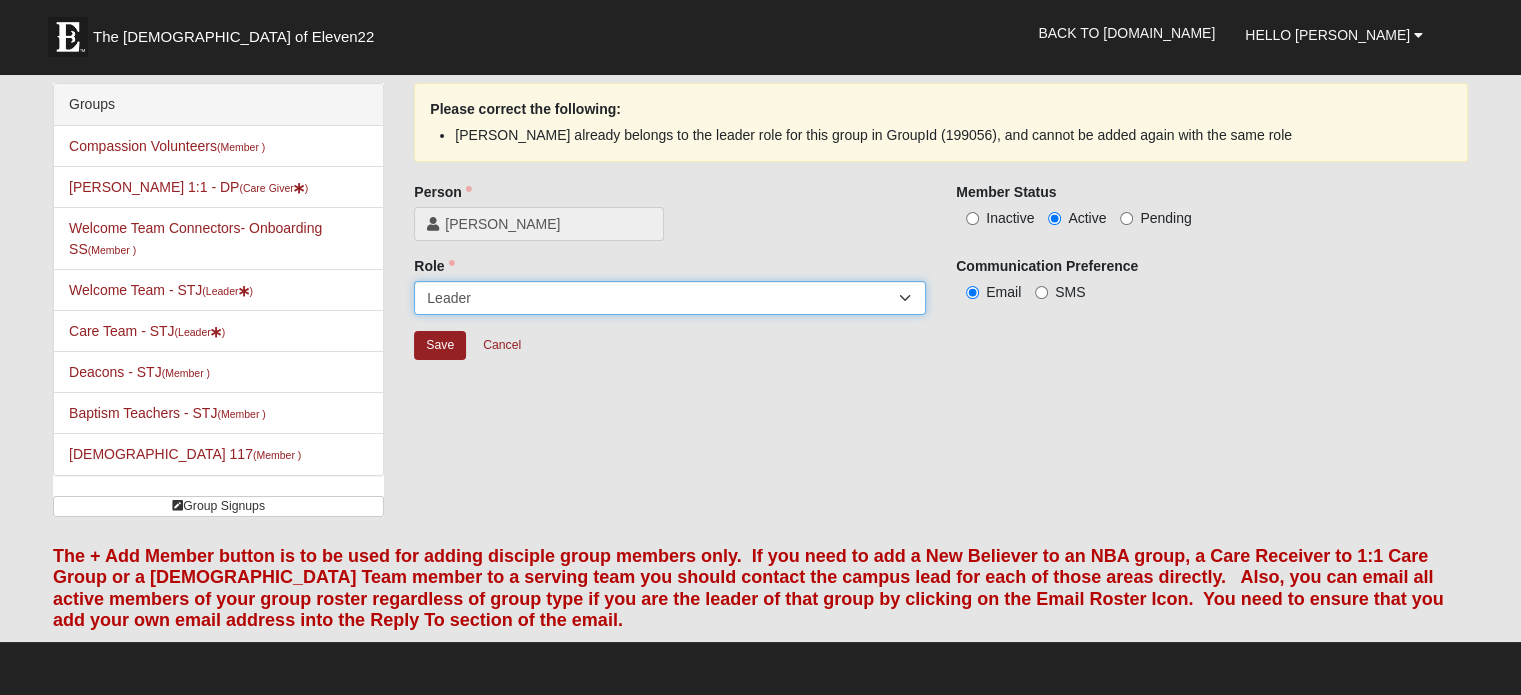 click on "Member
Leader
Care Giver
Care Receiver
Marriage Mentor
Marriage Mentee" at bounding box center [670, 298] 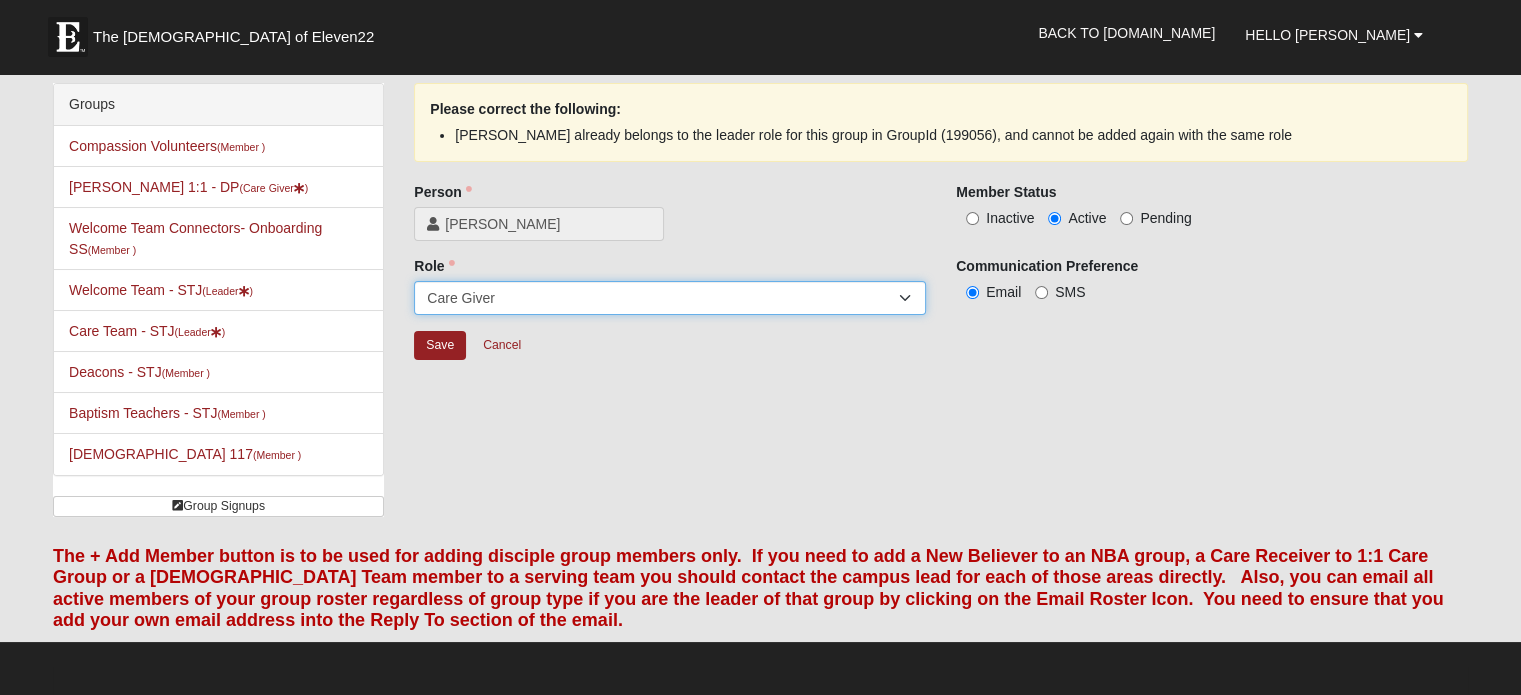 click on "Member
Leader
Care Giver
Care Receiver
Marriage Mentor
Marriage Mentee" at bounding box center (670, 298) 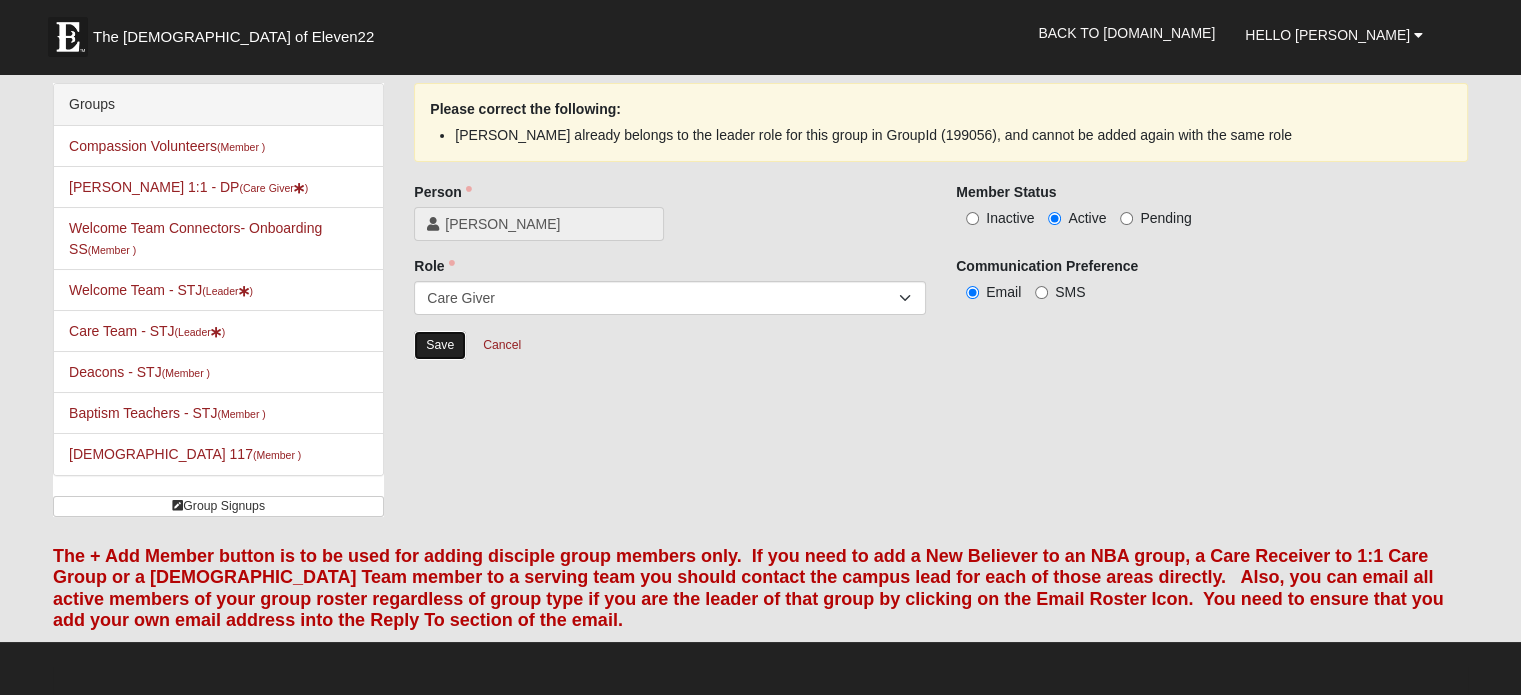 click on "Save" at bounding box center [440, 345] 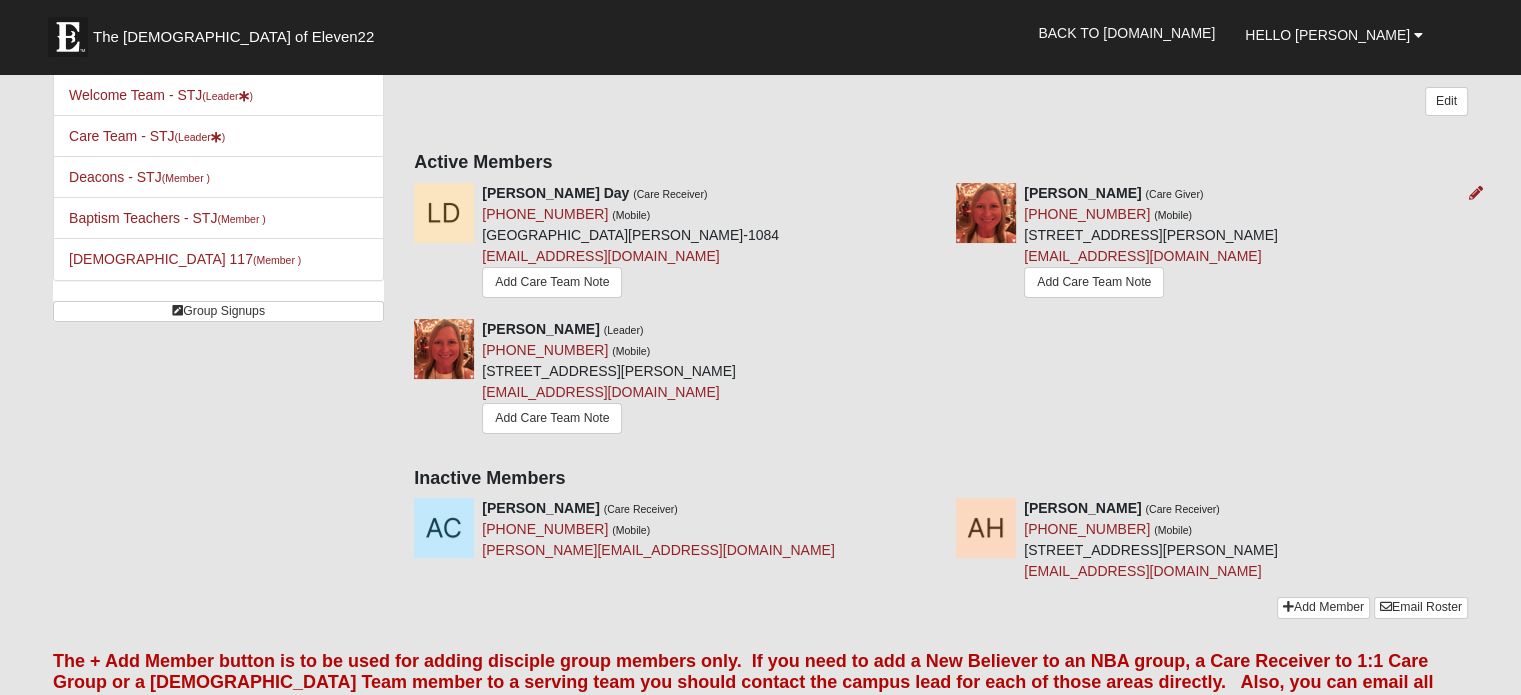 scroll, scrollTop: 200, scrollLeft: 0, axis: vertical 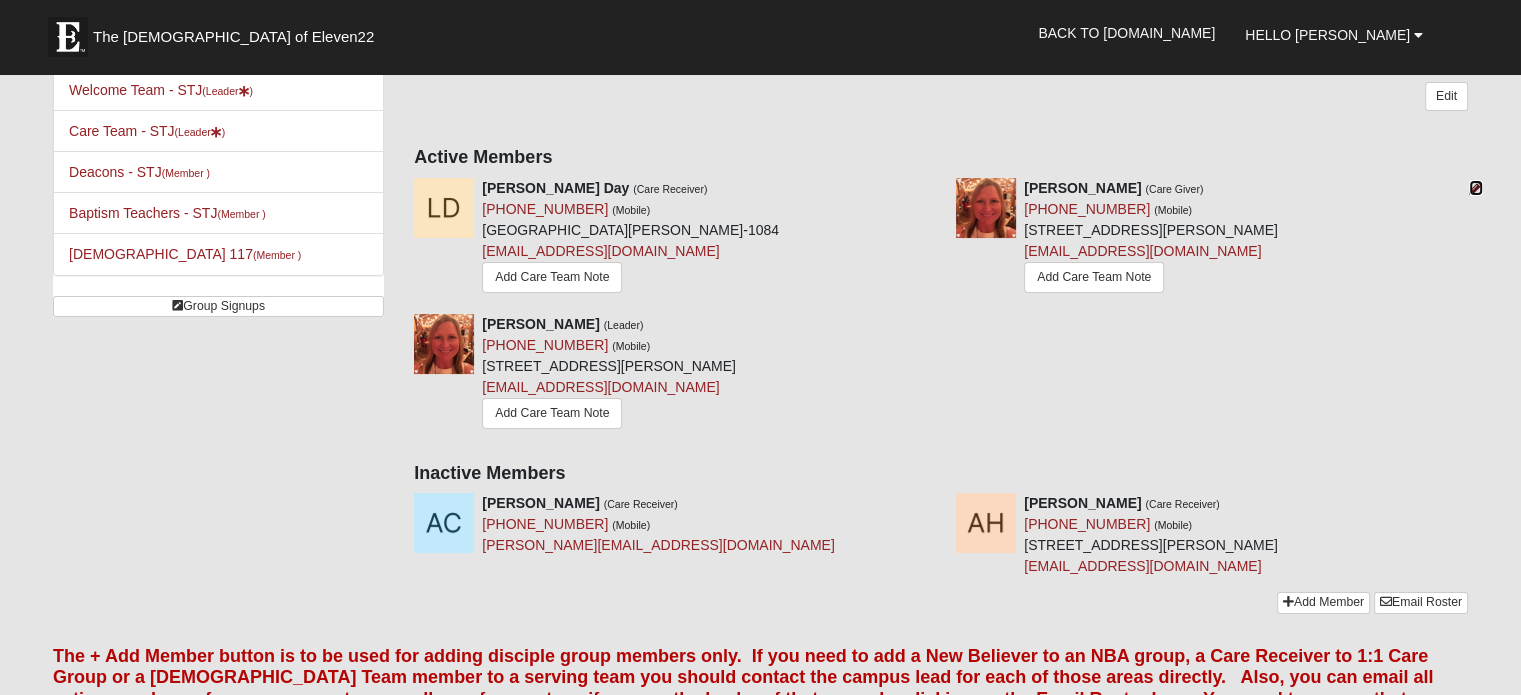 click at bounding box center (1476, 188) 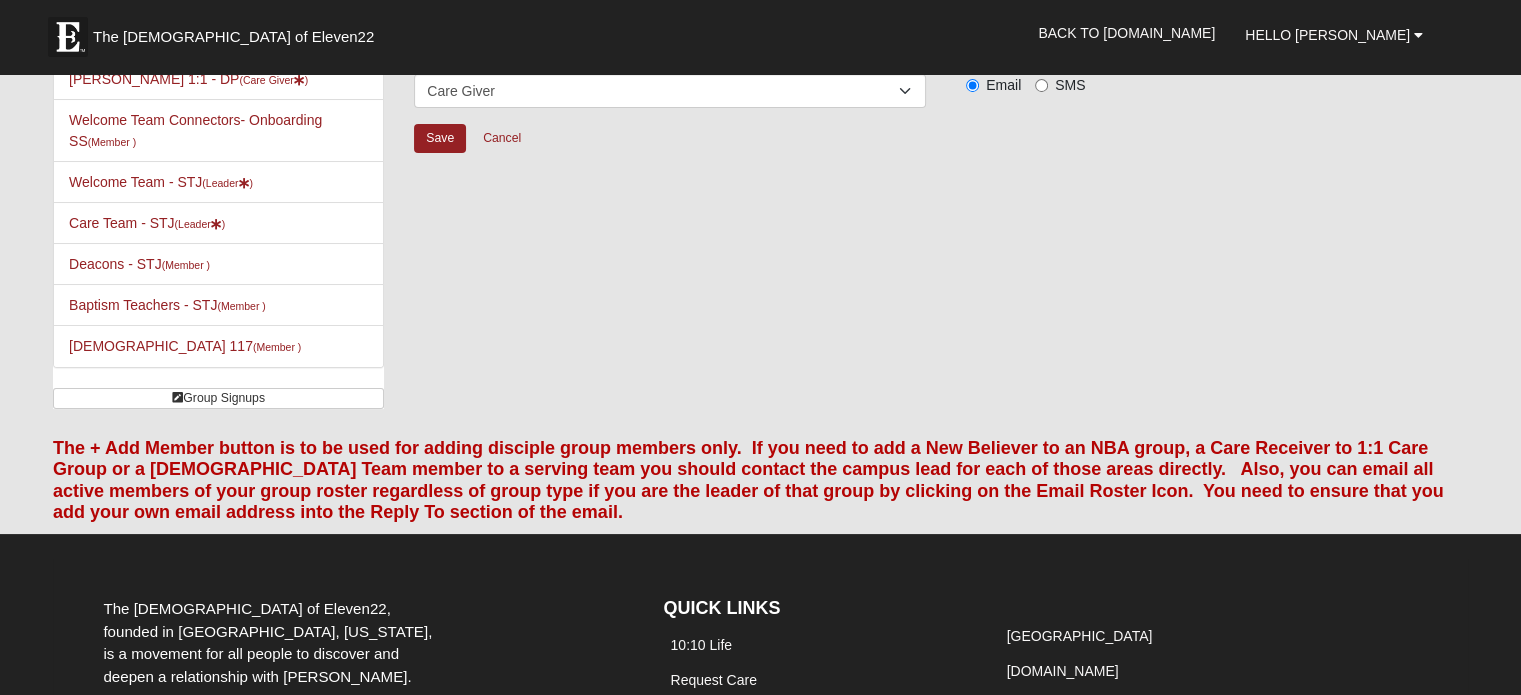 scroll, scrollTop: 0, scrollLeft: 0, axis: both 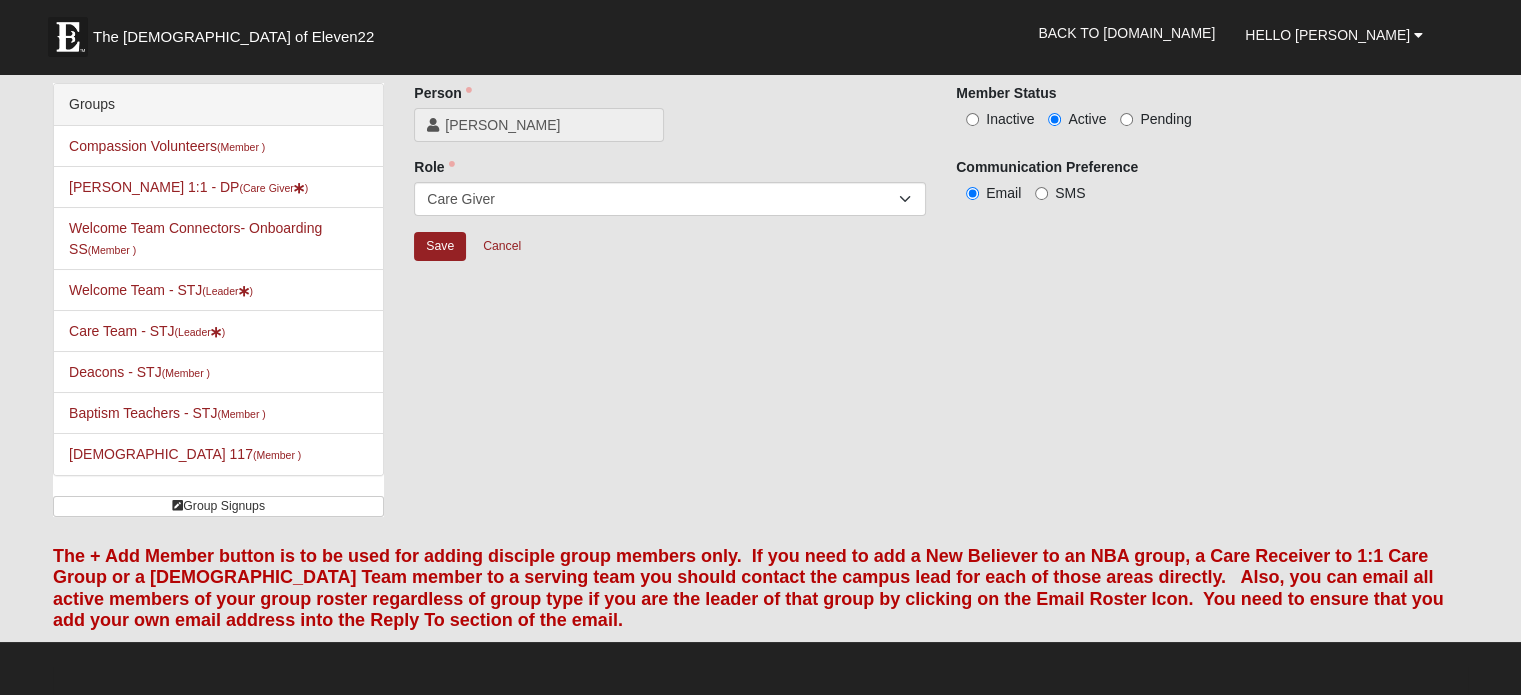 click on "Role
Member
Leader
Care Giver
Care Receiver
Marriage Mentor
Marriage Mentee
Role is required." at bounding box center [670, 194] 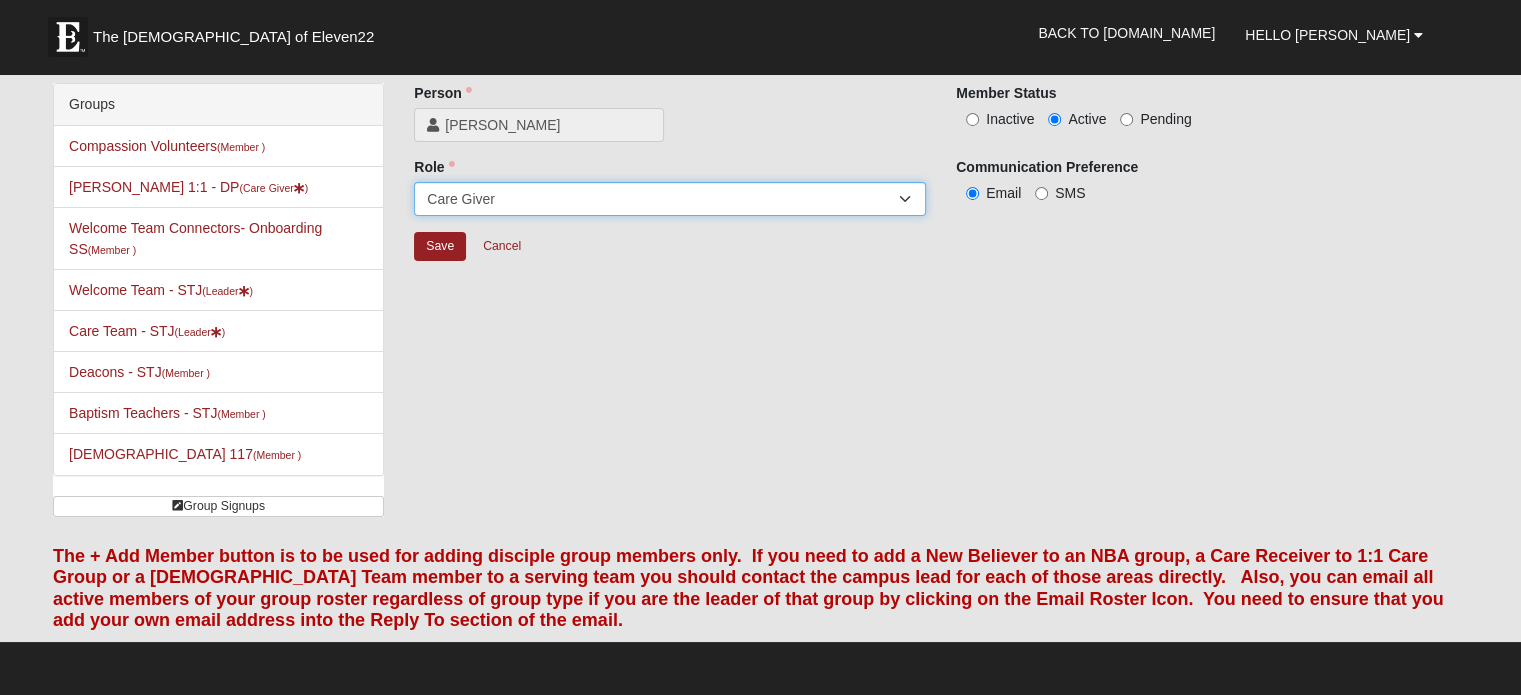 click on "Member
Leader
Care Giver
Care Receiver
Marriage Mentor
Marriage Mentee" at bounding box center [670, 199] 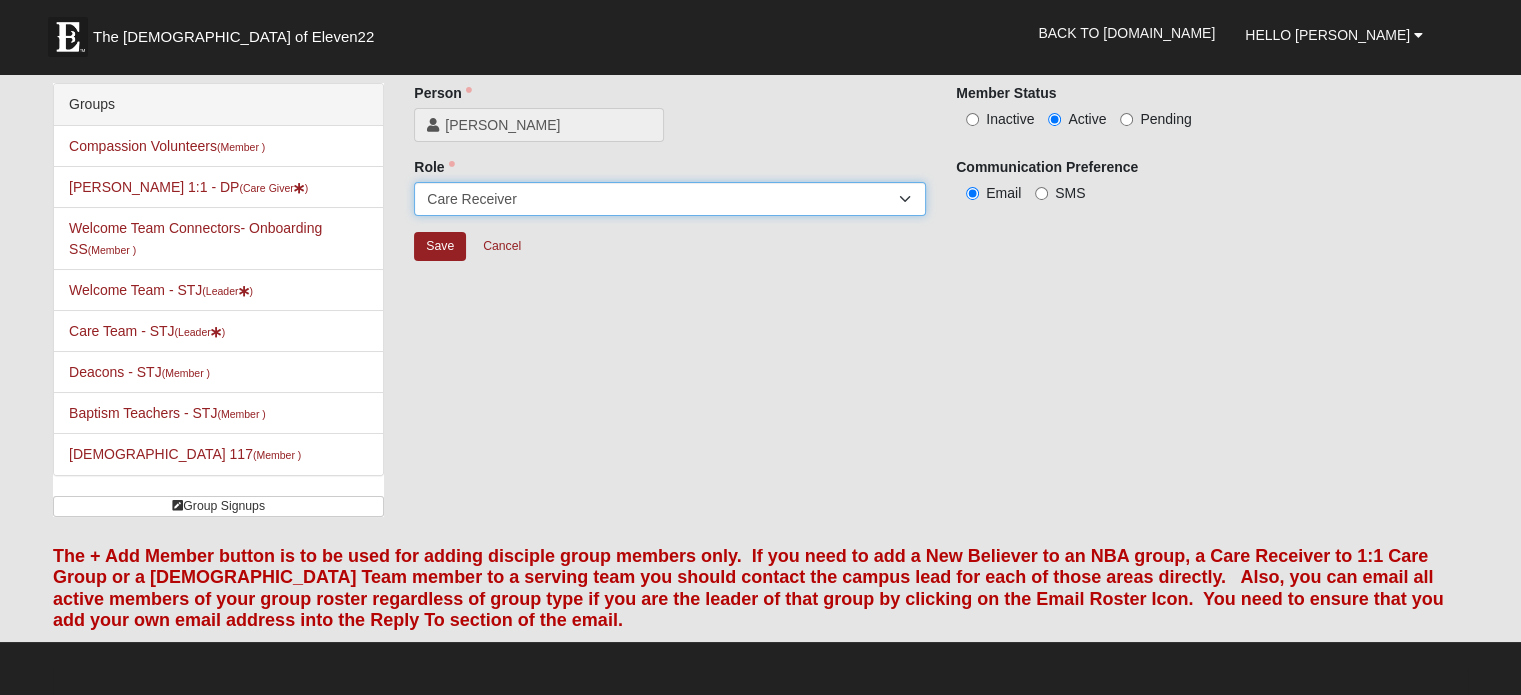 click on "Member
Leader
Care Giver
Care Receiver
Marriage Mentor
Marriage Mentee" at bounding box center (670, 199) 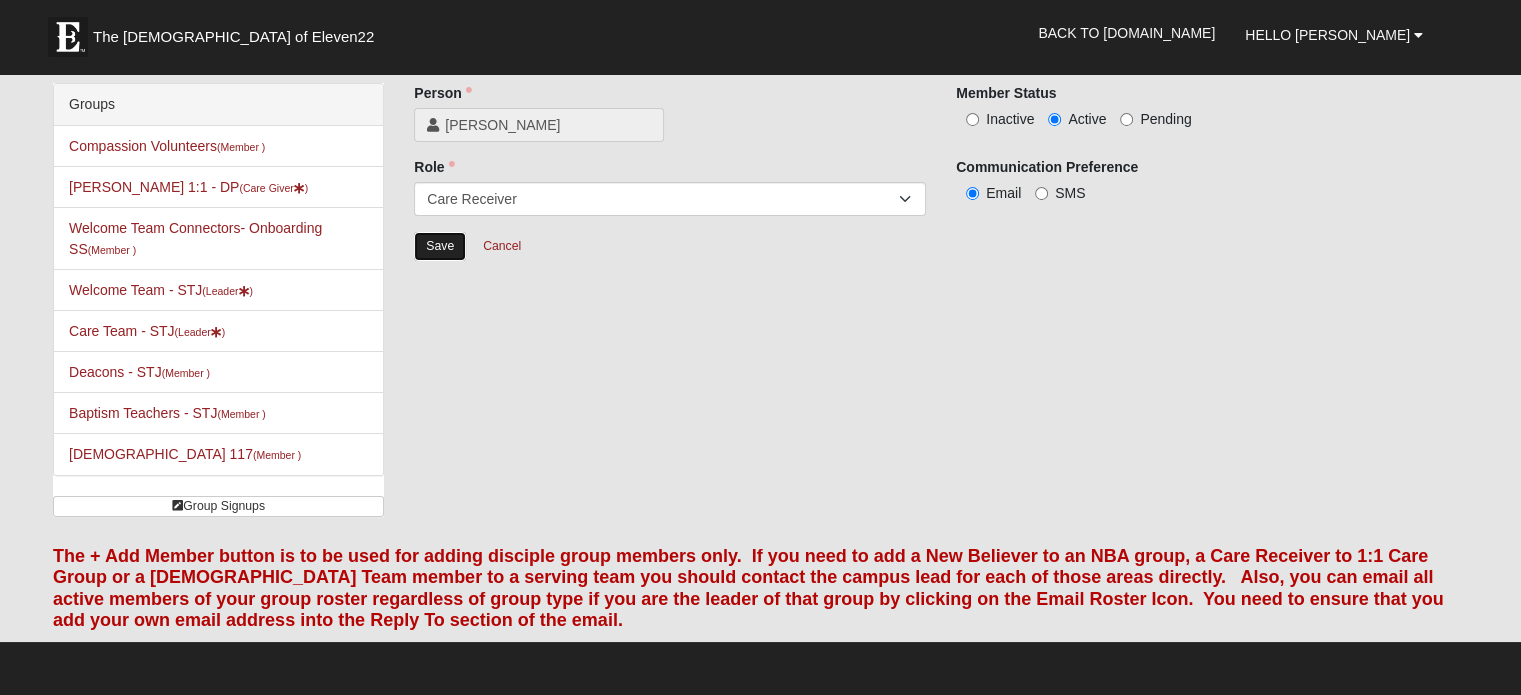 click on "Save" at bounding box center [440, 246] 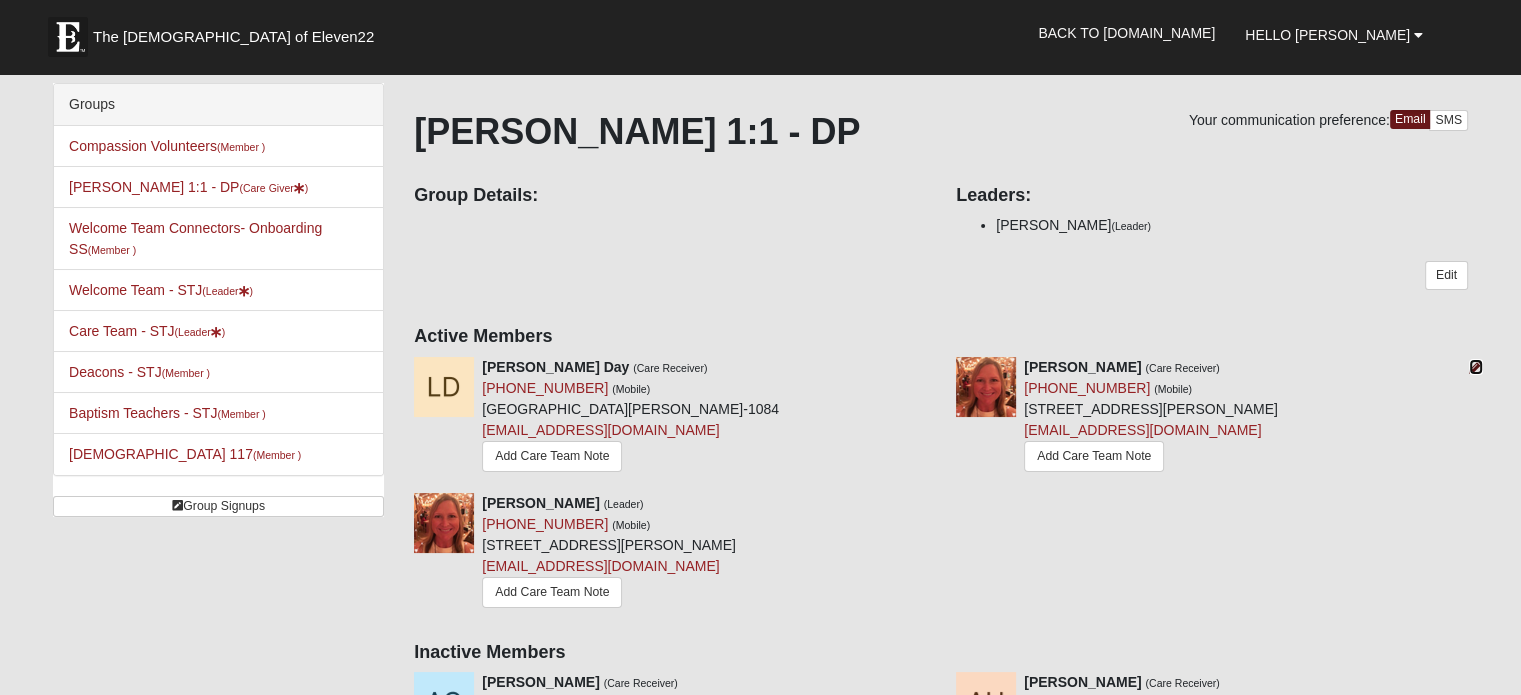 click at bounding box center [1476, 367] 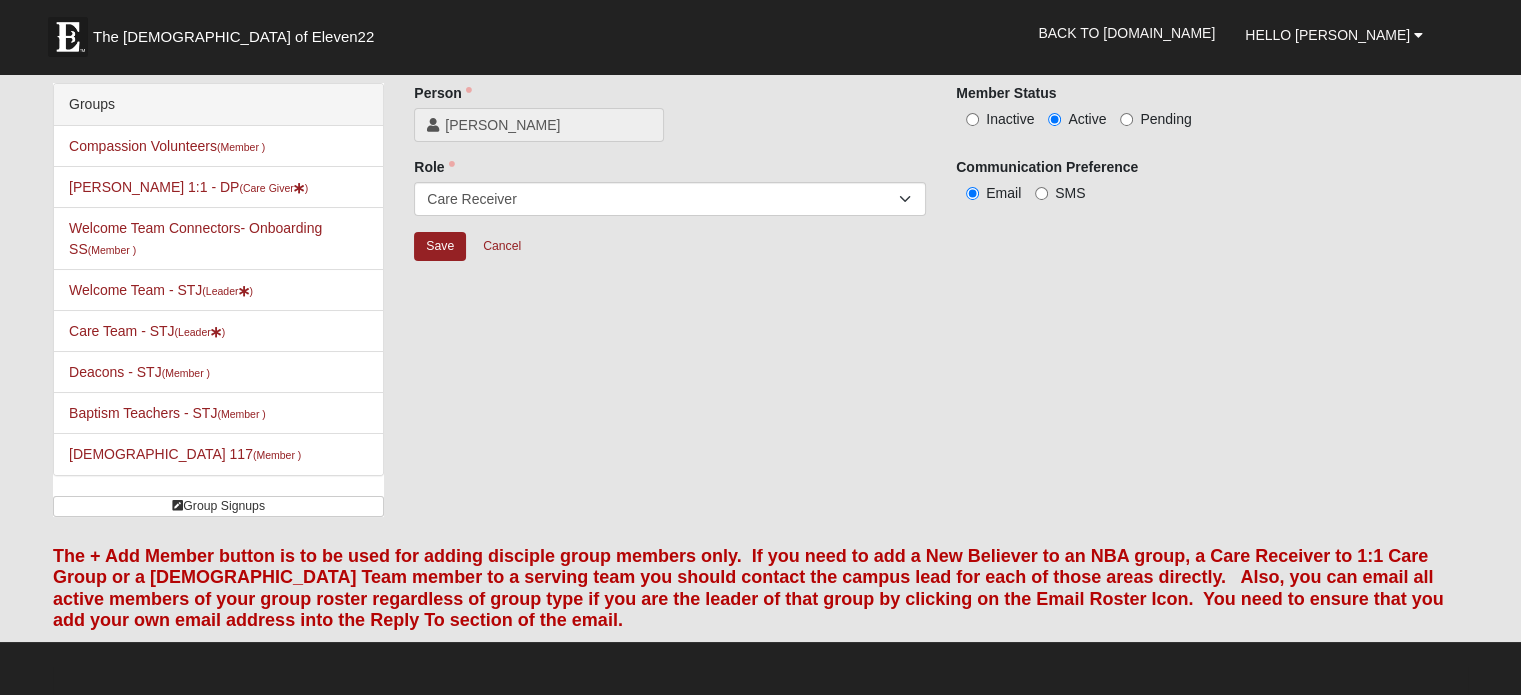 click on "Inactive" at bounding box center [1010, 119] 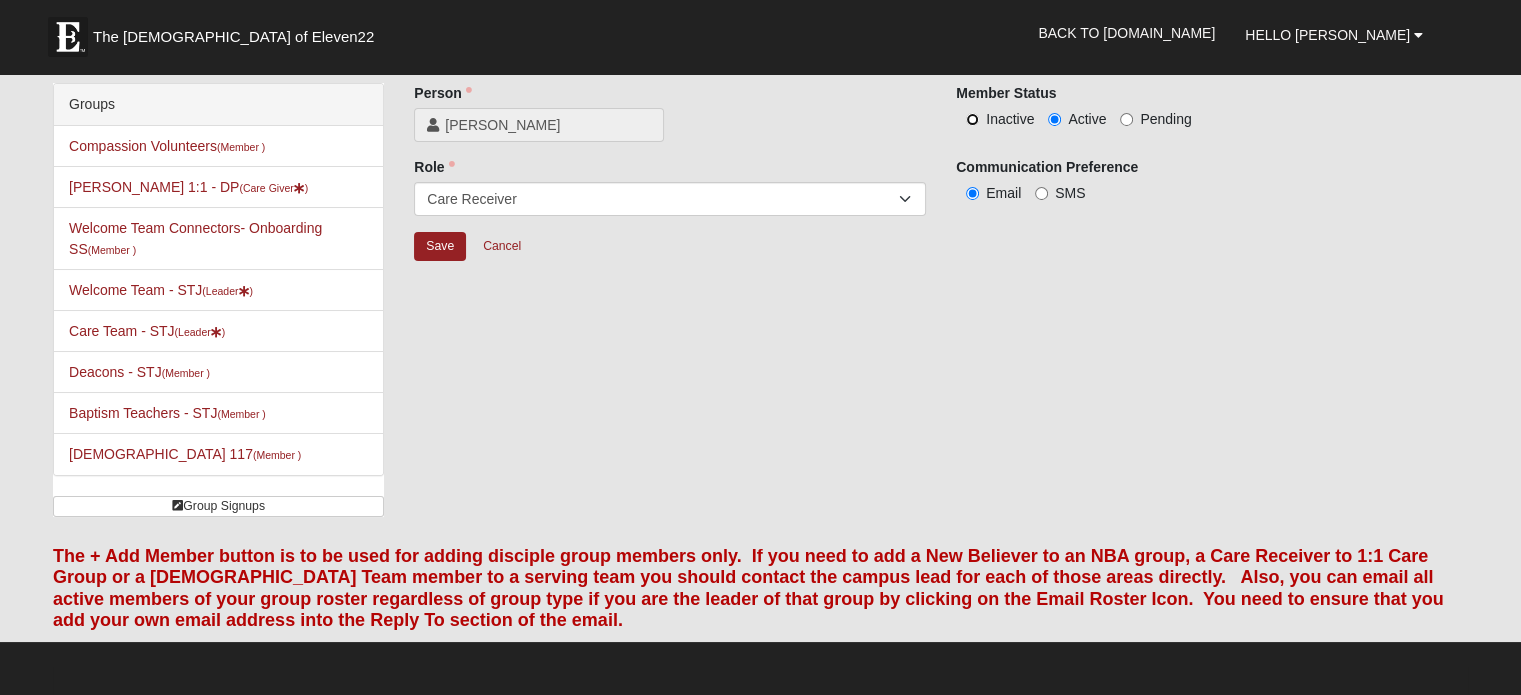 click on "Inactive" at bounding box center (972, 119) 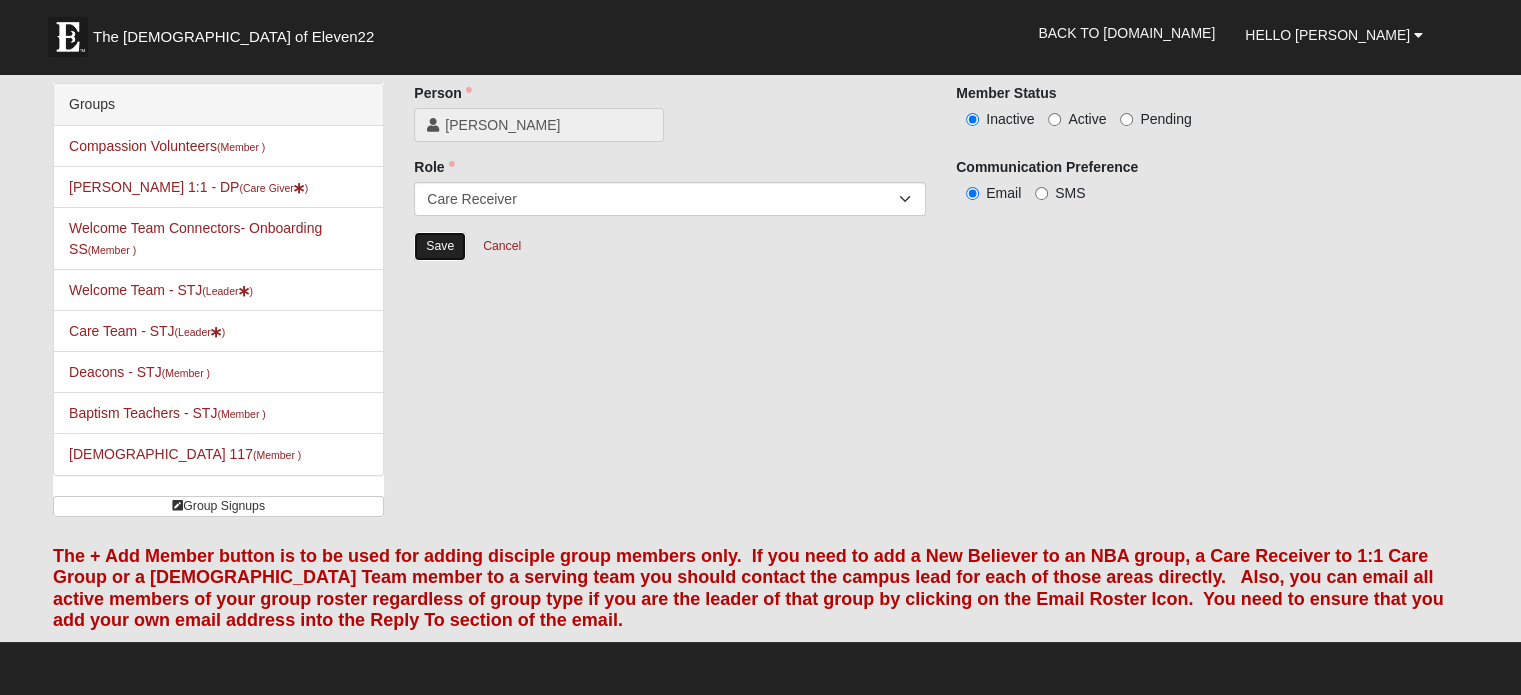 click on "Save" at bounding box center [440, 246] 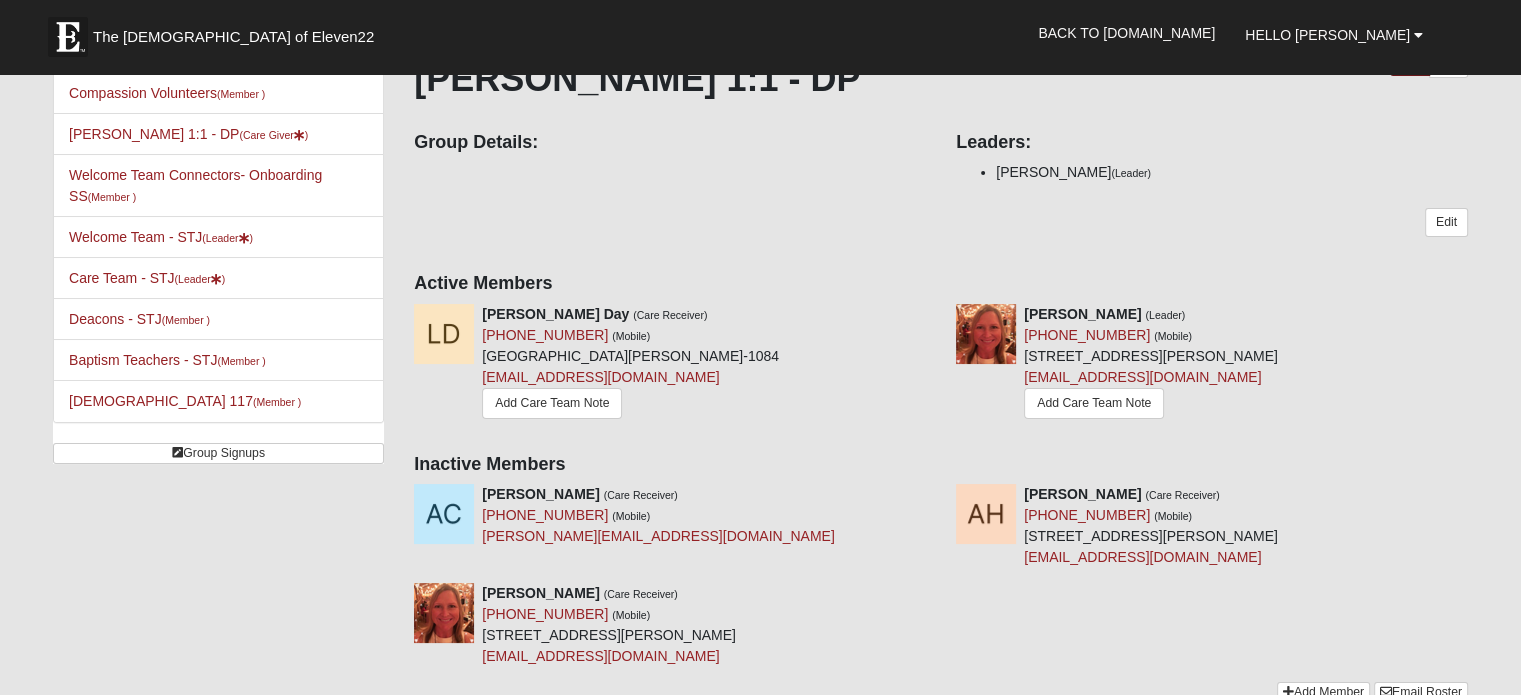 scroll, scrollTop: 100, scrollLeft: 0, axis: vertical 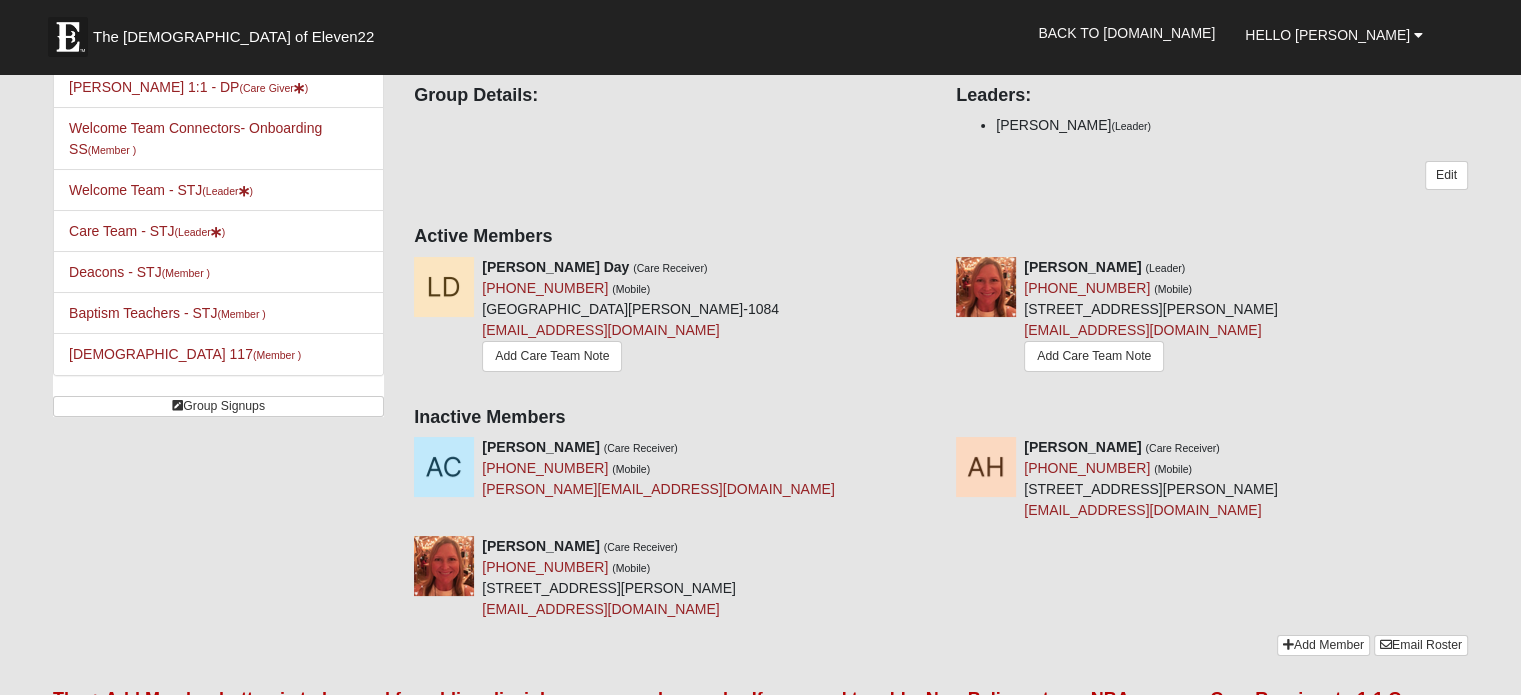 click on "Your communication preference:
Email SMS
Shannon Raikes 1:1 - DP
Group Details:
Leaders:
Shannon Raikes  (Leader)
Edit
Active Members
Leah Day
(Care Receiver)
(904) 347-3066    (Mobile)
1521 Drury Ct
Saint Augustine, FL 32092-1084
leahday27@gmail.com
Add Care Team Note
Shannon Raikes
(Leader)" at bounding box center (941, 329) 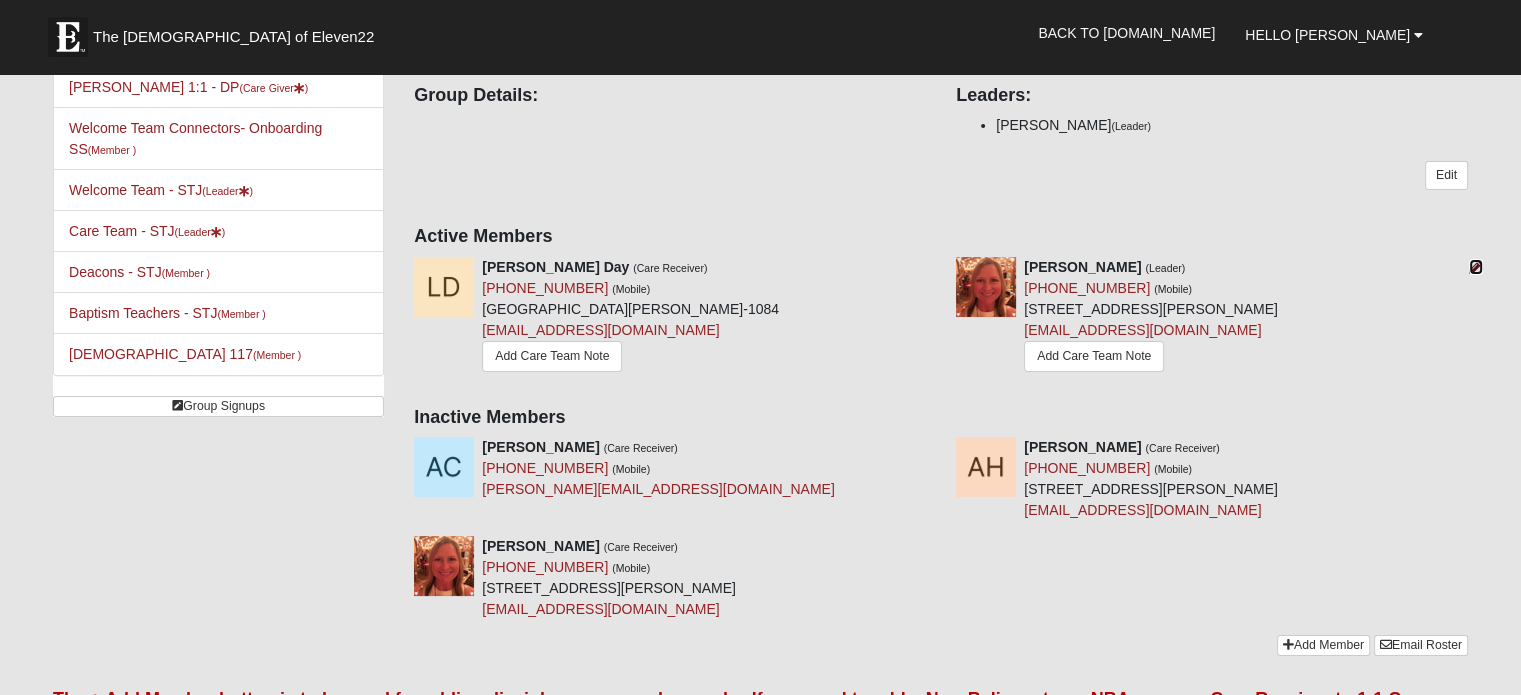 click at bounding box center [1476, 267] 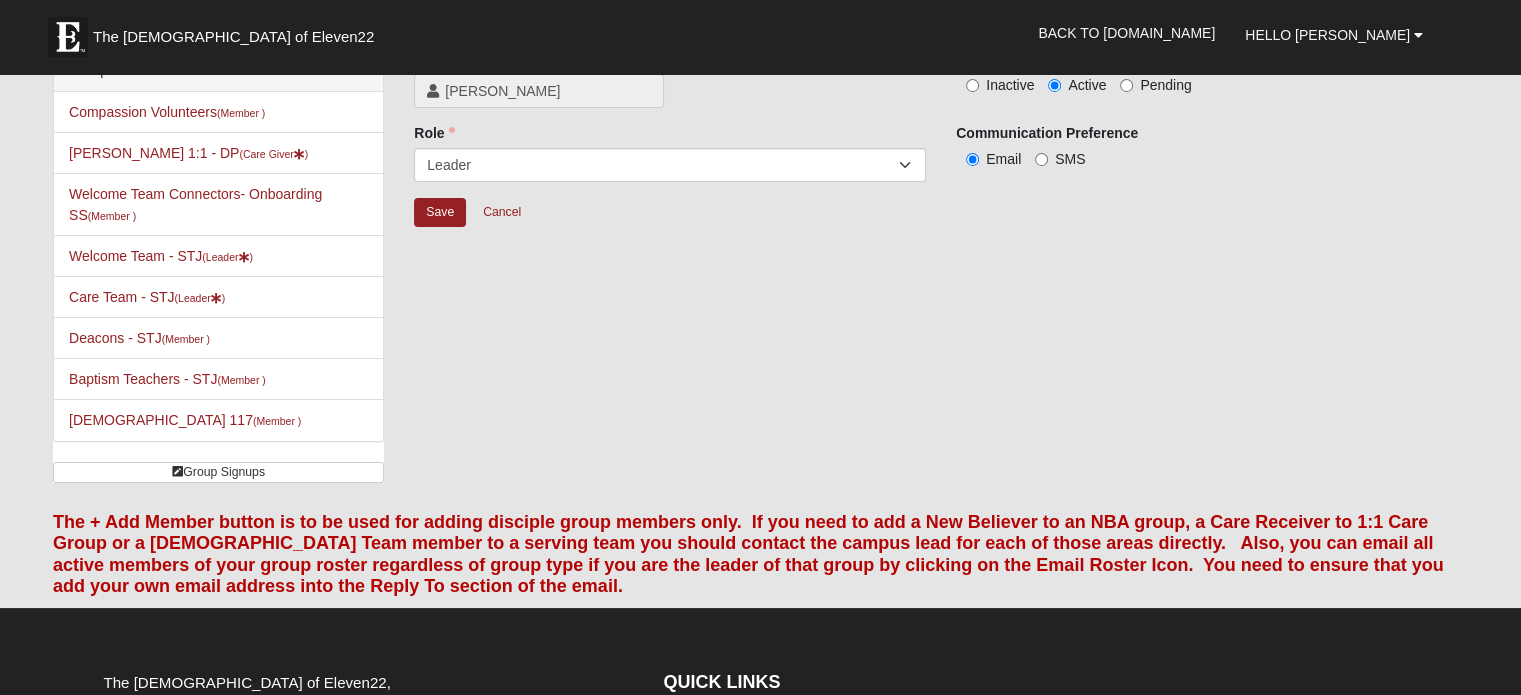 scroll, scrollTop: 0, scrollLeft: 0, axis: both 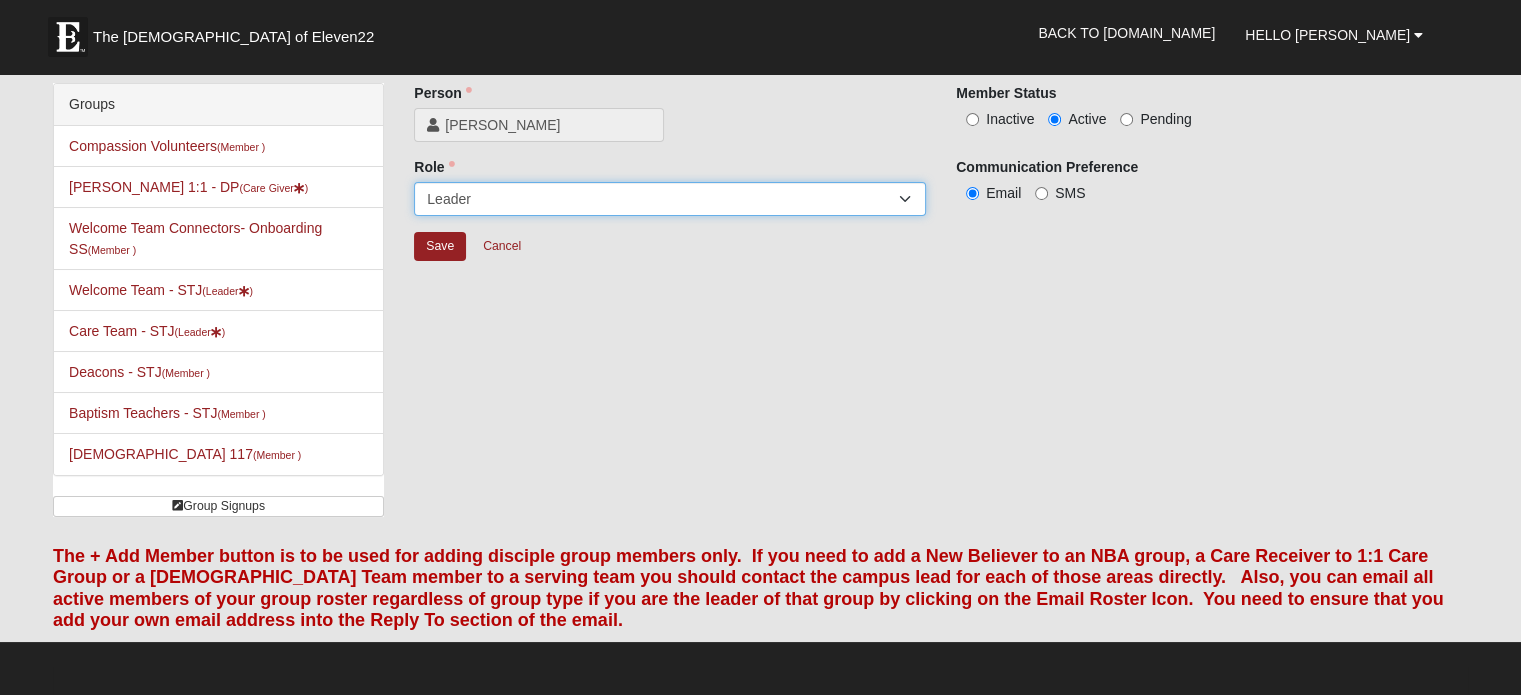 click on "Member
Leader
Care Giver
Care Receiver
Marriage Mentor
Marriage Mentee" at bounding box center (670, 199) 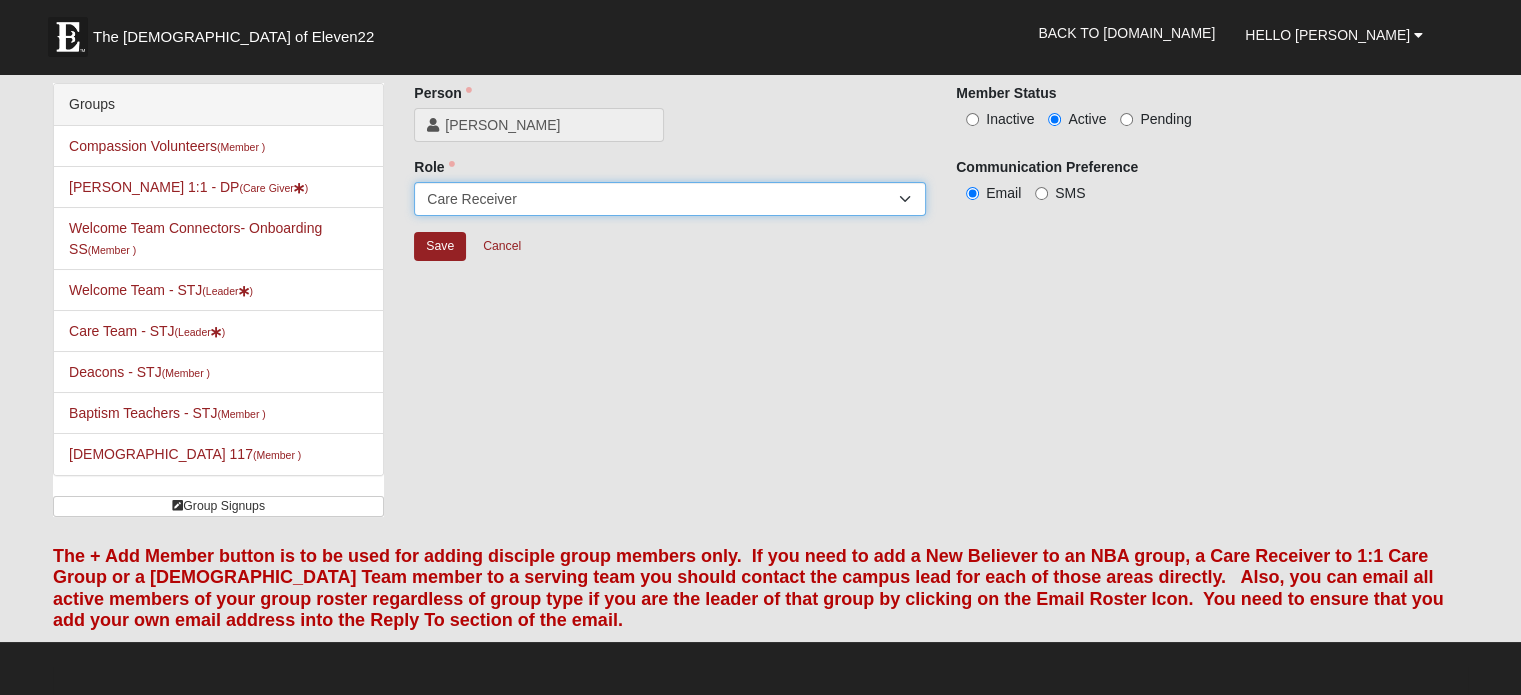 click on "Member
Leader
Care Giver
Care Receiver
Marriage Mentor
Marriage Mentee" at bounding box center (670, 199) 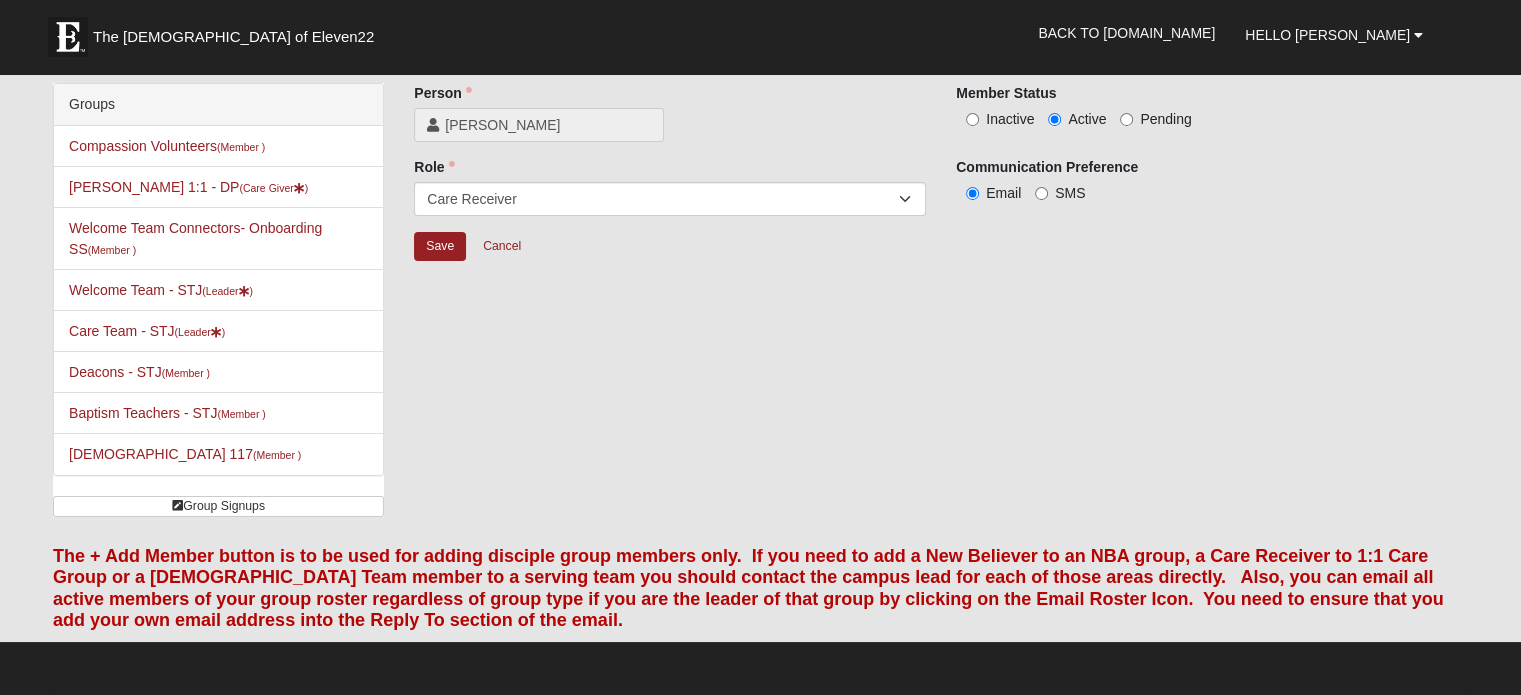 click on "Inactive" at bounding box center [1010, 119] 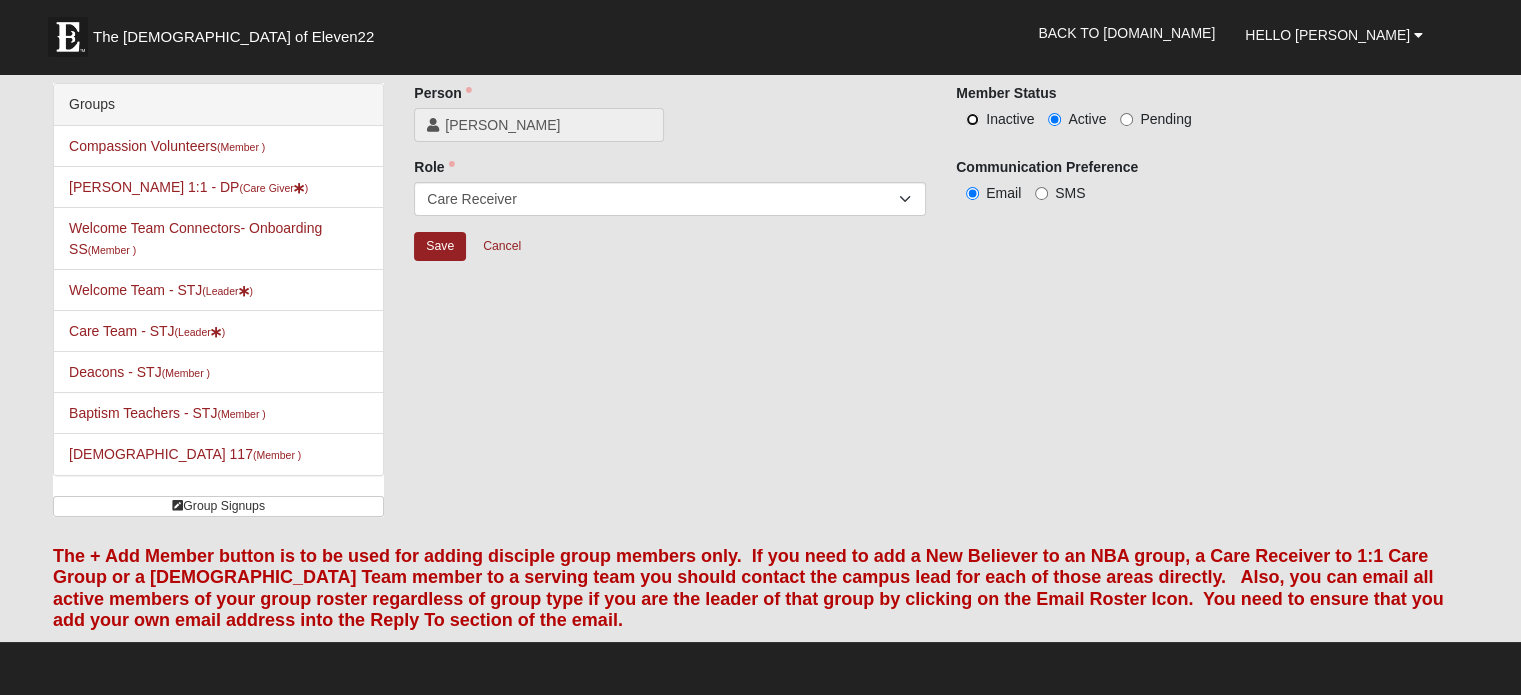 click on "Inactive" at bounding box center [972, 119] 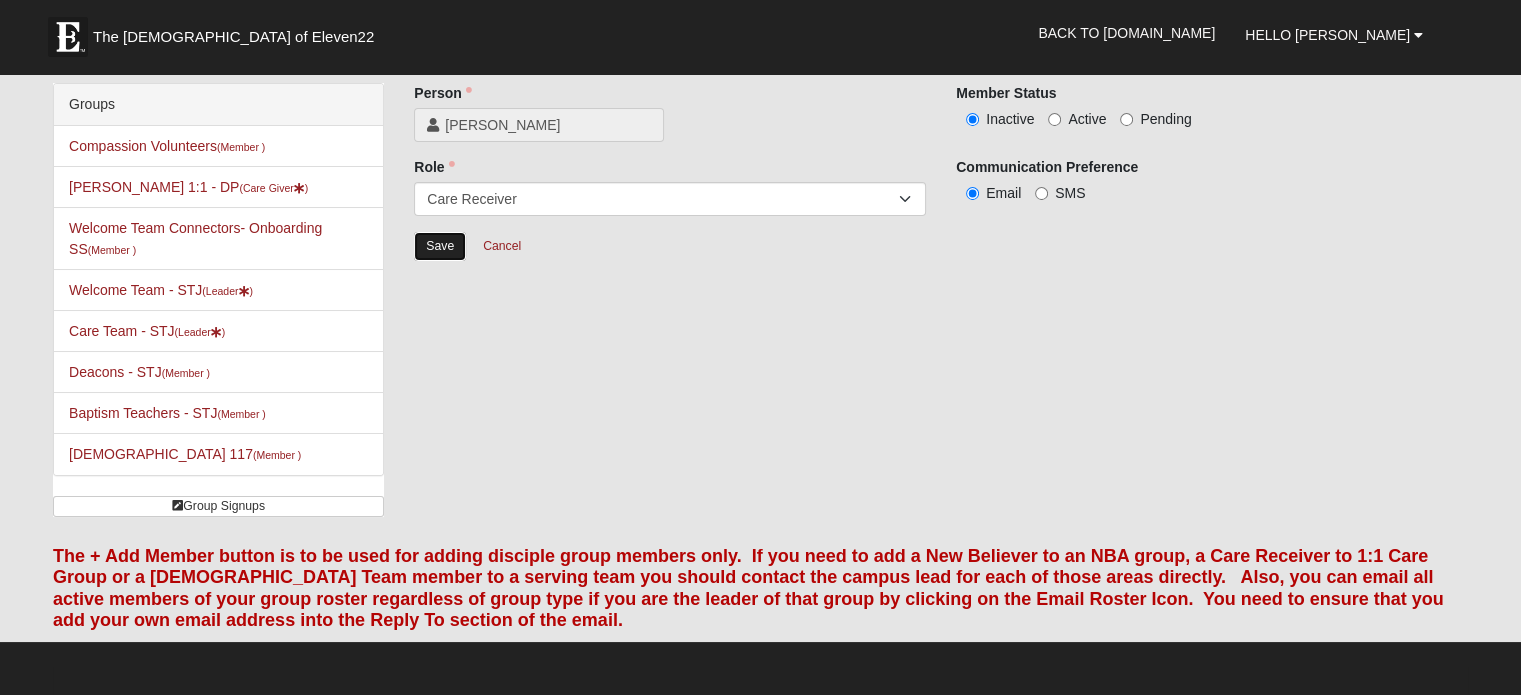 click on "Save" at bounding box center [440, 246] 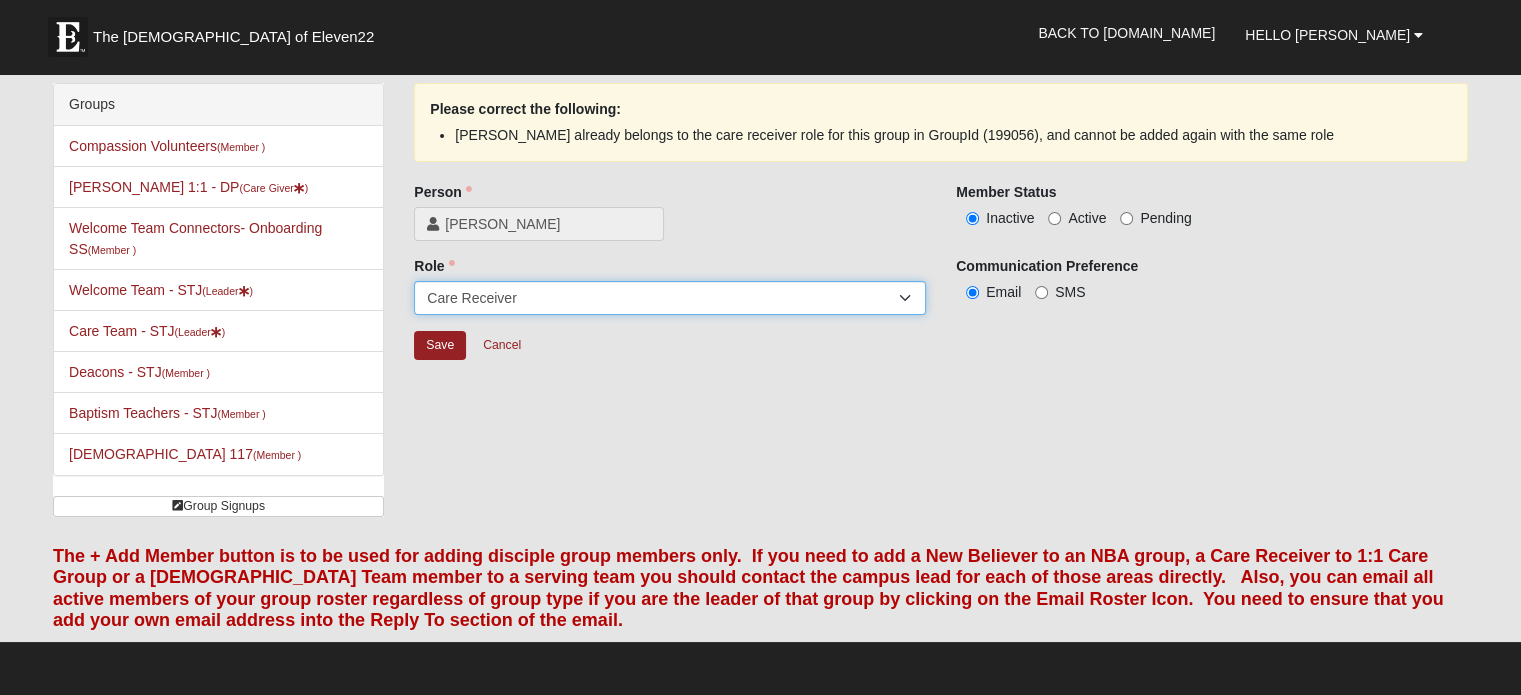 click on "Member
Leader
Care Giver
Care Receiver
Marriage Mentor
Marriage Mentee" at bounding box center [670, 298] 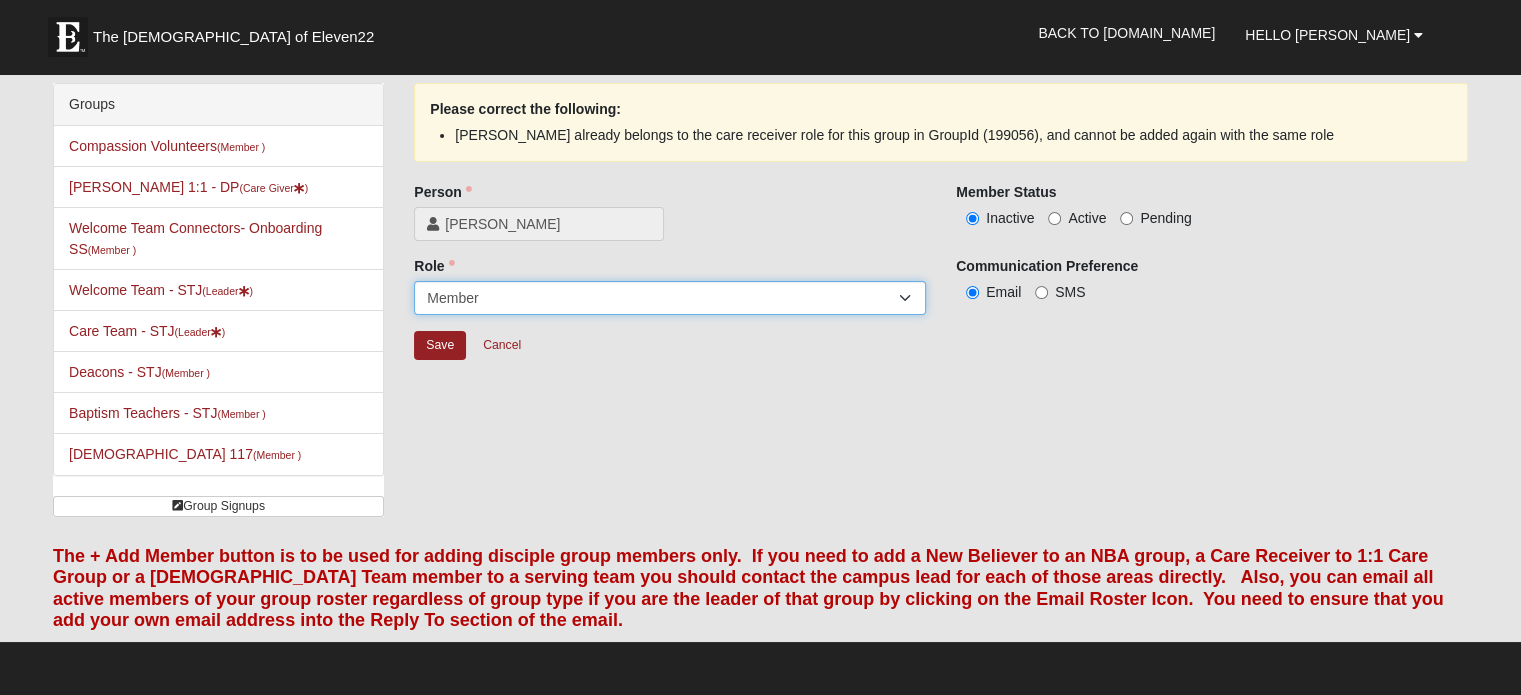 click on "Member
Leader
Care Giver
Care Receiver
Marriage Mentor
Marriage Mentee" at bounding box center (670, 298) 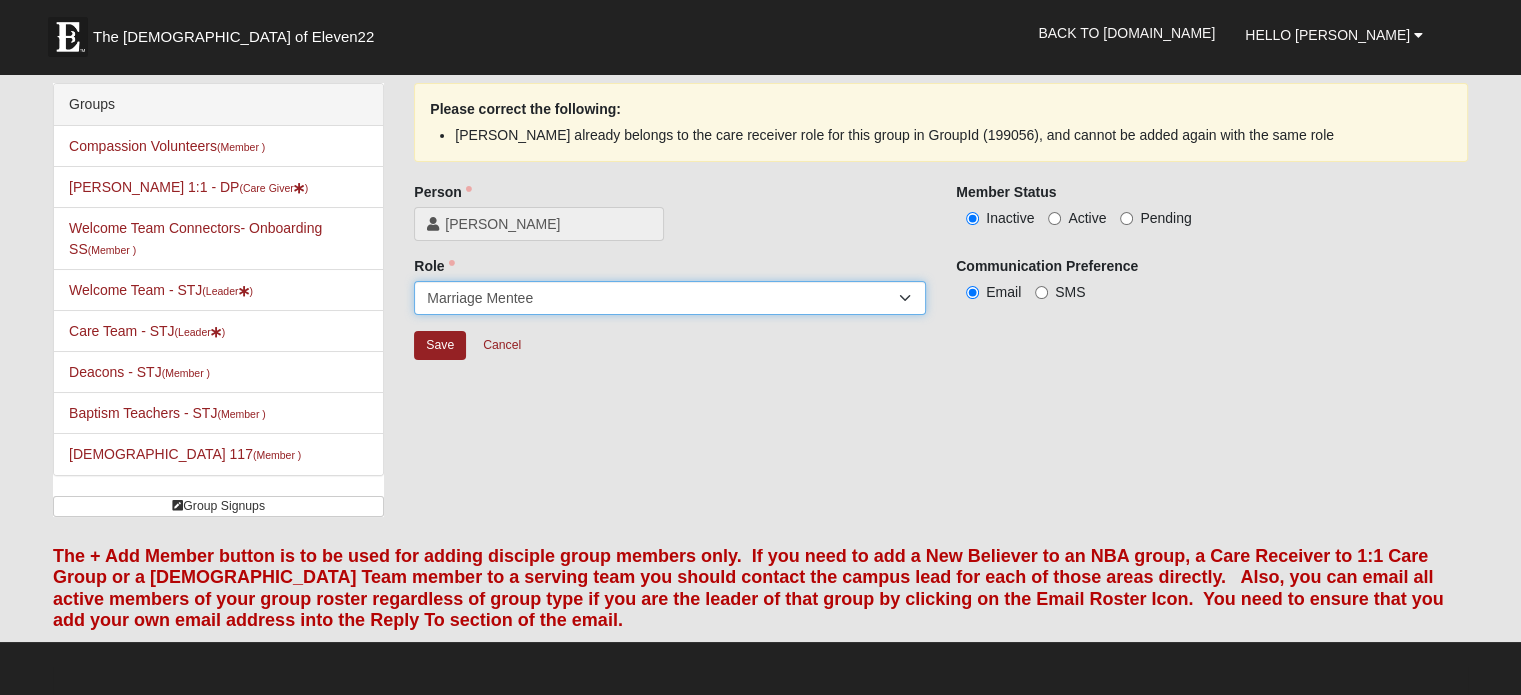 click on "Member
Leader
Care Giver
Care Receiver
Marriage Mentor
Marriage Mentee" at bounding box center (670, 298) 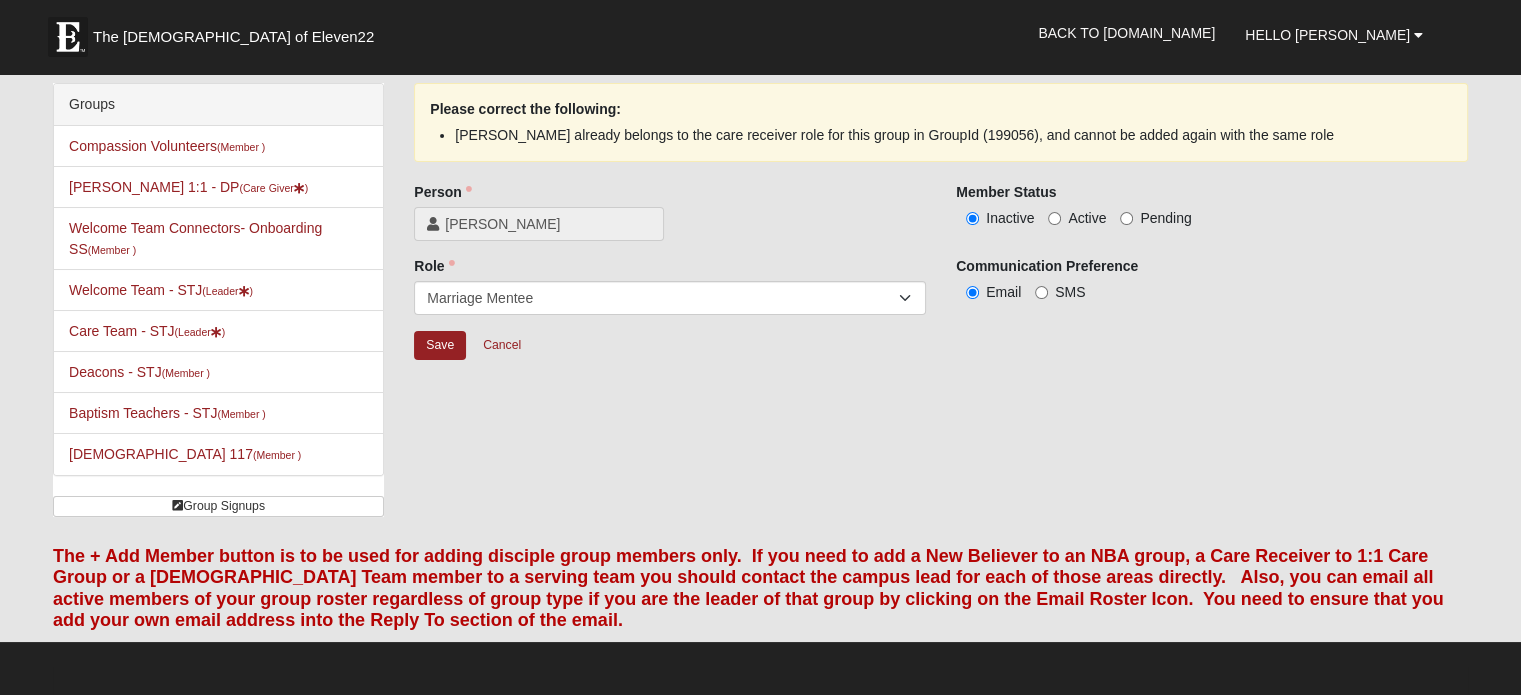 click on "Inactive" at bounding box center (1010, 218) 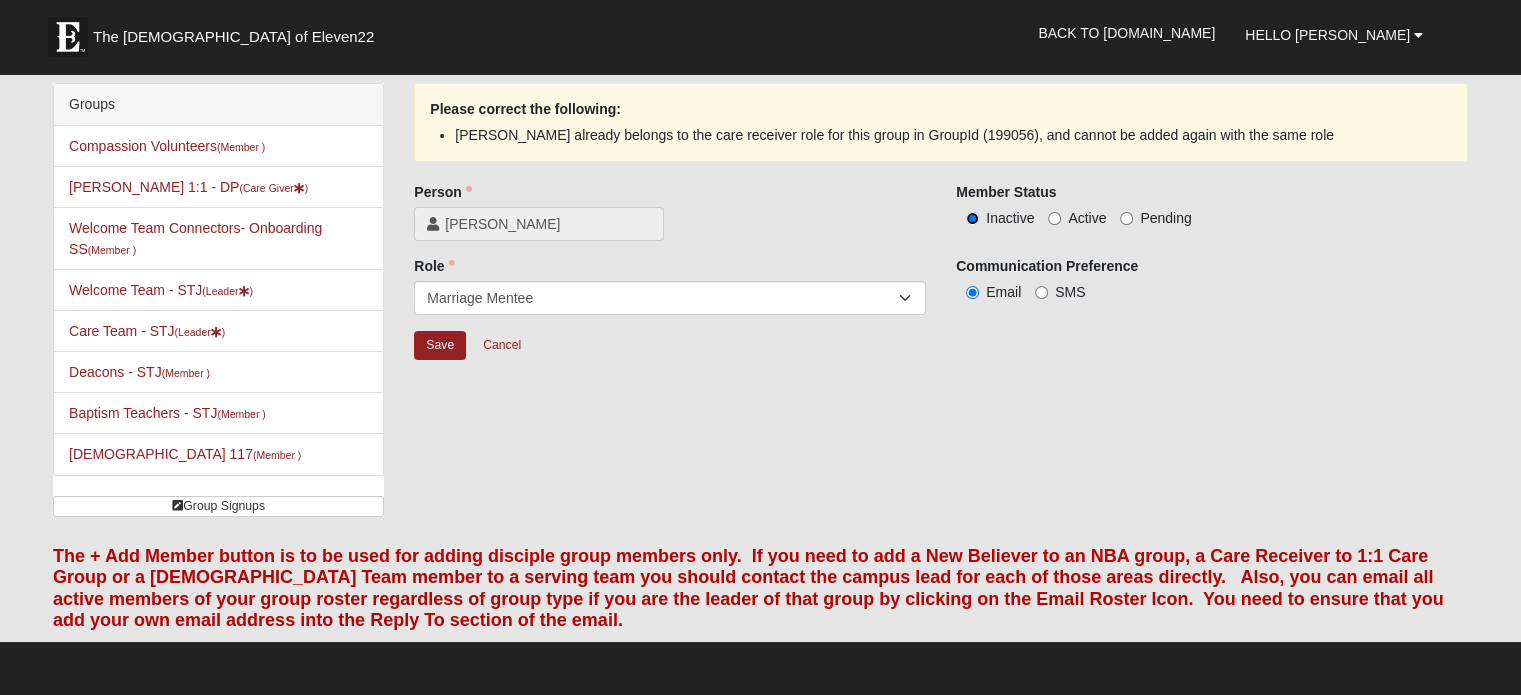 click on "Inactive" at bounding box center (972, 218) 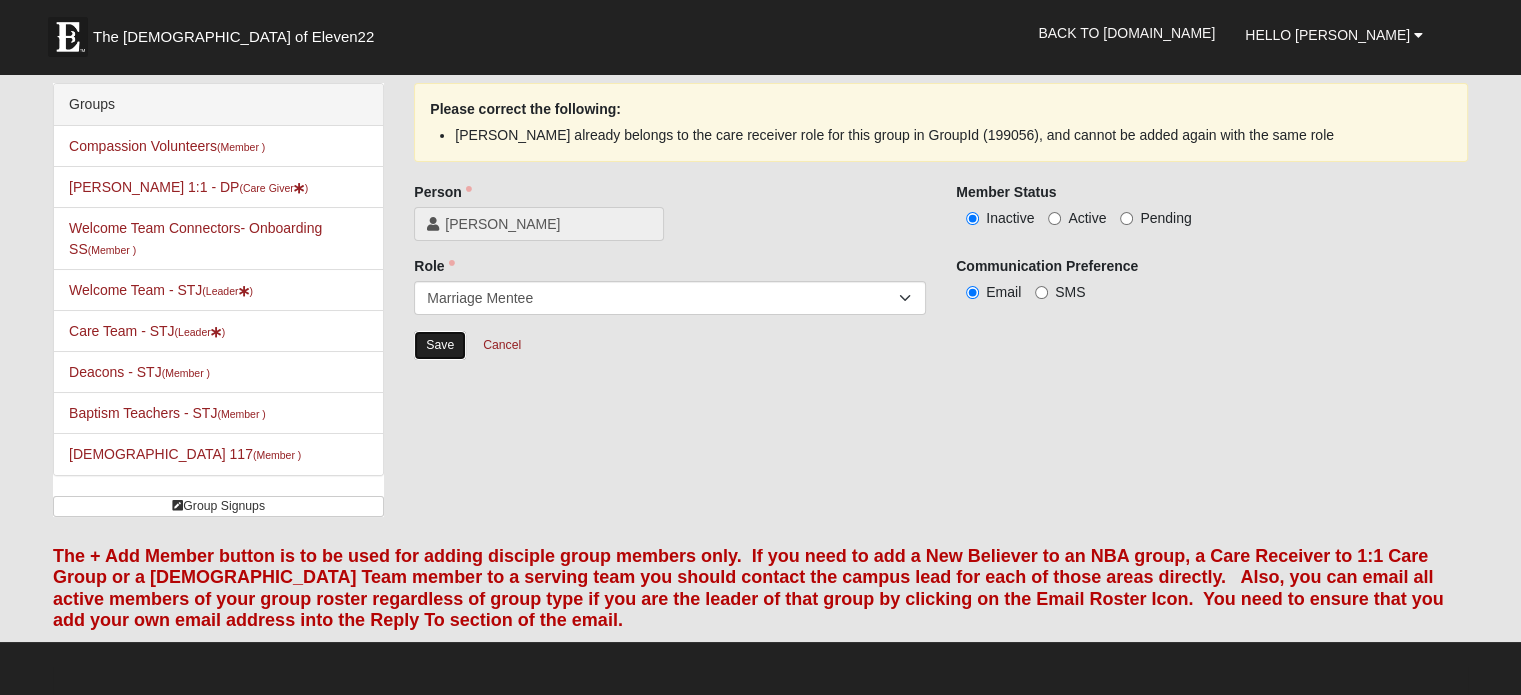 click on "Save" at bounding box center [440, 345] 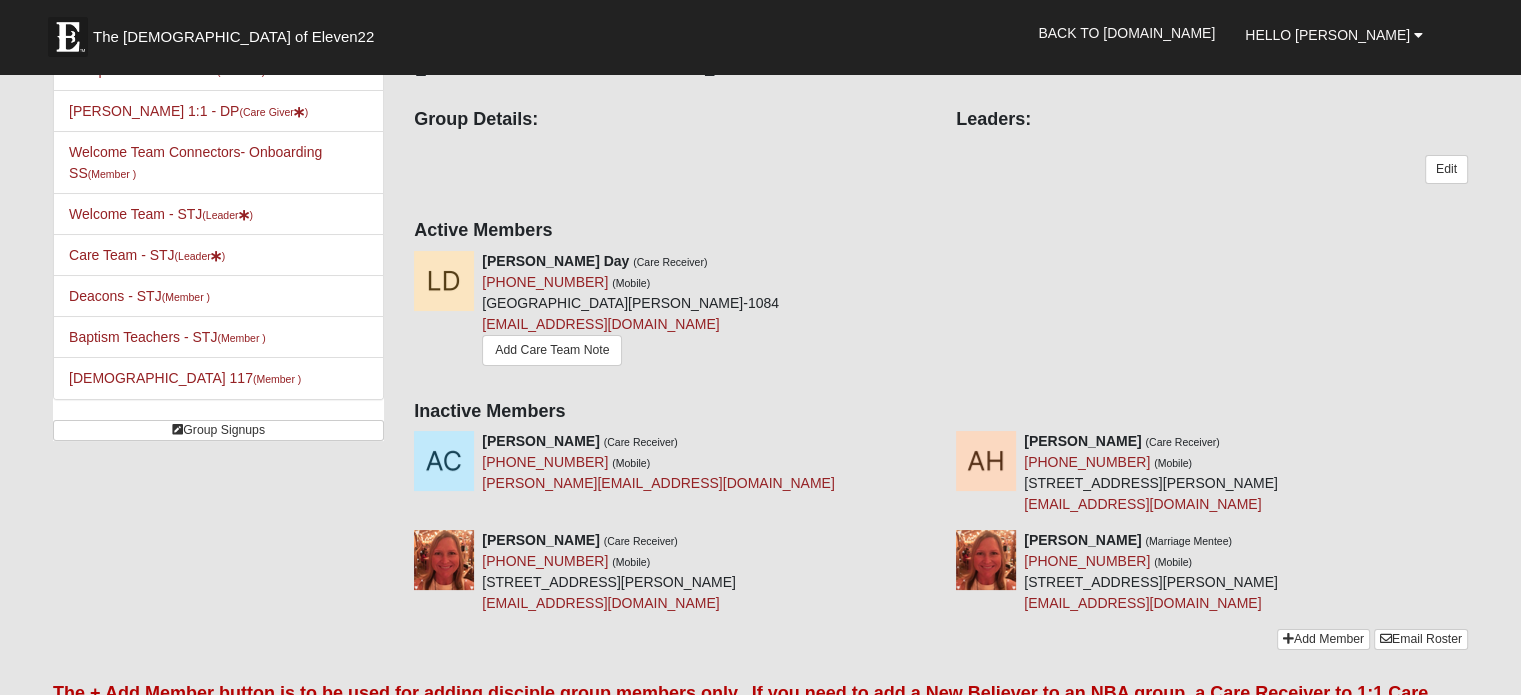 scroll, scrollTop: 200, scrollLeft: 0, axis: vertical 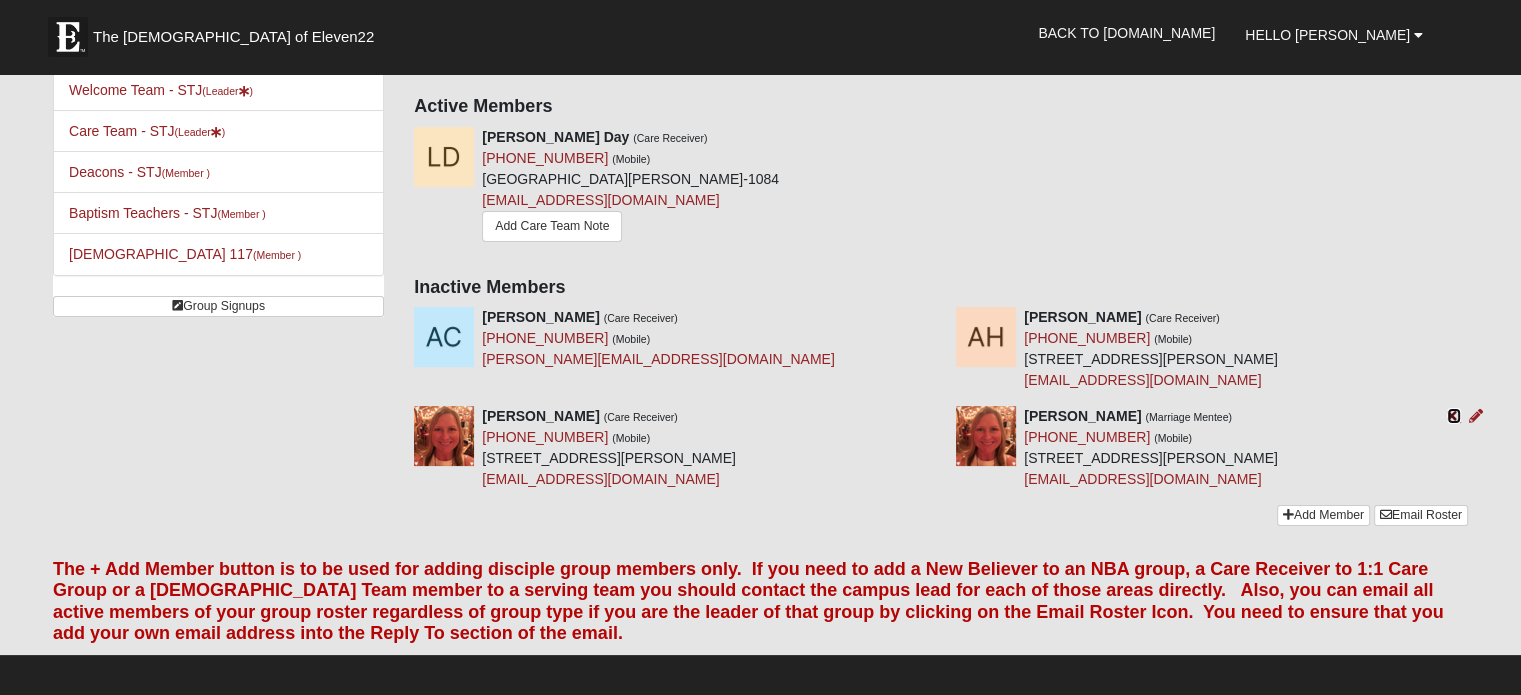click at bounding box center [1452, 416] 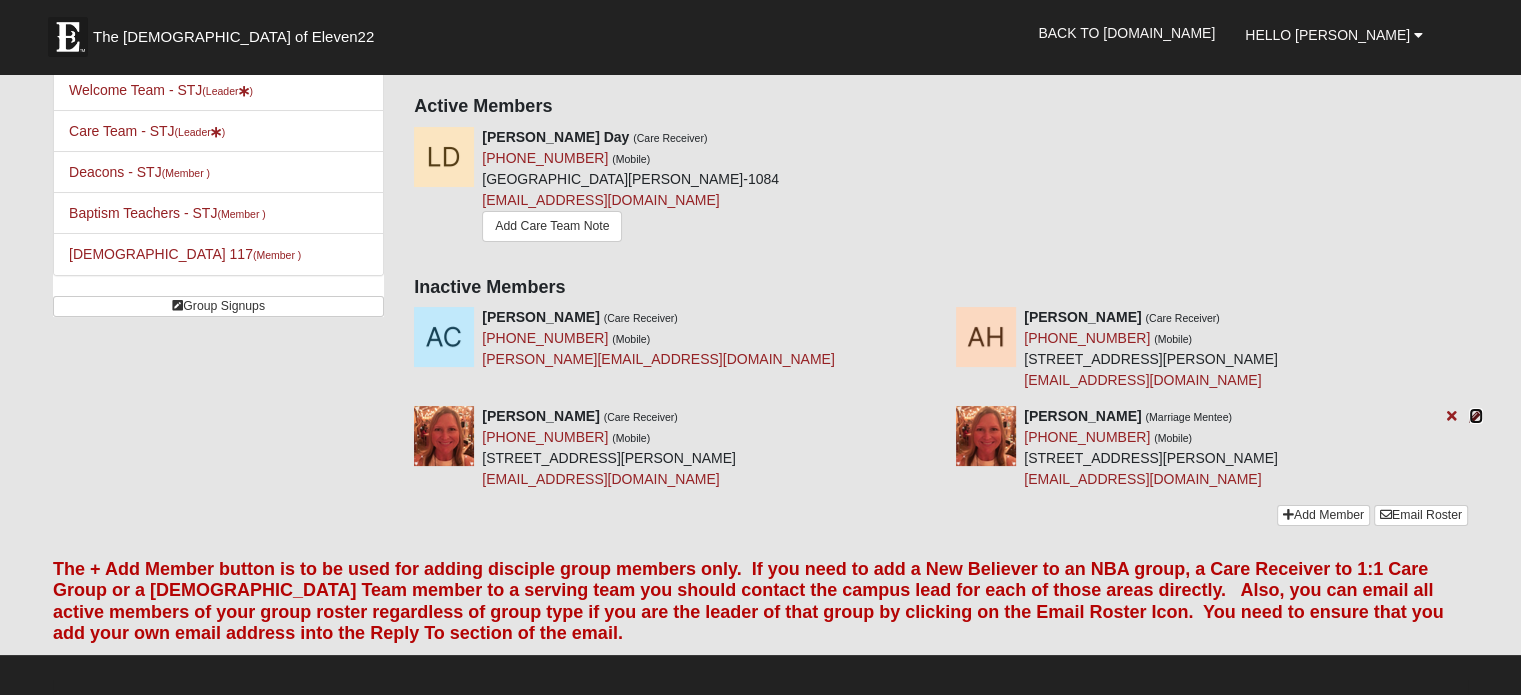 click at bounding box center (1476, 416) 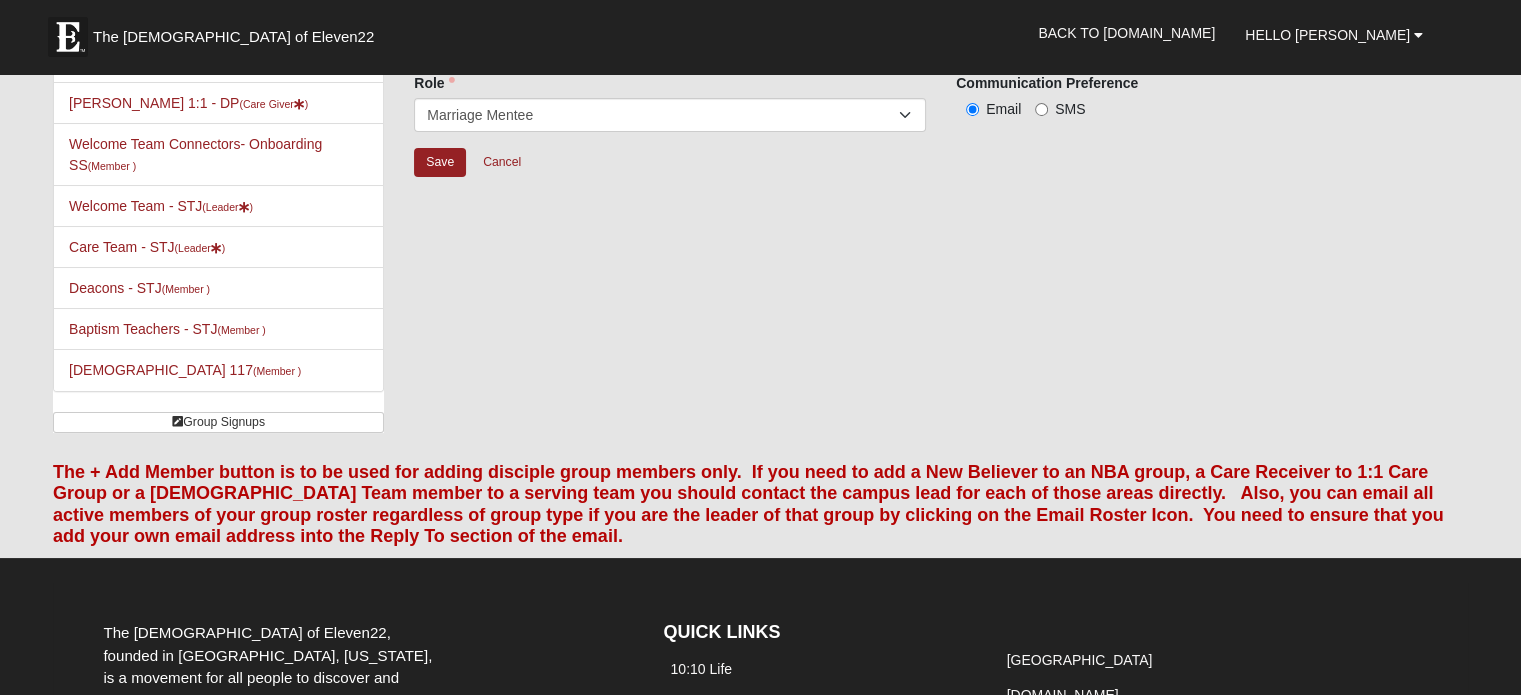 scroll, scrollTop: 0, scrollLeft: 0, axis: both 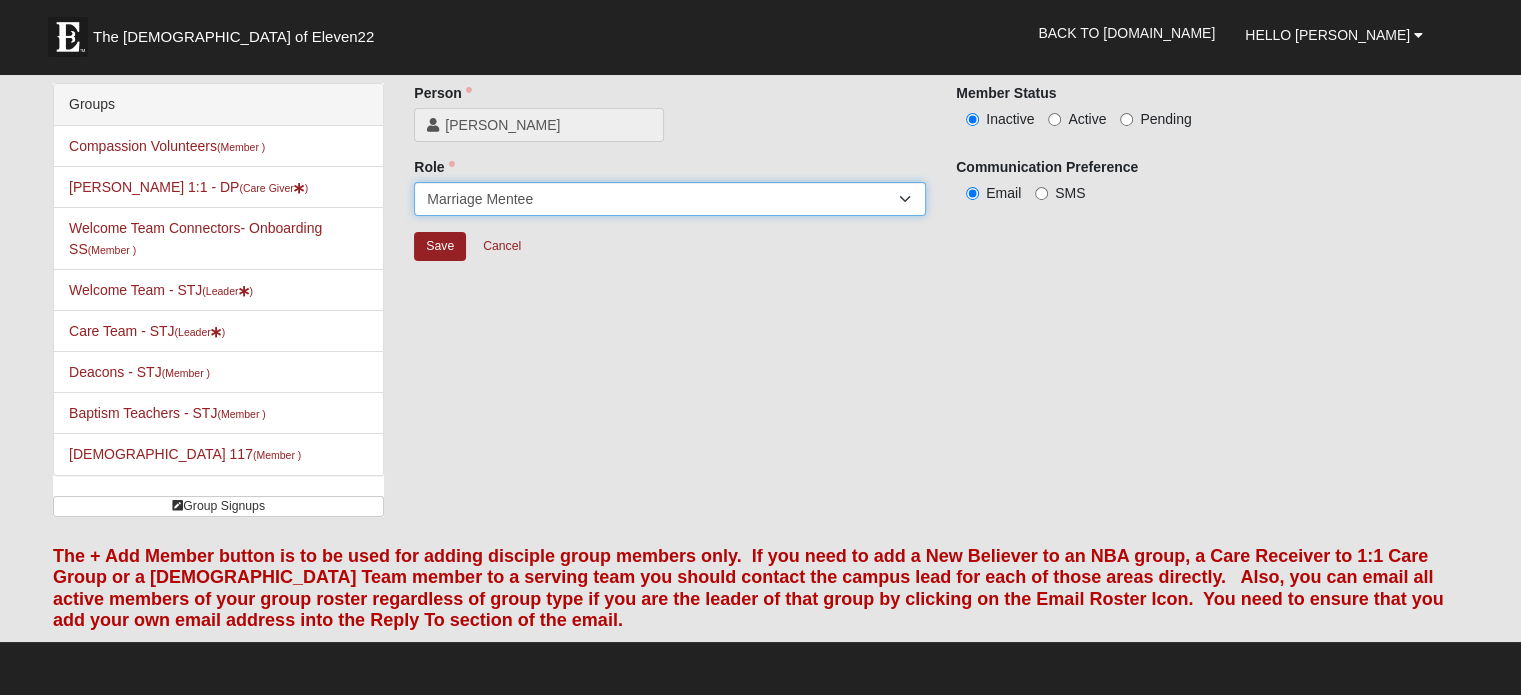 click on "Member
Leader
Care Giver
Care Receiver
Marriage Mentor
Marriage Mentee" at bounding box center (670, 199) 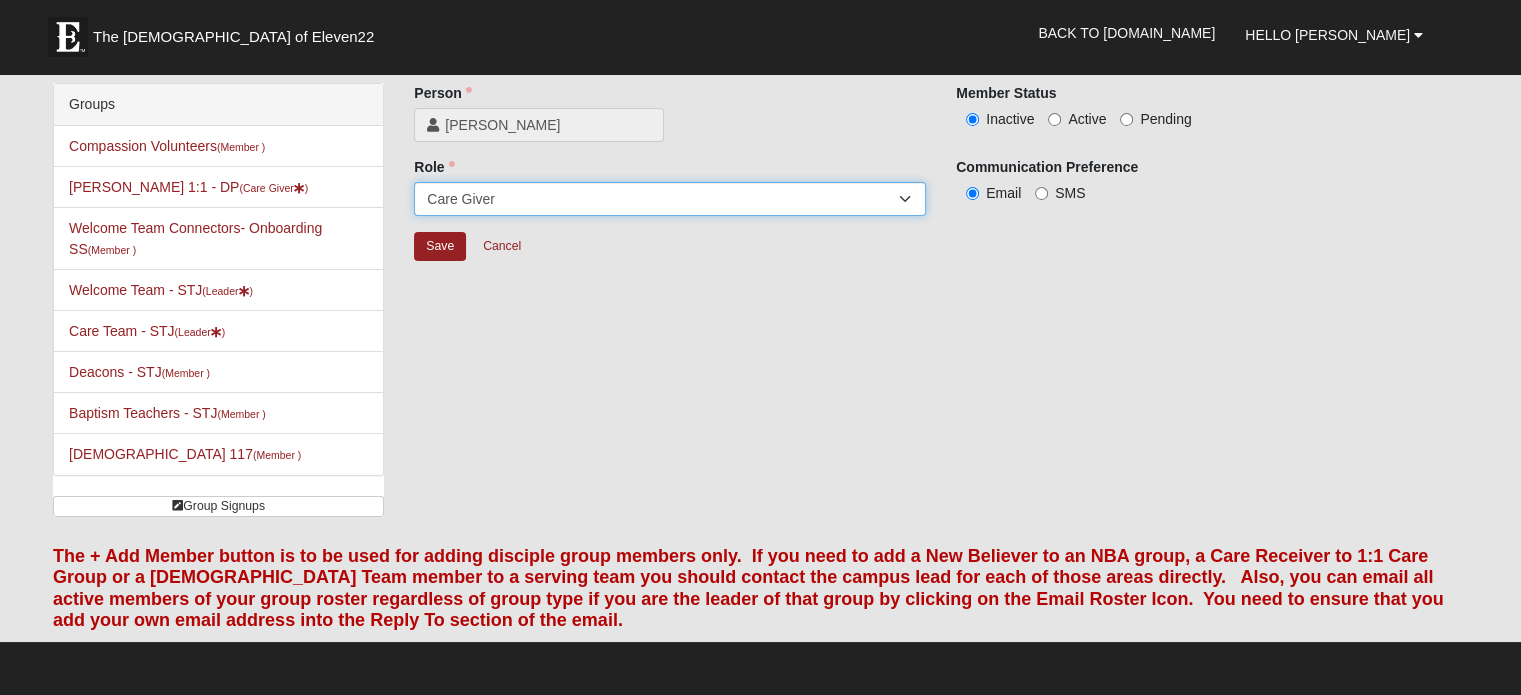 click on "Member
Leader
Care Giver
Care Receiver
Marriage Mentor
Marriage Mentee" at bounding box center (670, 199) 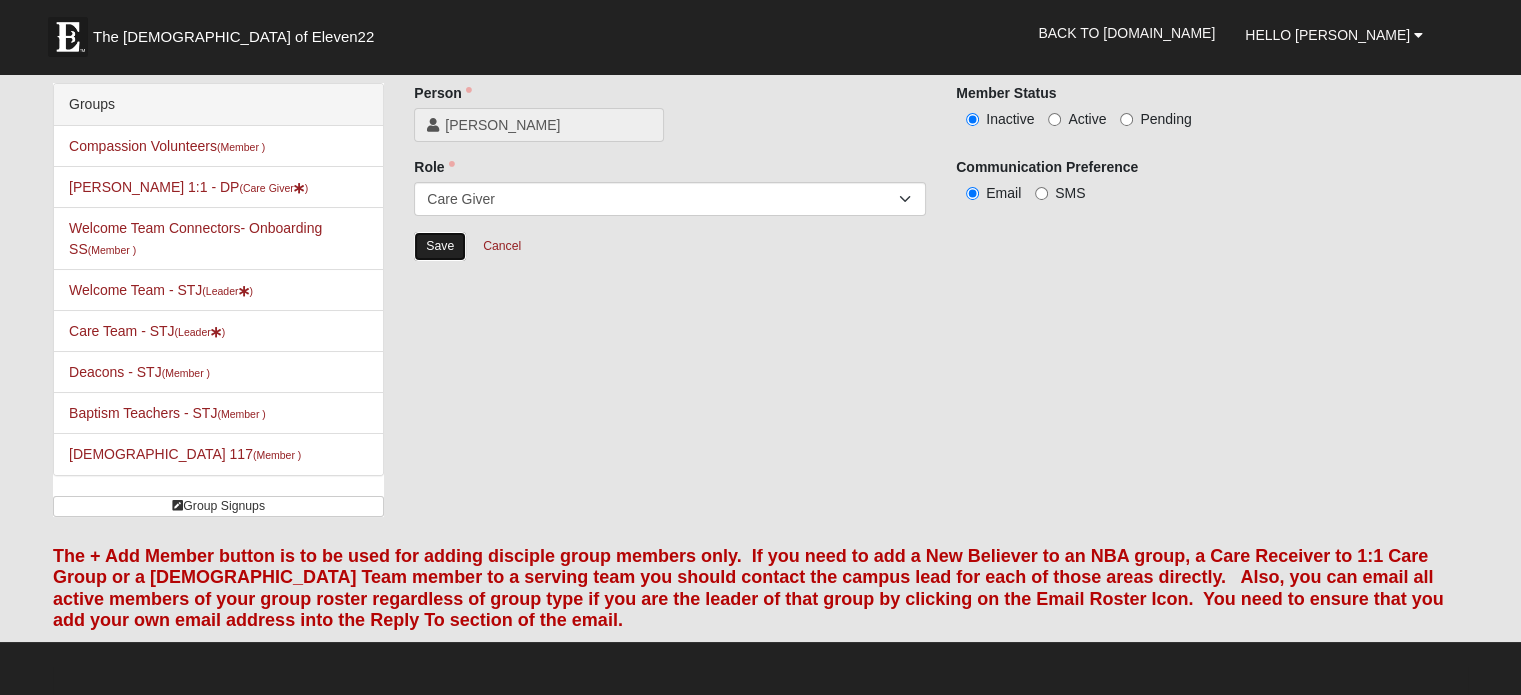 click on "Save" at bounding box center [440, 246] 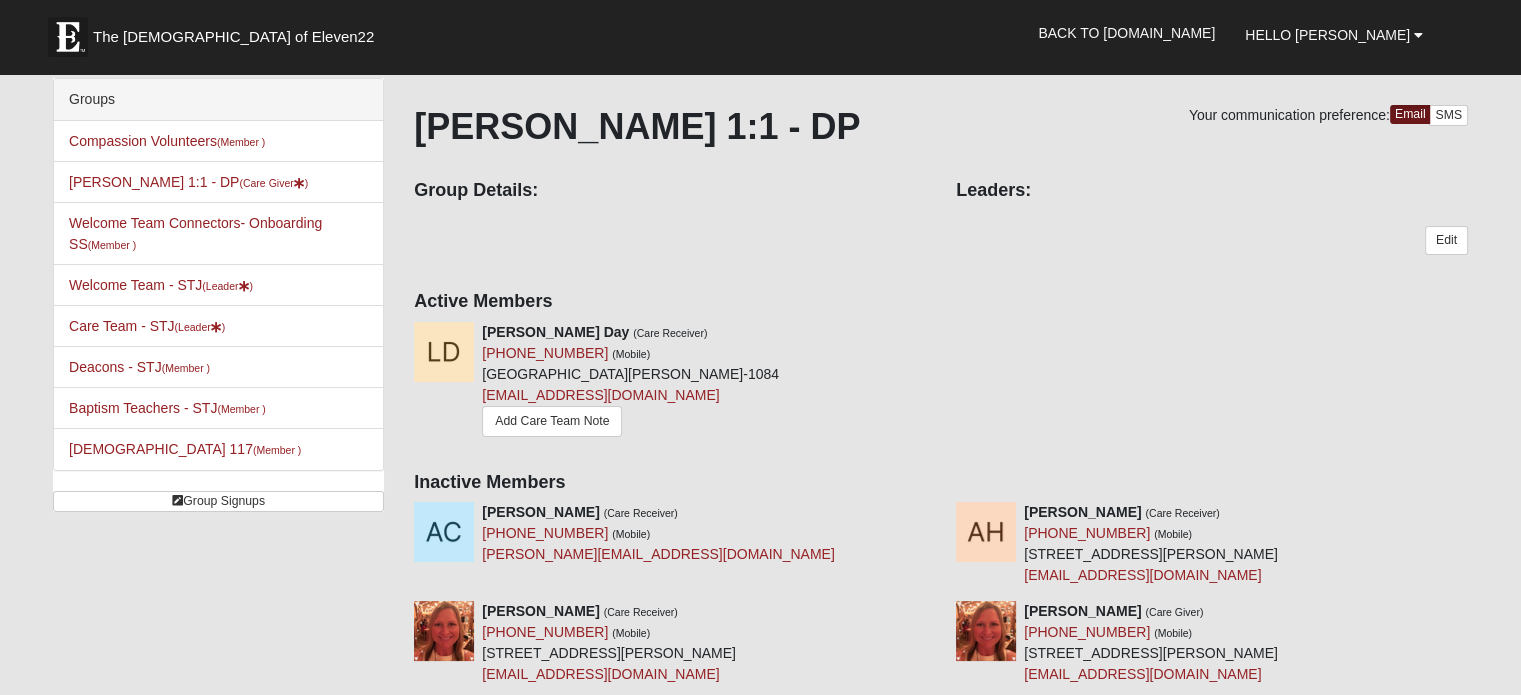 scroll, scrollTop: 100, scrollLeft: 0, axis: vertical 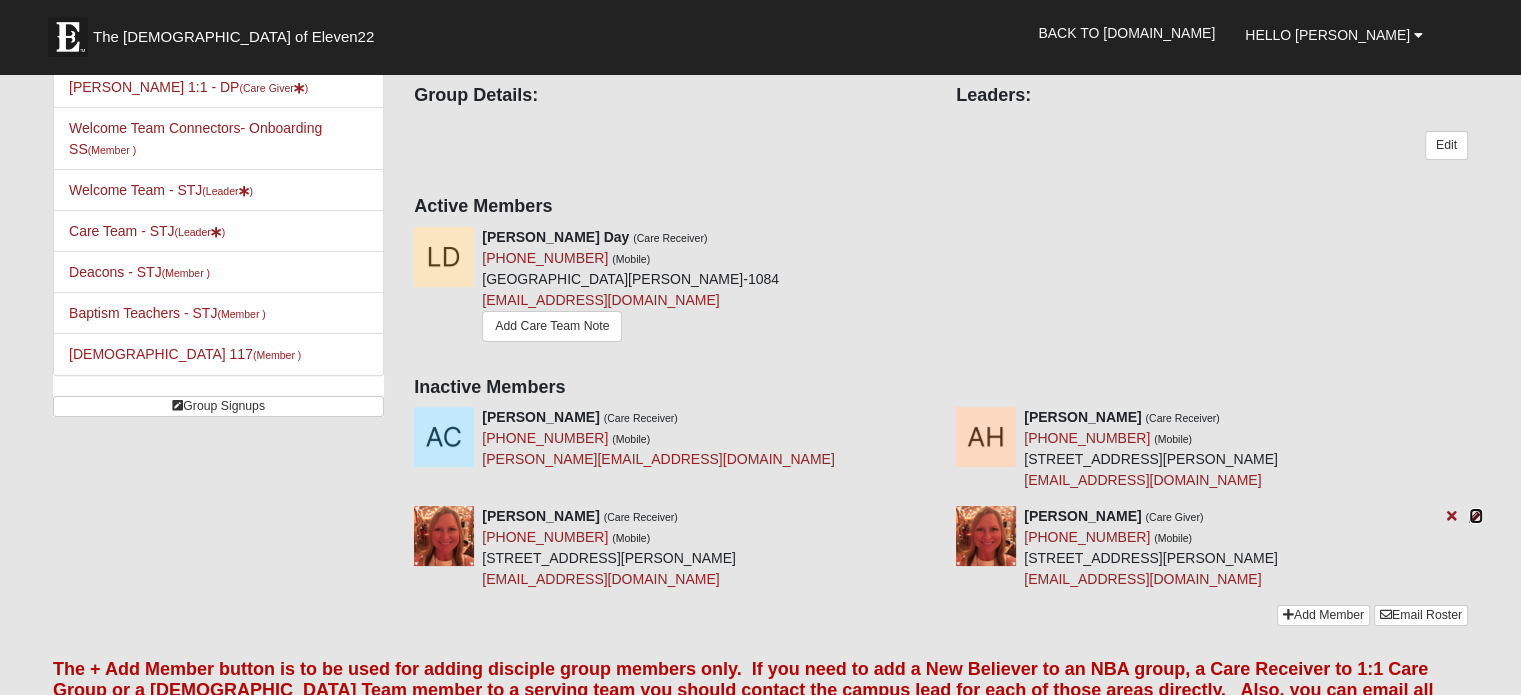 click at bounding box center [1476, 516] 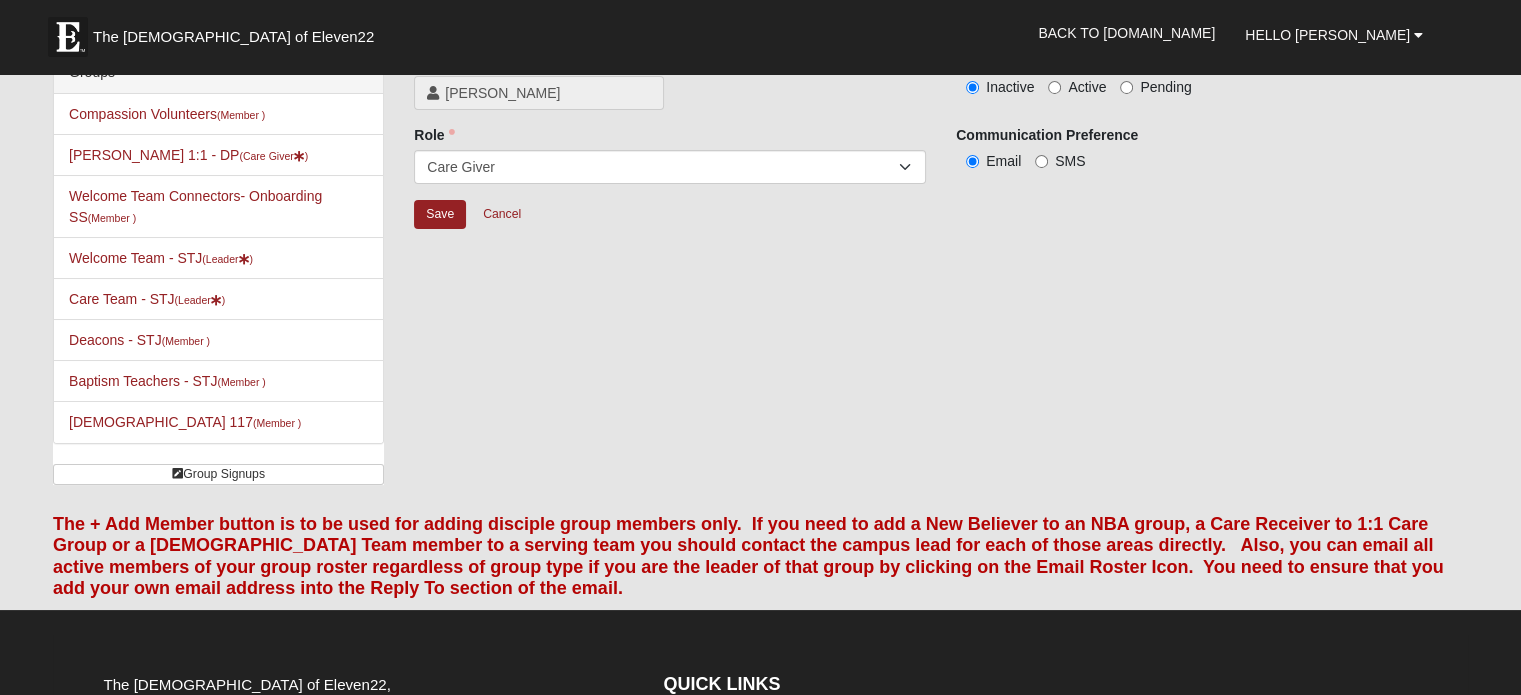 scroll, scrollTop: 0, scrollLeft: 0, axis: both 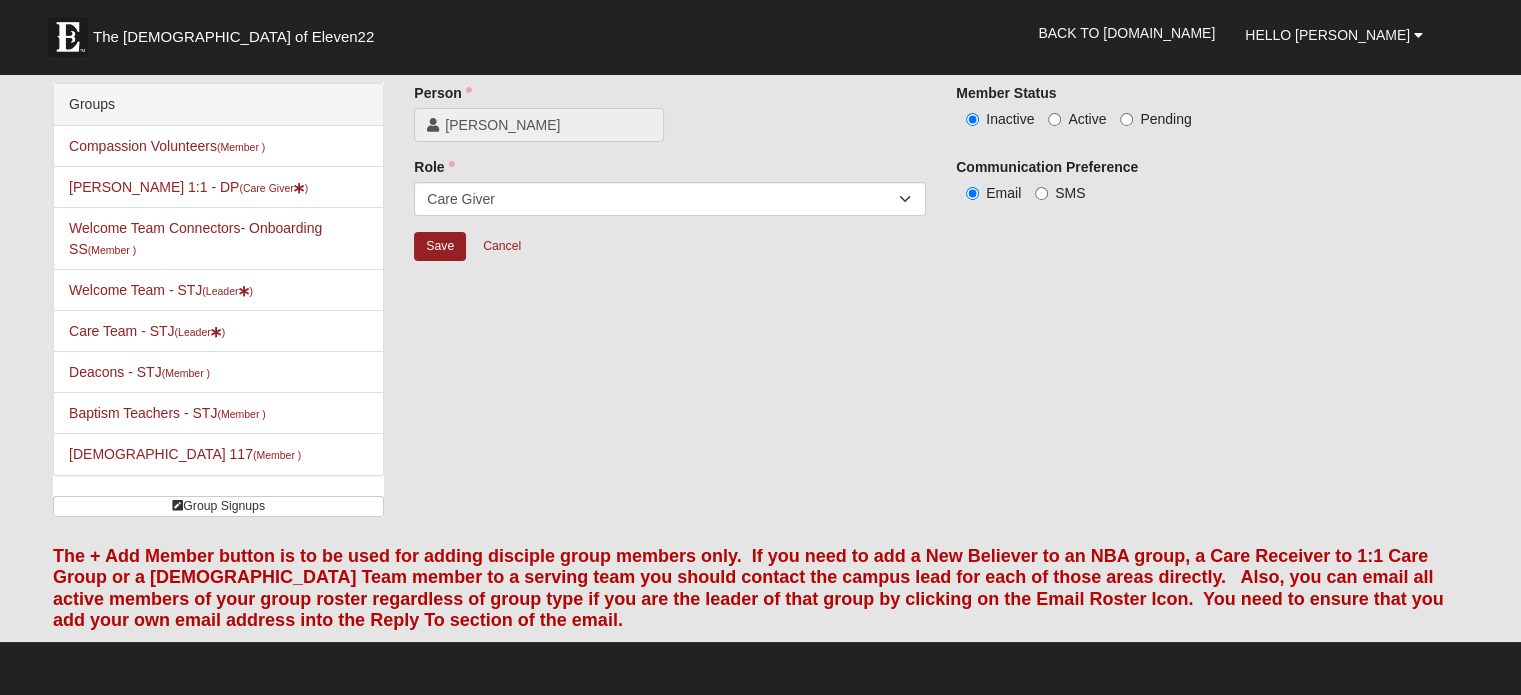 click on "Active" at bounding box center (1087, 119) 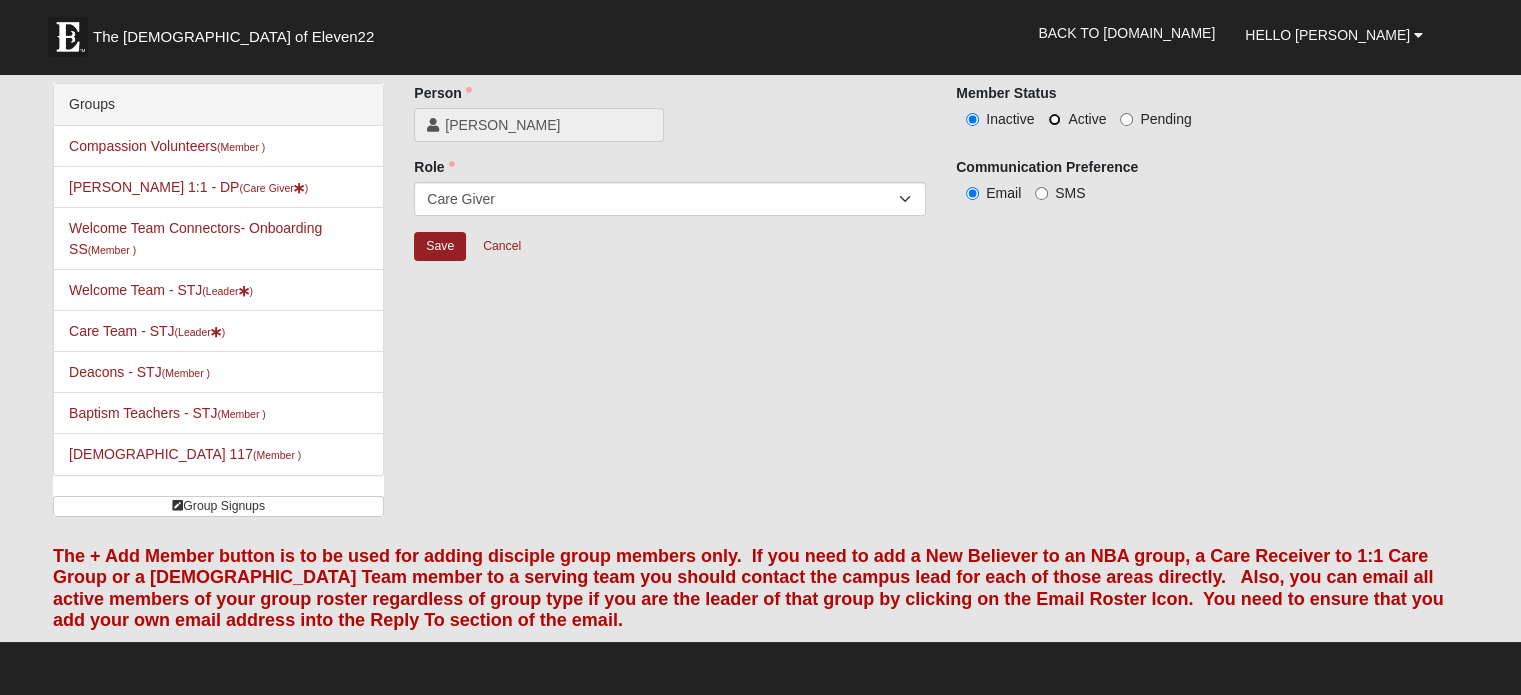 click on "Active" at bounding box center (1054, 119) 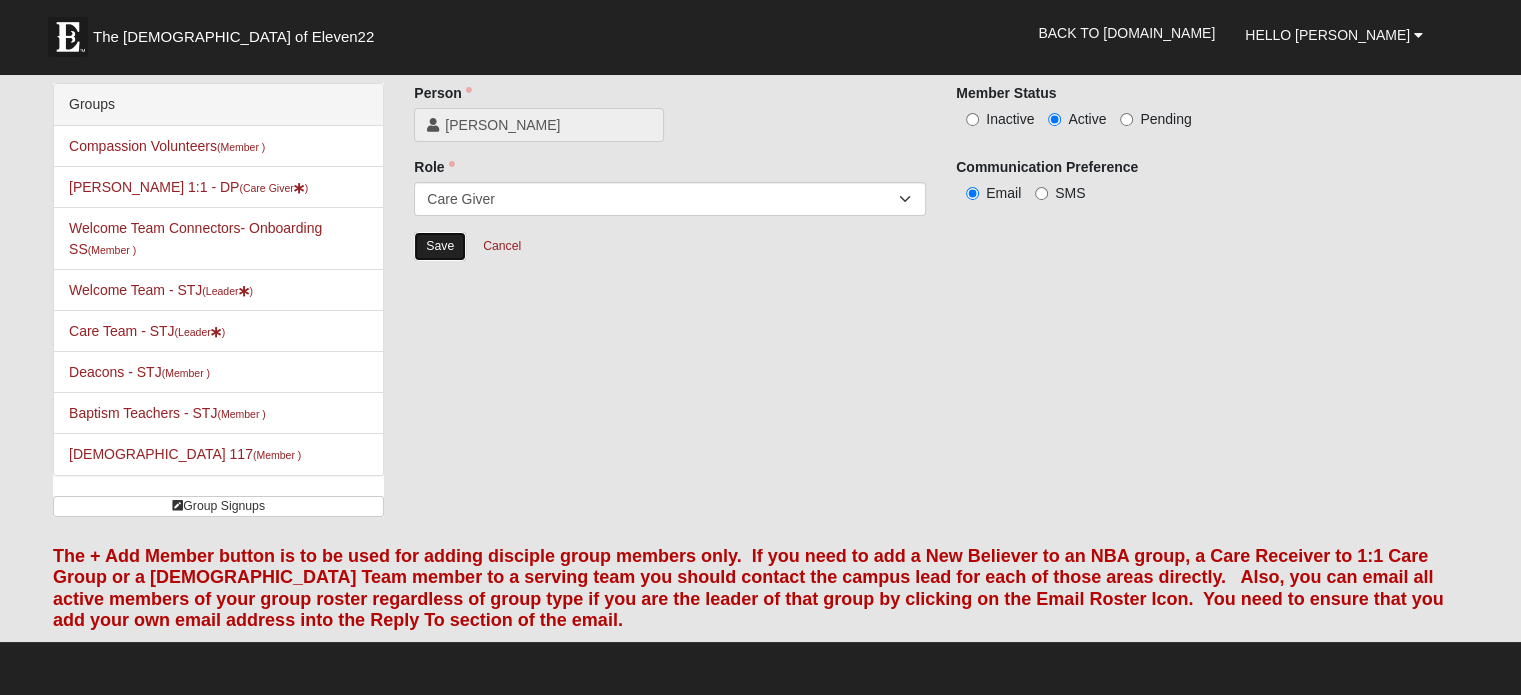 click on "Save" at bounding box center (440, 246) 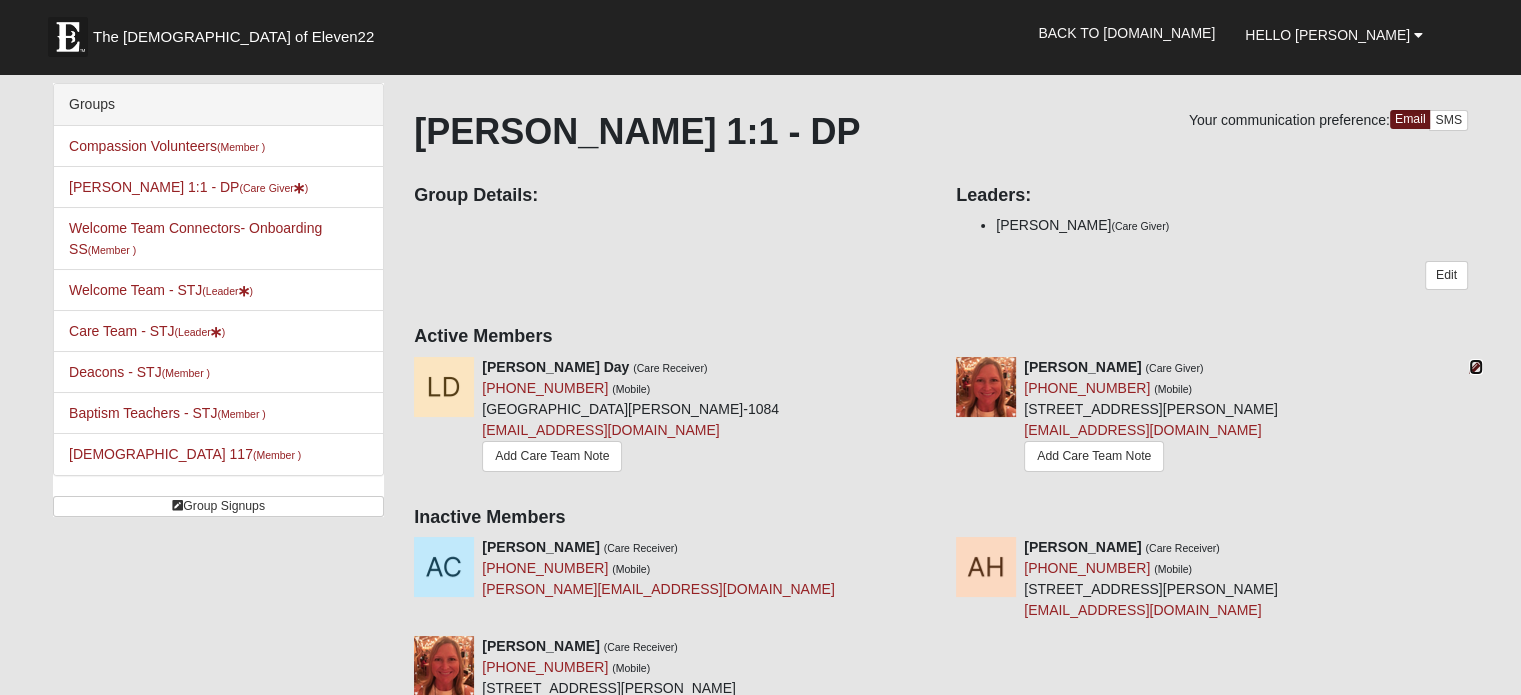 click at bounding box center (1476, 367) 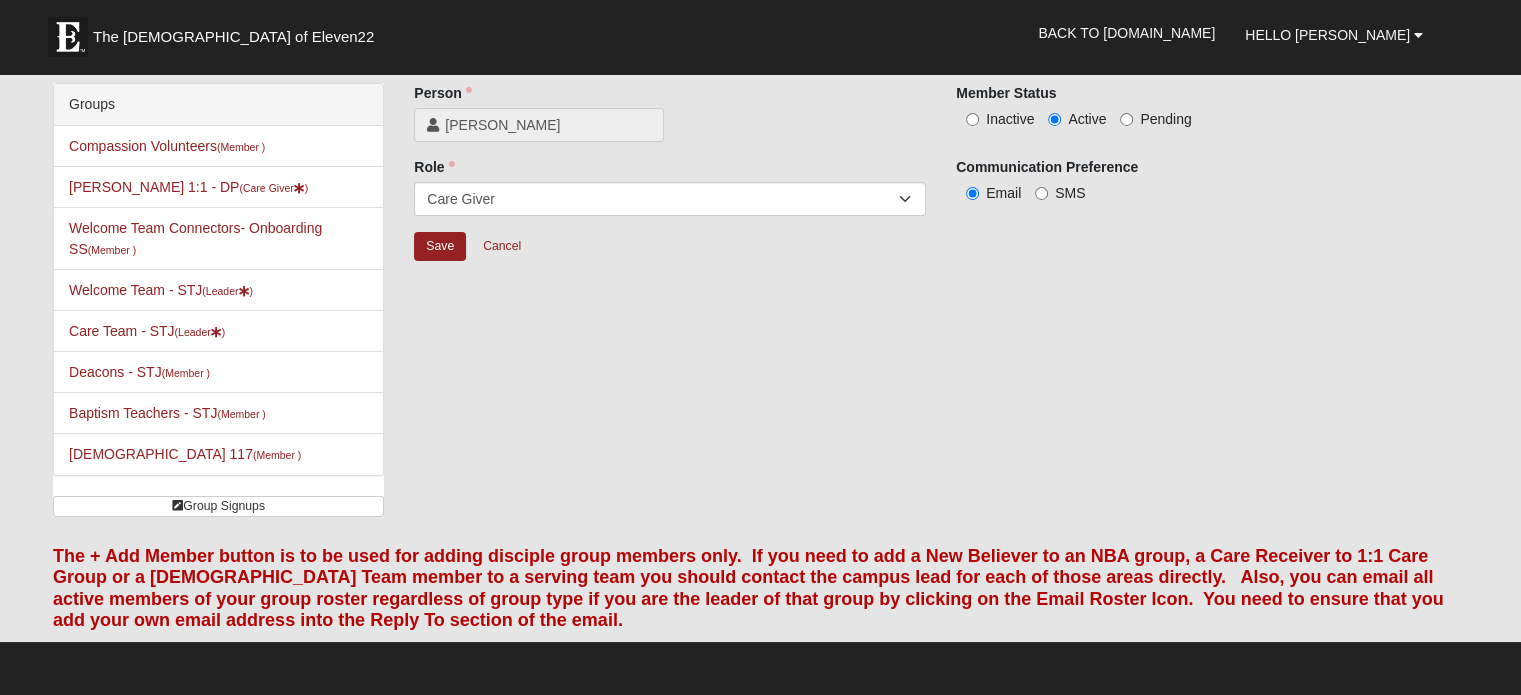 click on "Inactive" at bounding box center (1010, 119) 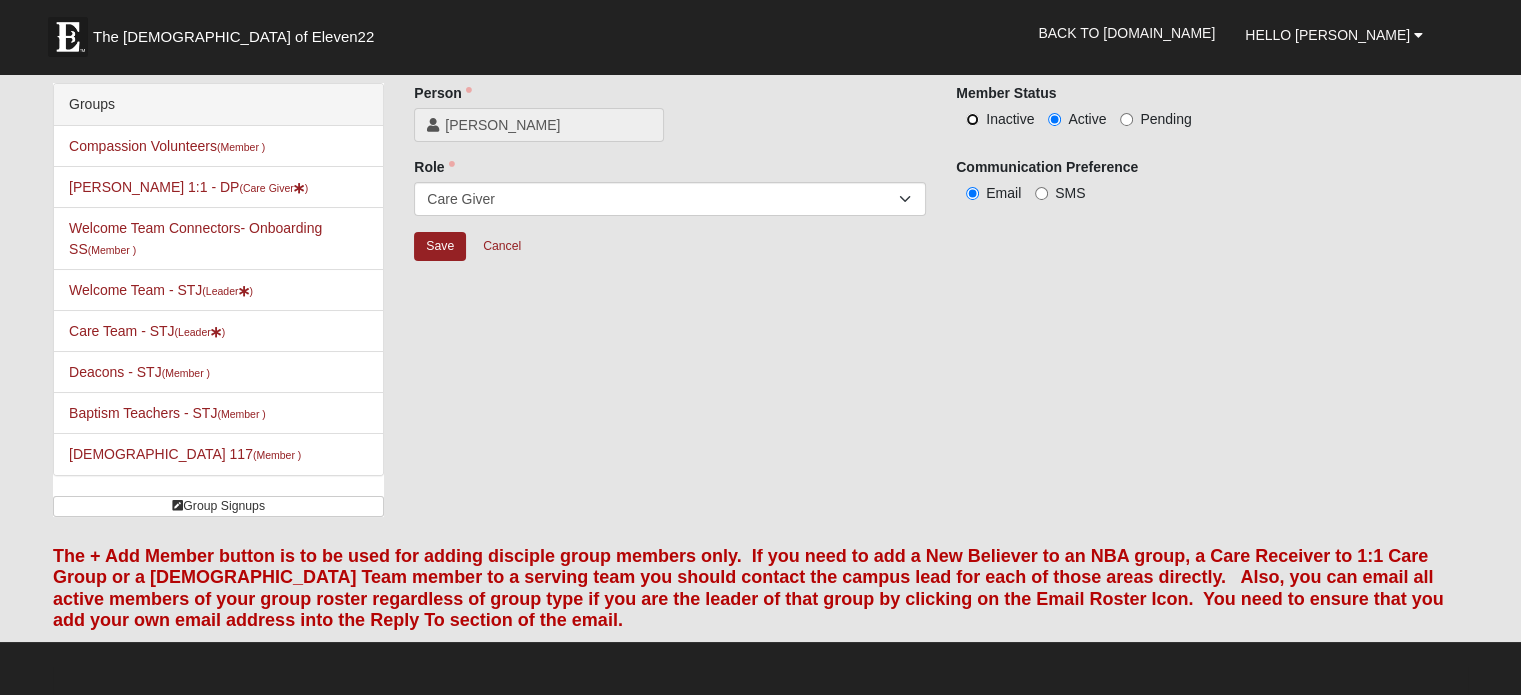 click on "Inactive" at bounding box center [972, 119] 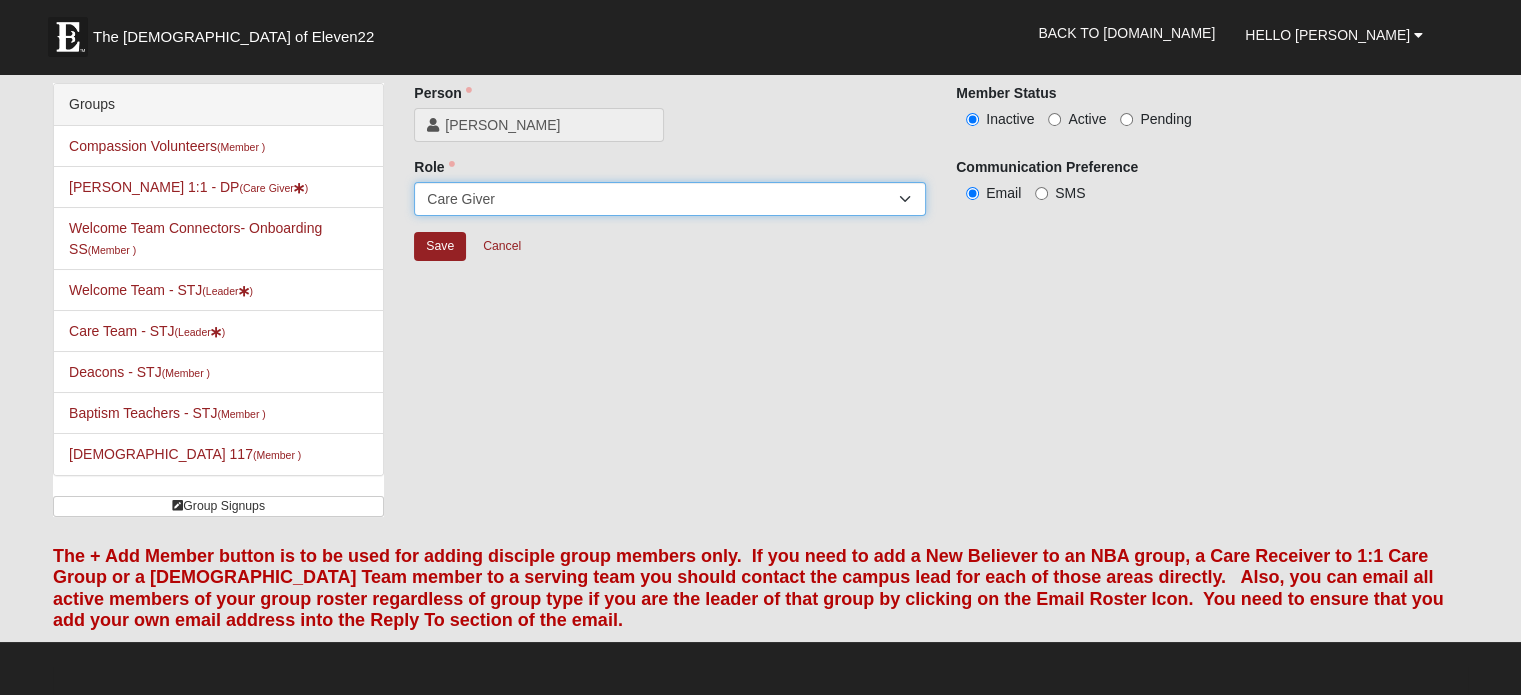click on "Member
Leader
Care Giver
Care Receiver
Marriage Mentor
Marriage Mentee" at bounding box center (670, 199) 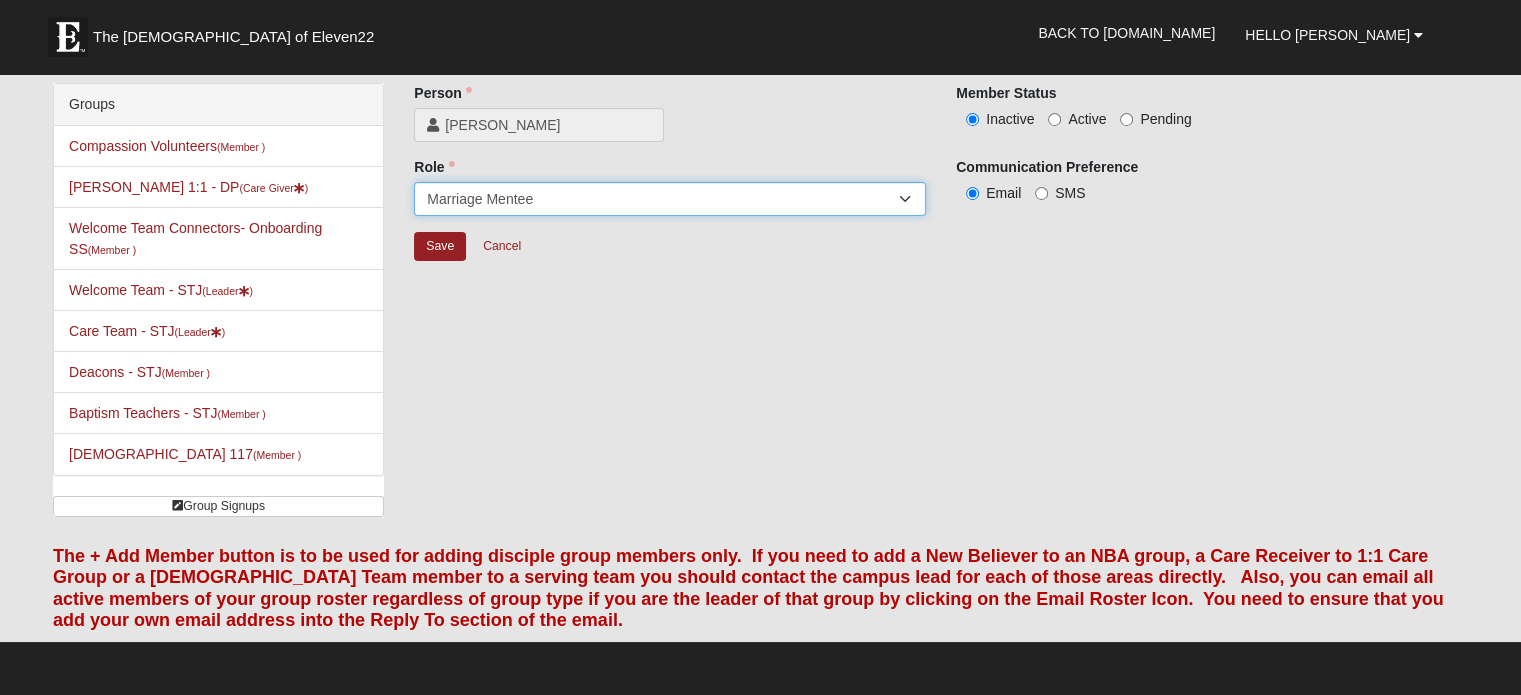 click on "Member
Leader
Care Giver
Care Receiver
Marriage Mentor
Marriage Mentee" at bounding box center (670, 199) 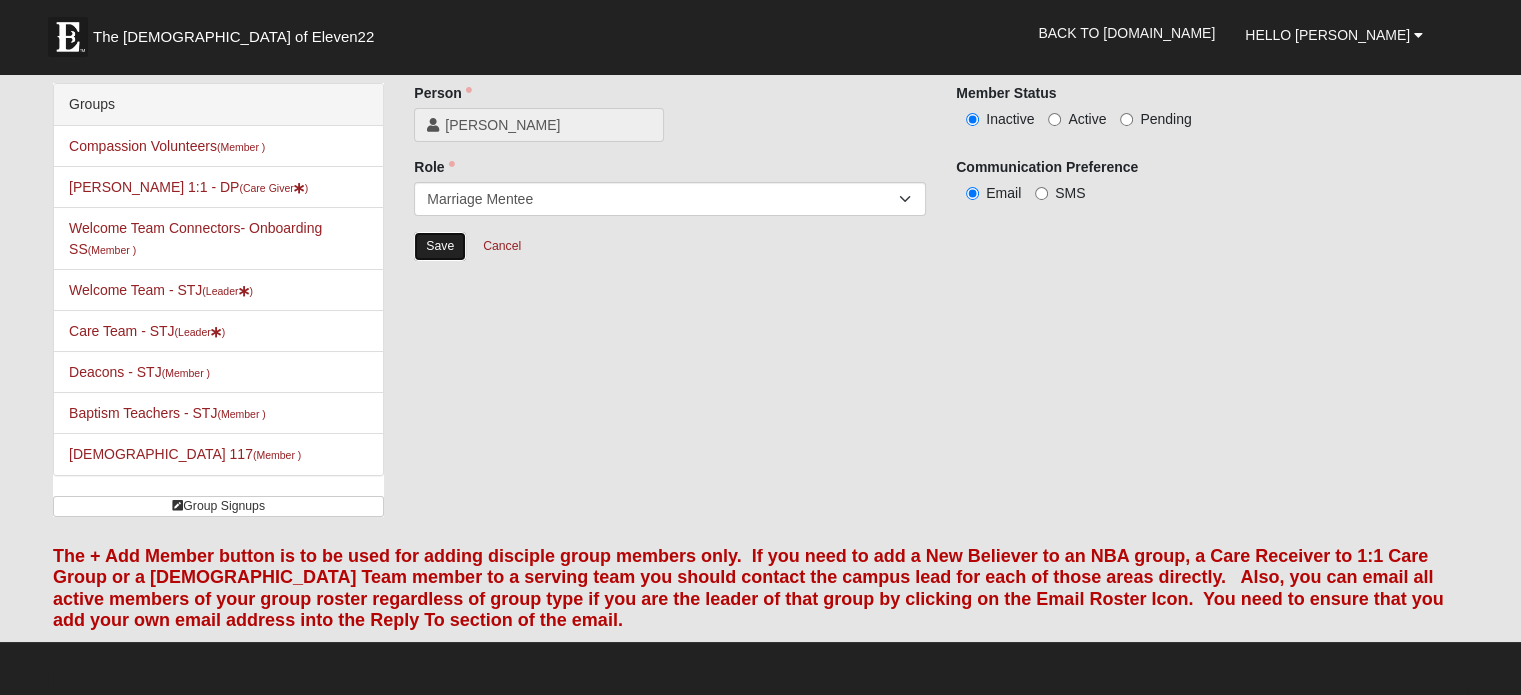 click on "Save" at bounding box center [440, 246] 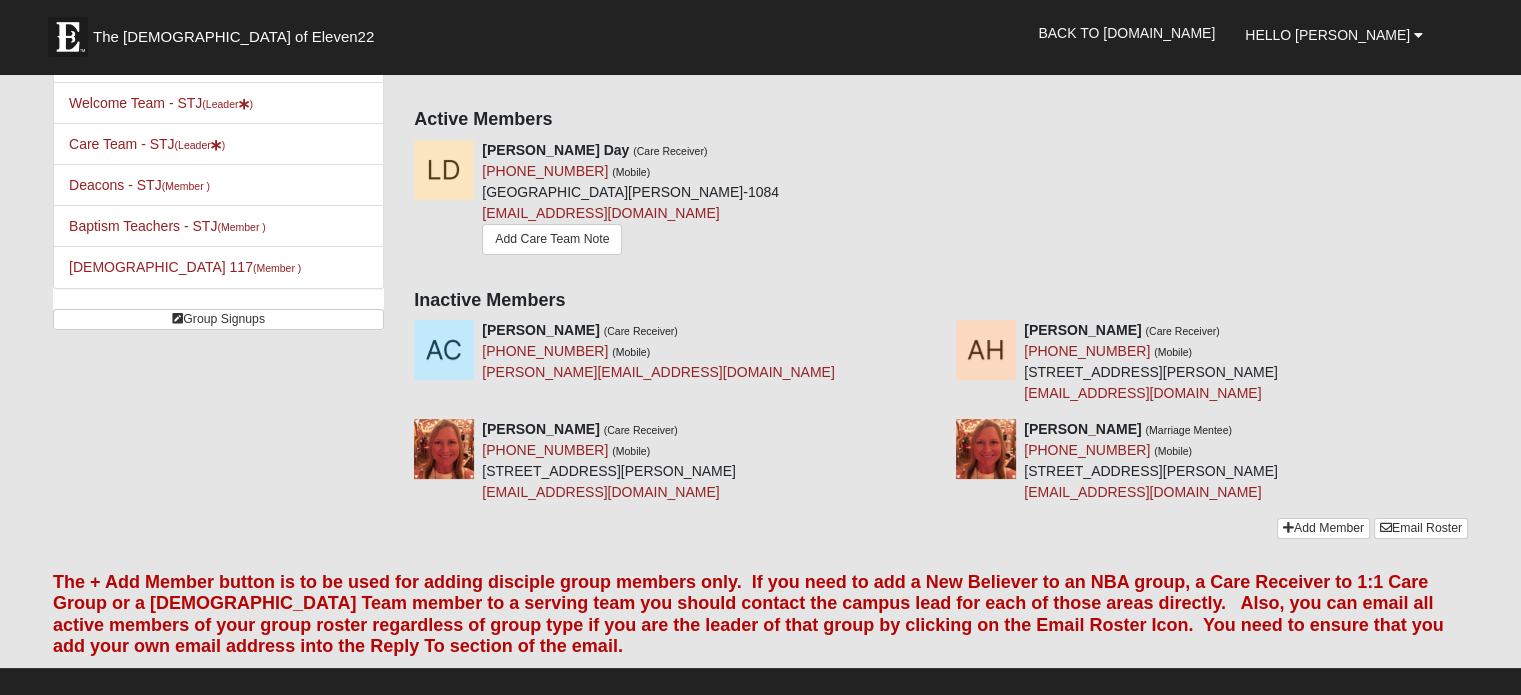 scroll, scrollTop: 200, scrollLeft: 0, axis: vertical 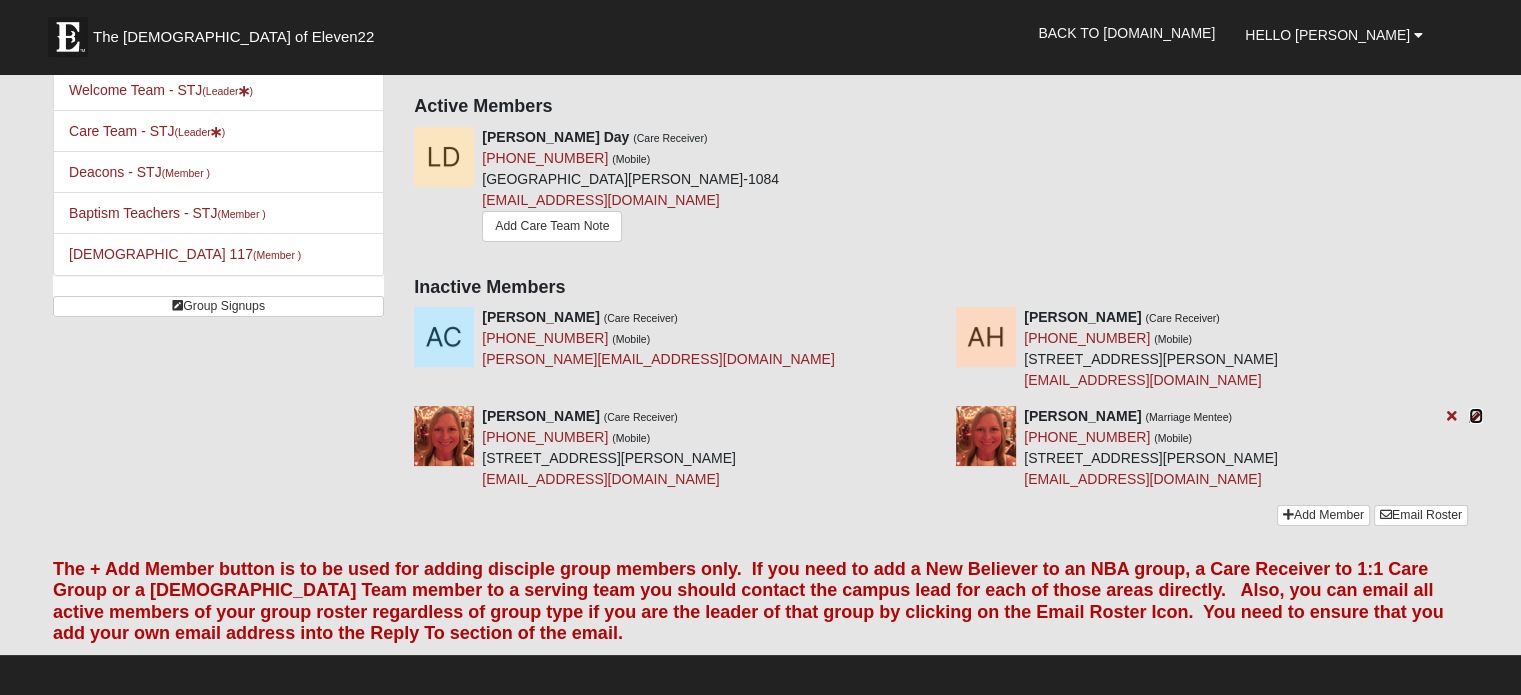 click at bounding box center [1476, 416] 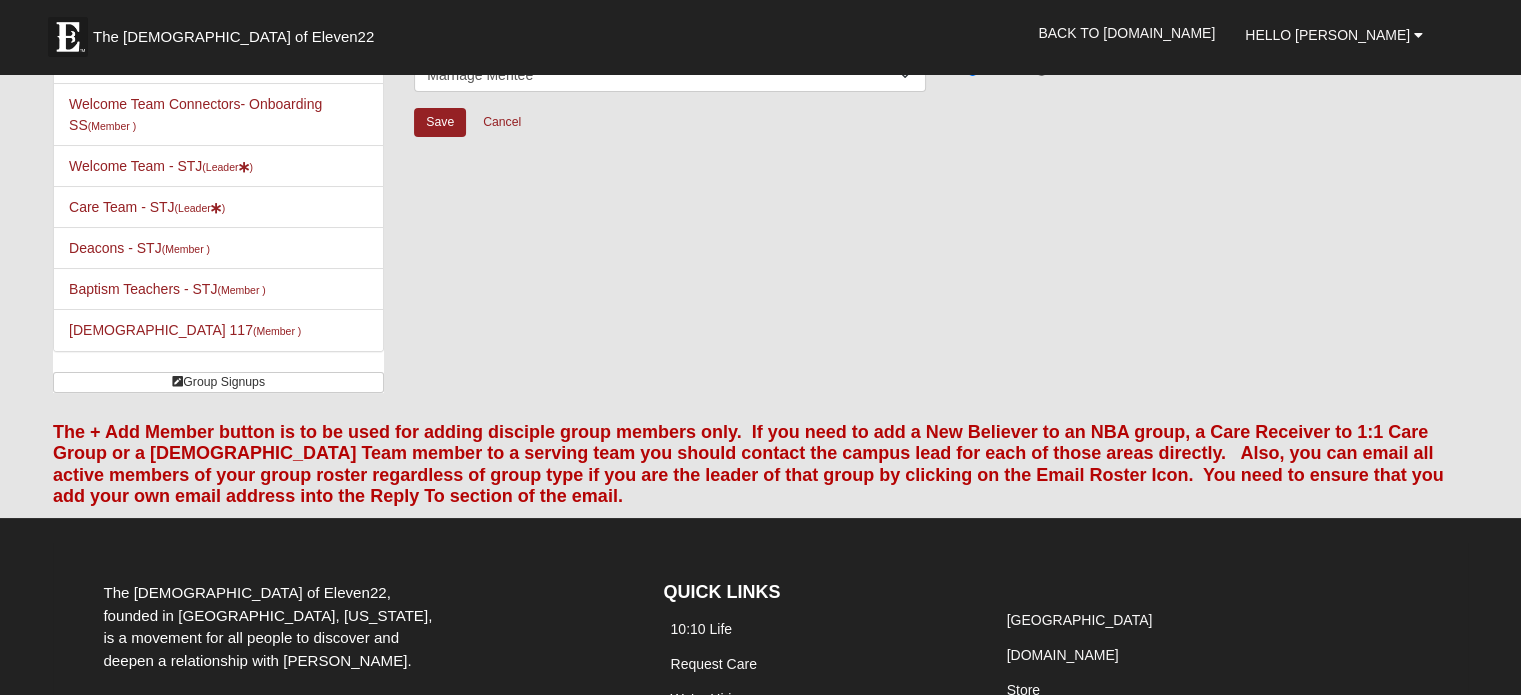 scroll, scrollTop: 0, scrollLeft: 0, axis: both 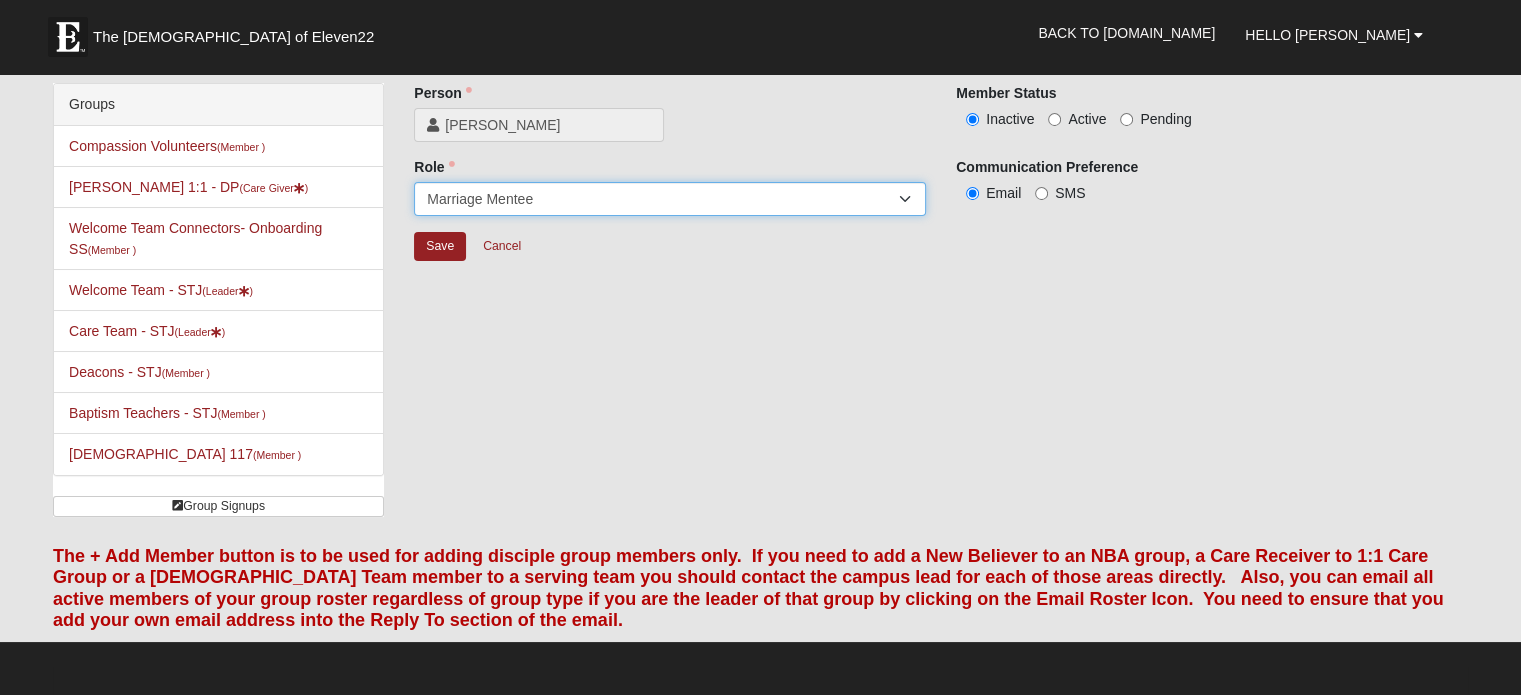 click on "Member
Leader
Care Giver
Care Receiver
Marriage Mentor
Marriage Mentee" at bounding box center (670, 199) 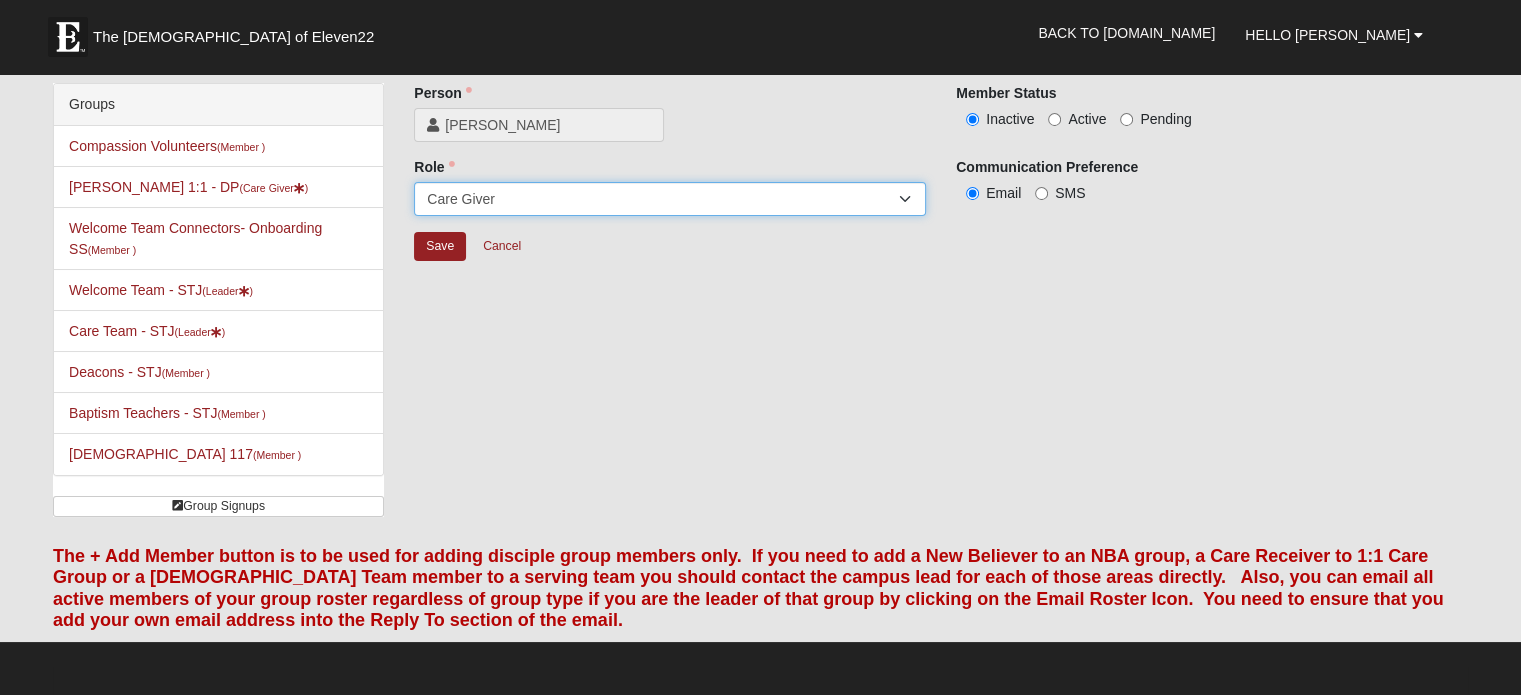 click on "Member
Leader
Care Giver
Care Receiver
Marriage Mentor
Marriage Mentee" at bounding box center (670, 199) 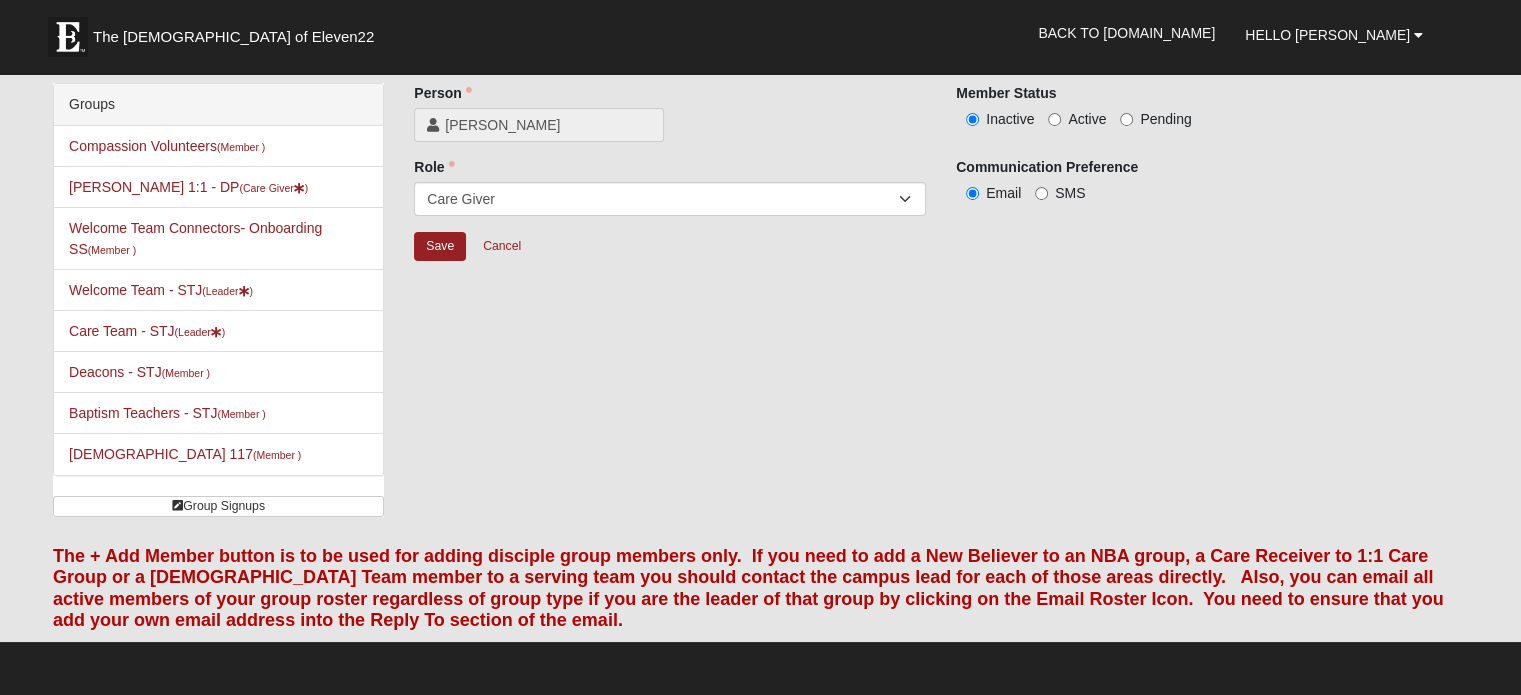 click on "Active" at bounding box center [1077, 119] 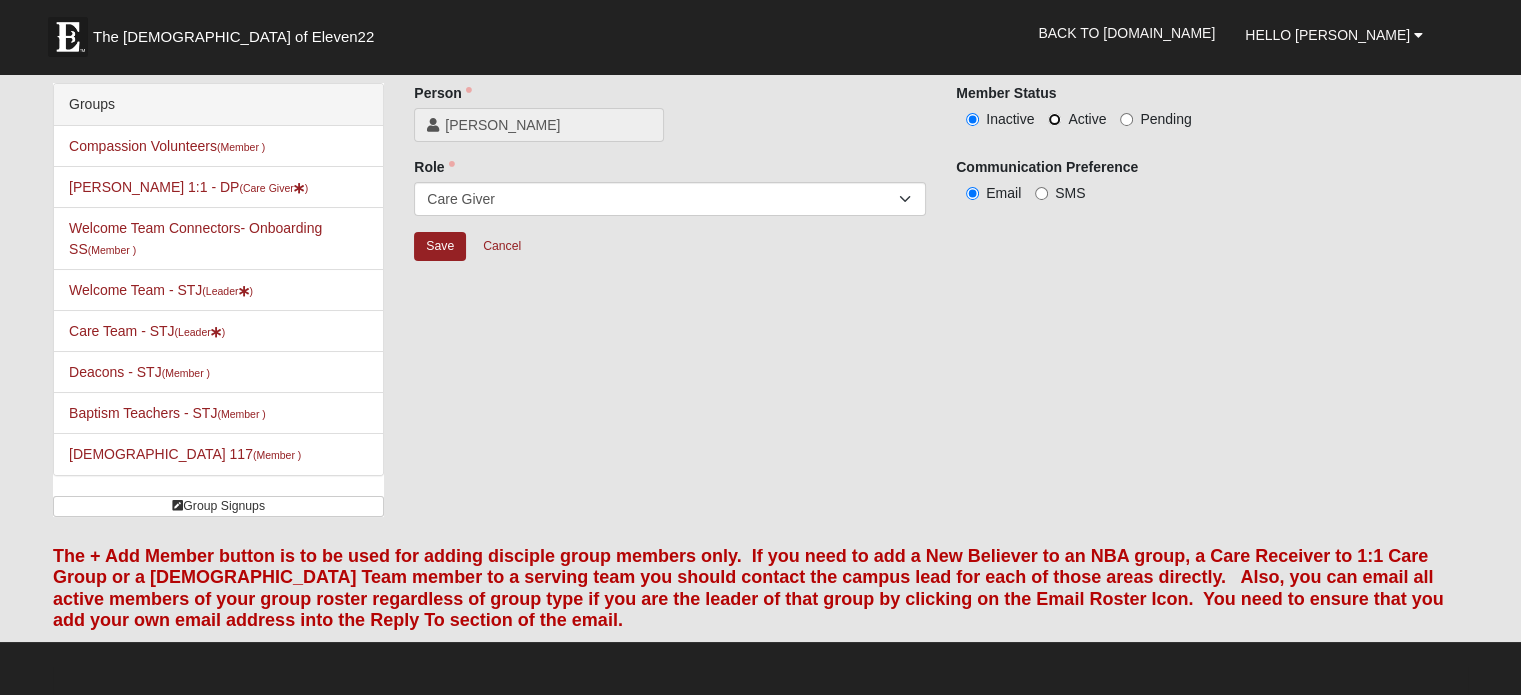 click on "Active" at bounding box center (1054, 119) 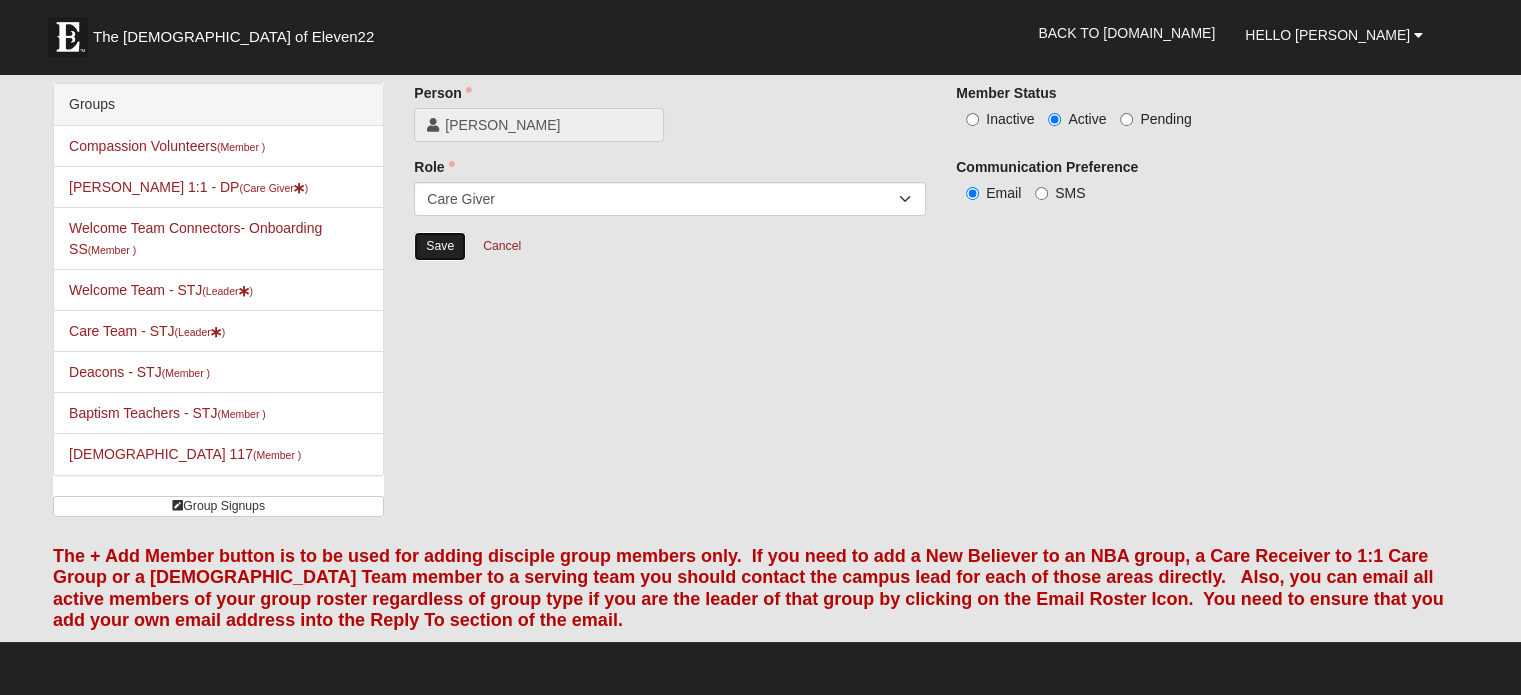 click on "Save" at bounding box center [440, 246] 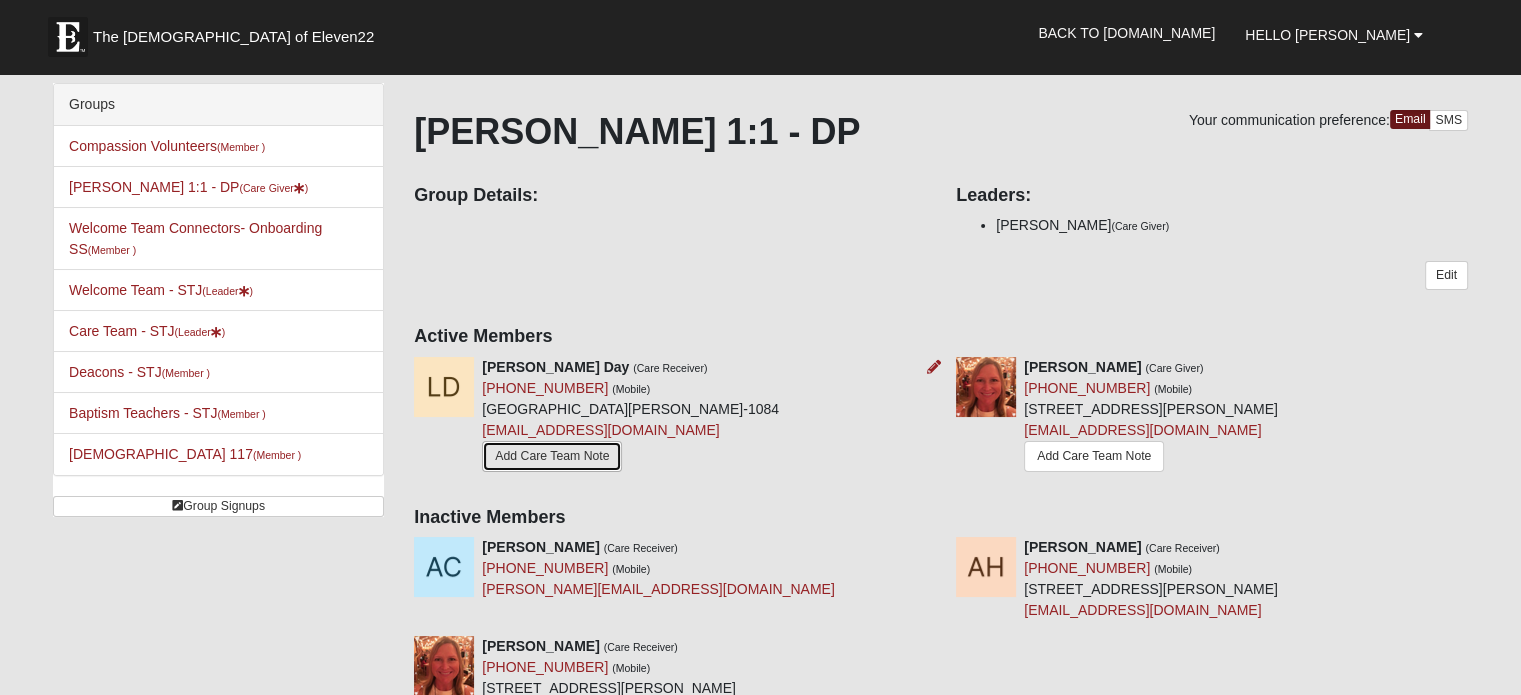 click on "Add Care Team Note" at bounding box center [552, 456] 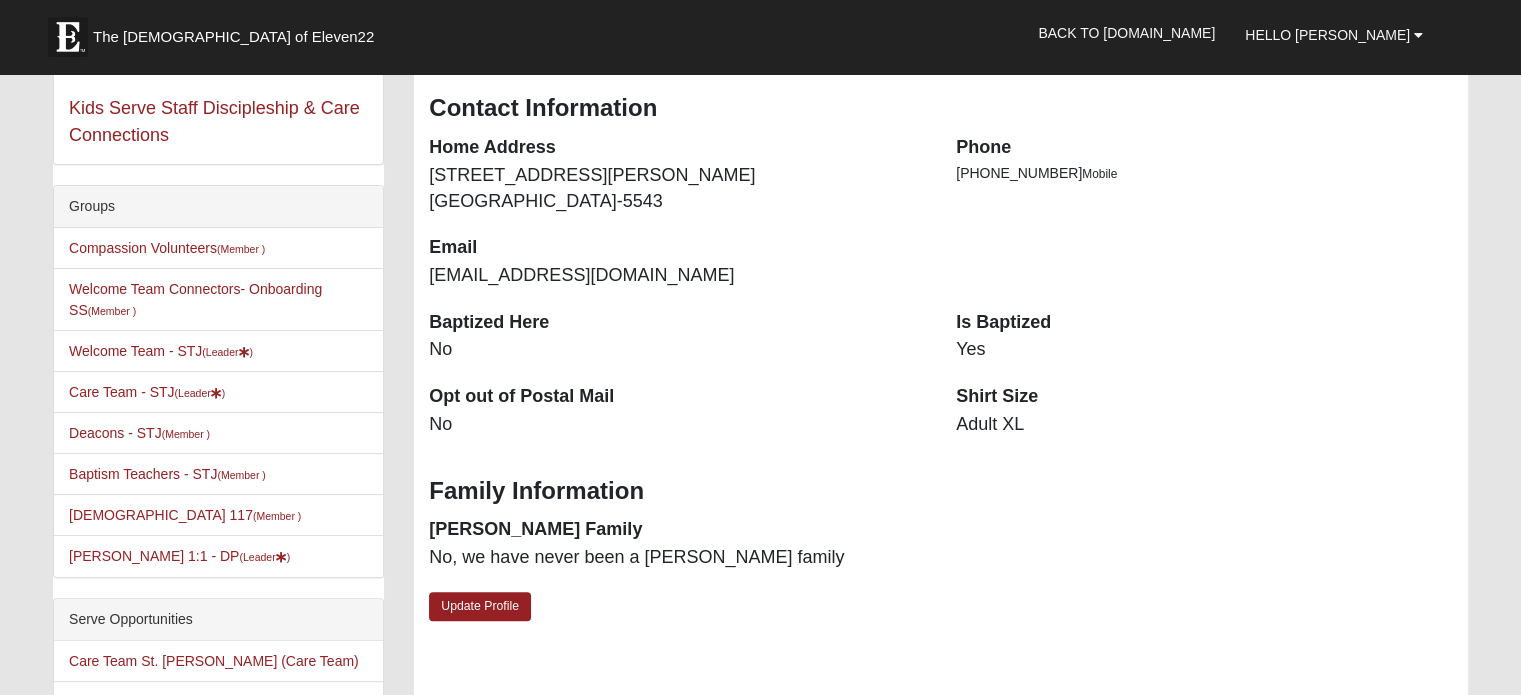 scroll, scrollTop: 400, scrollLeft: 0, axis: vertical 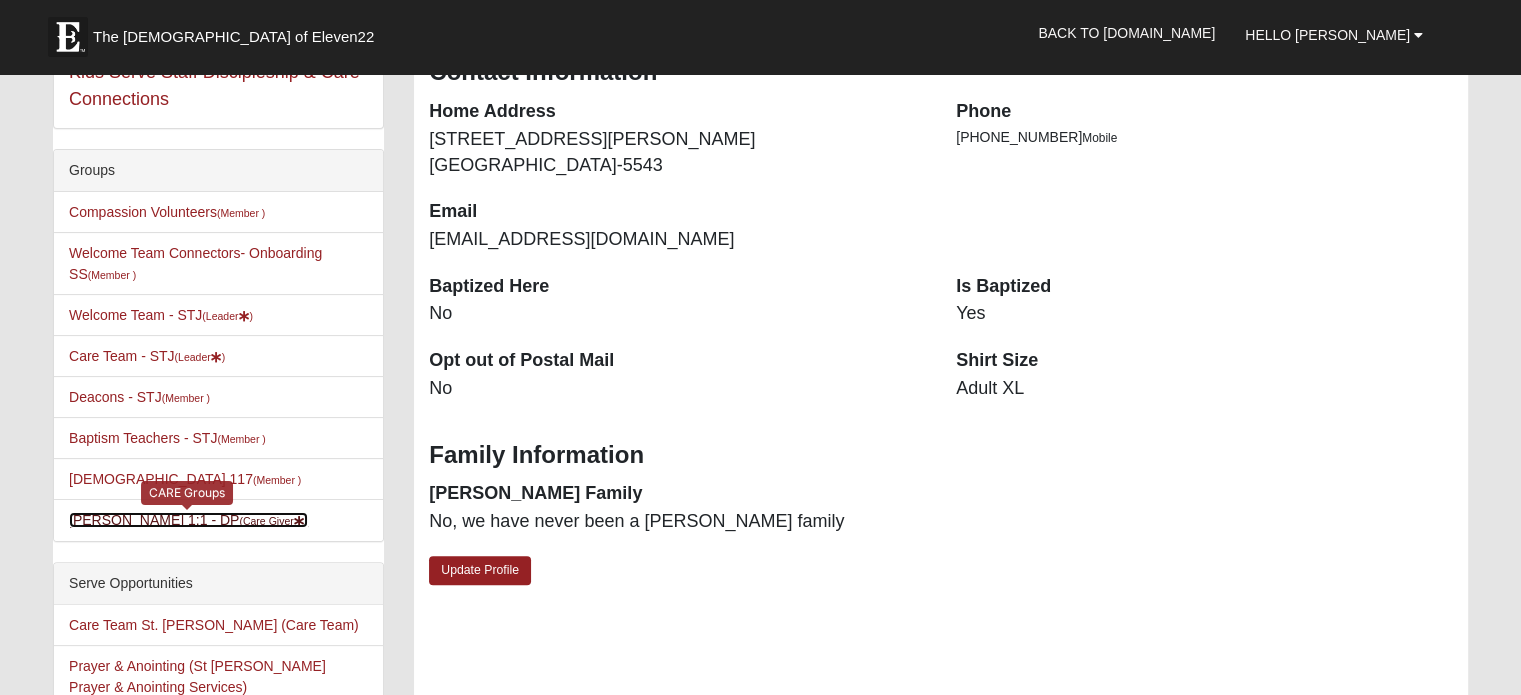 click on "[PERSON_NAME] 1:1 - DP  (Care Giver
)" at bounding box center (188, 520) 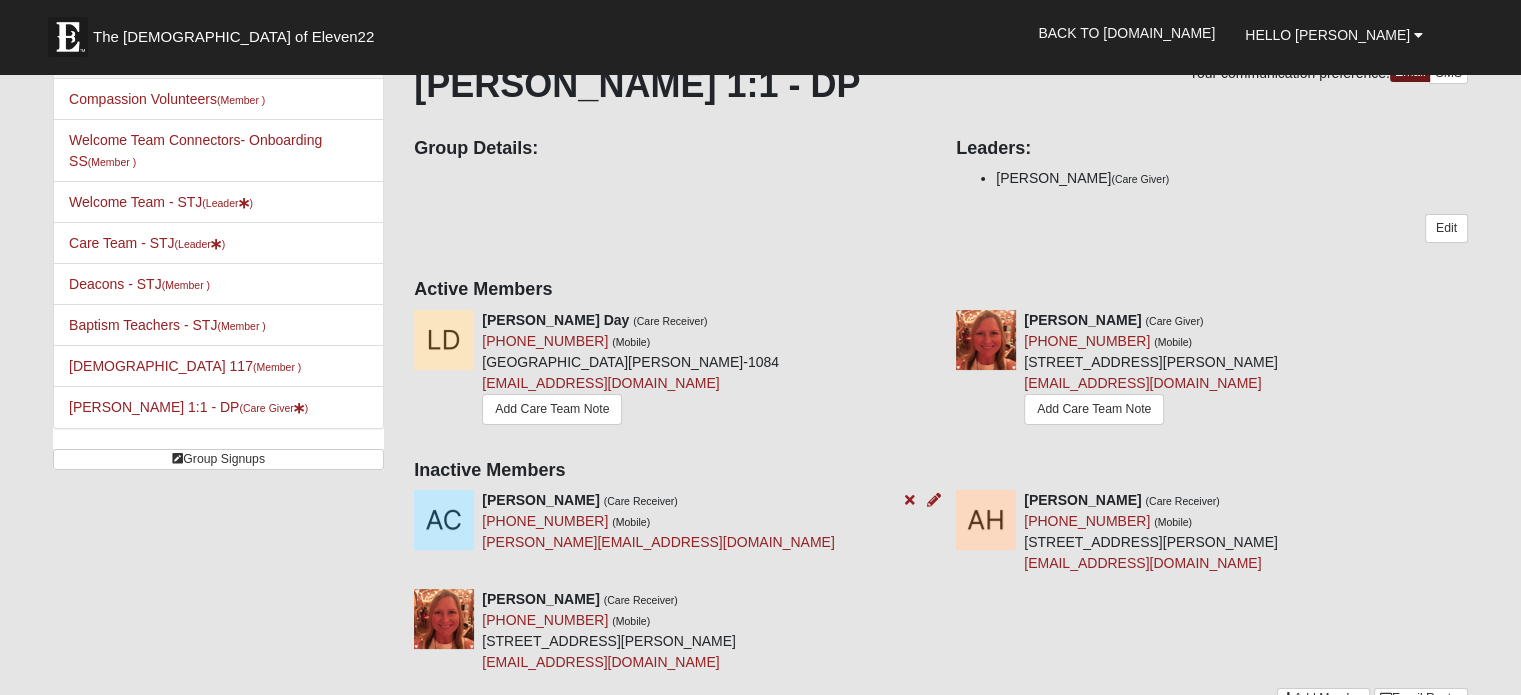 scroll, scrollTop: 0, scrollLeft: 0, axis: both 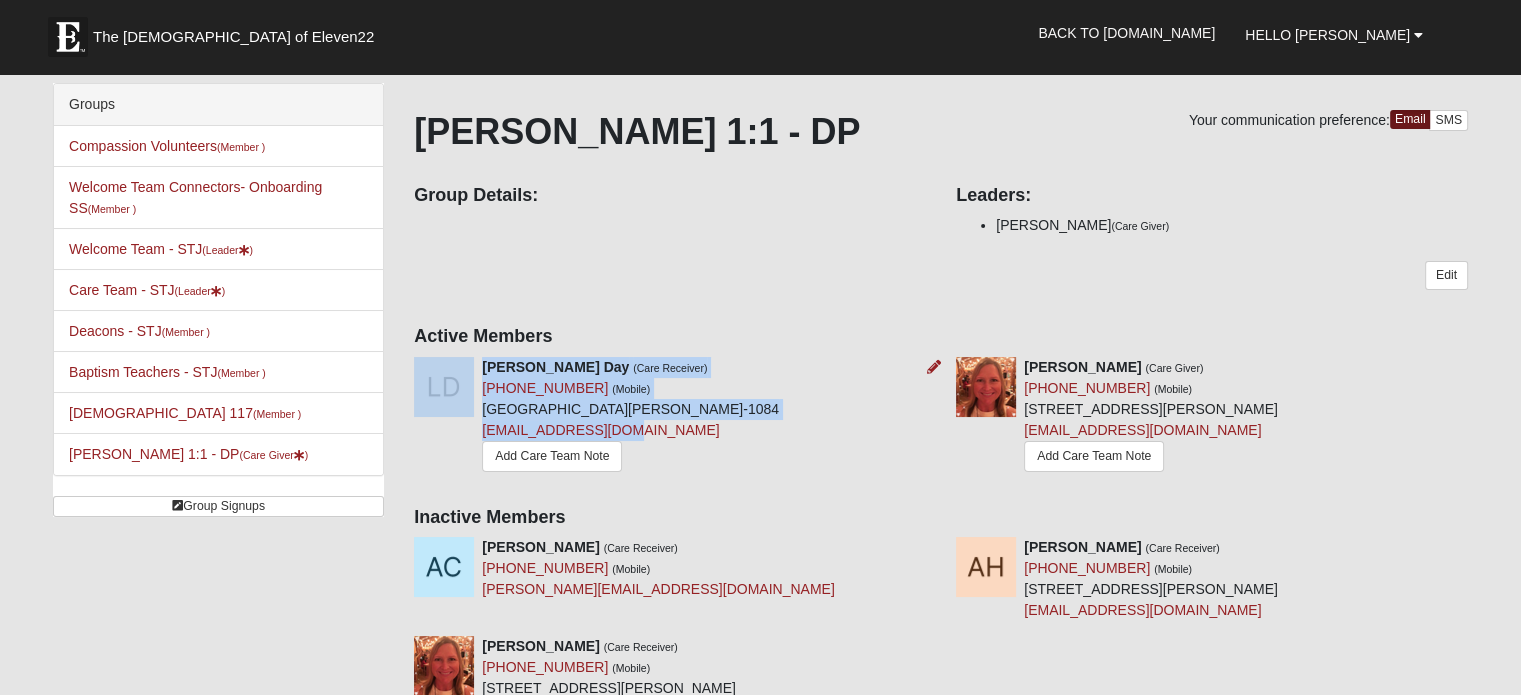 drag, startPoint x: 475, startPoint y: 428, endPoint x: 657, endPoint y: 426, distance: 182.01099 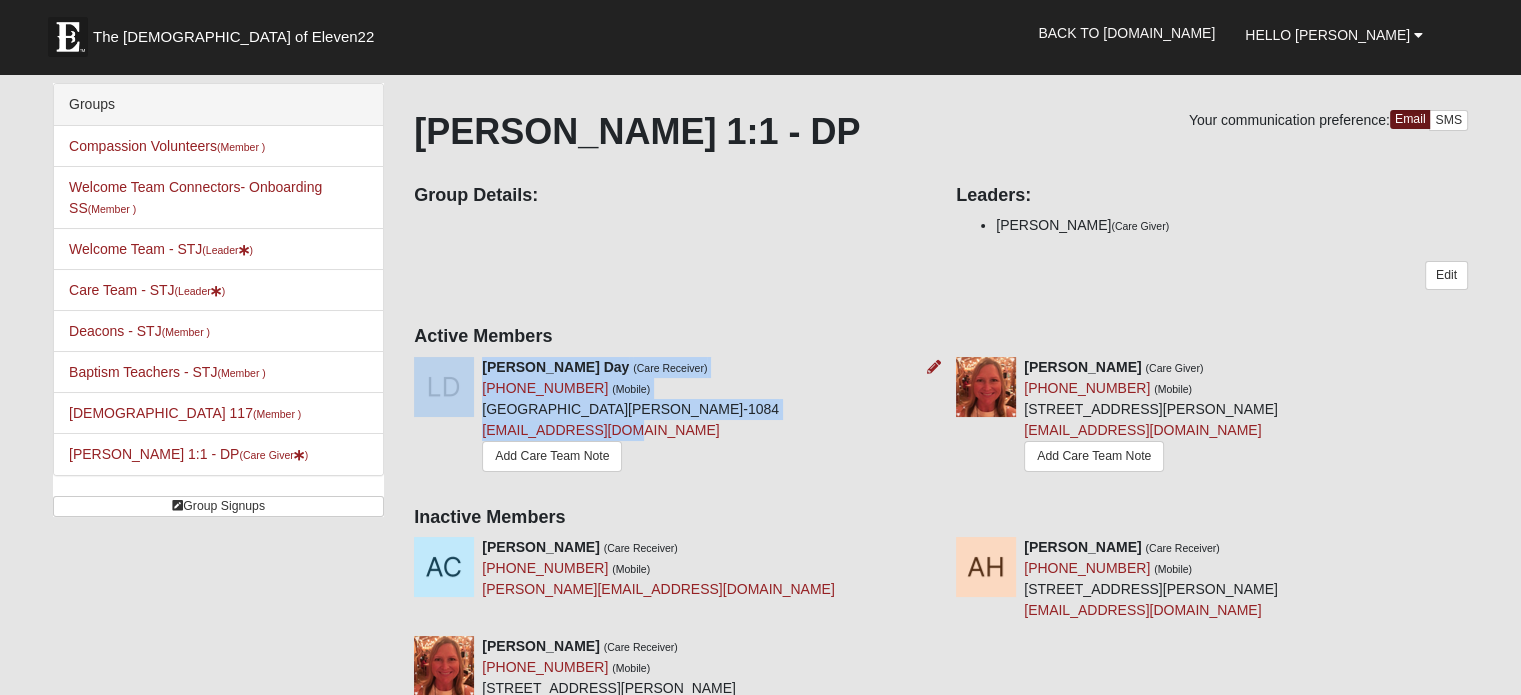 drag, startPoint x: 641, startPoint y: 429, endPoint x: 480, endPoint y: 430, distance: 161.00311 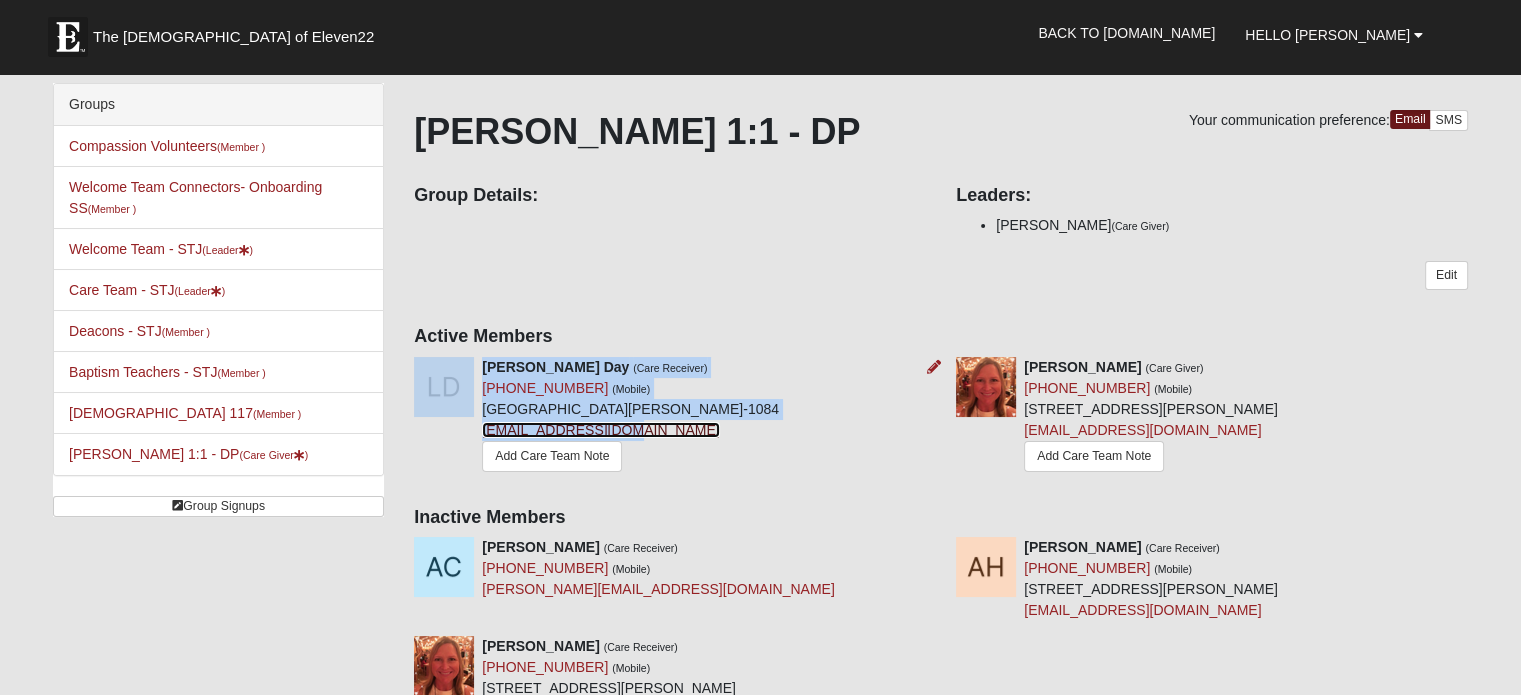 copy on "Leah Day
(Care Receiver)
(904) 347-3066    (Mobile)
1521 Drury Ct
Saint Augustine, FL 32092-1084
leahday27@gmail.com" 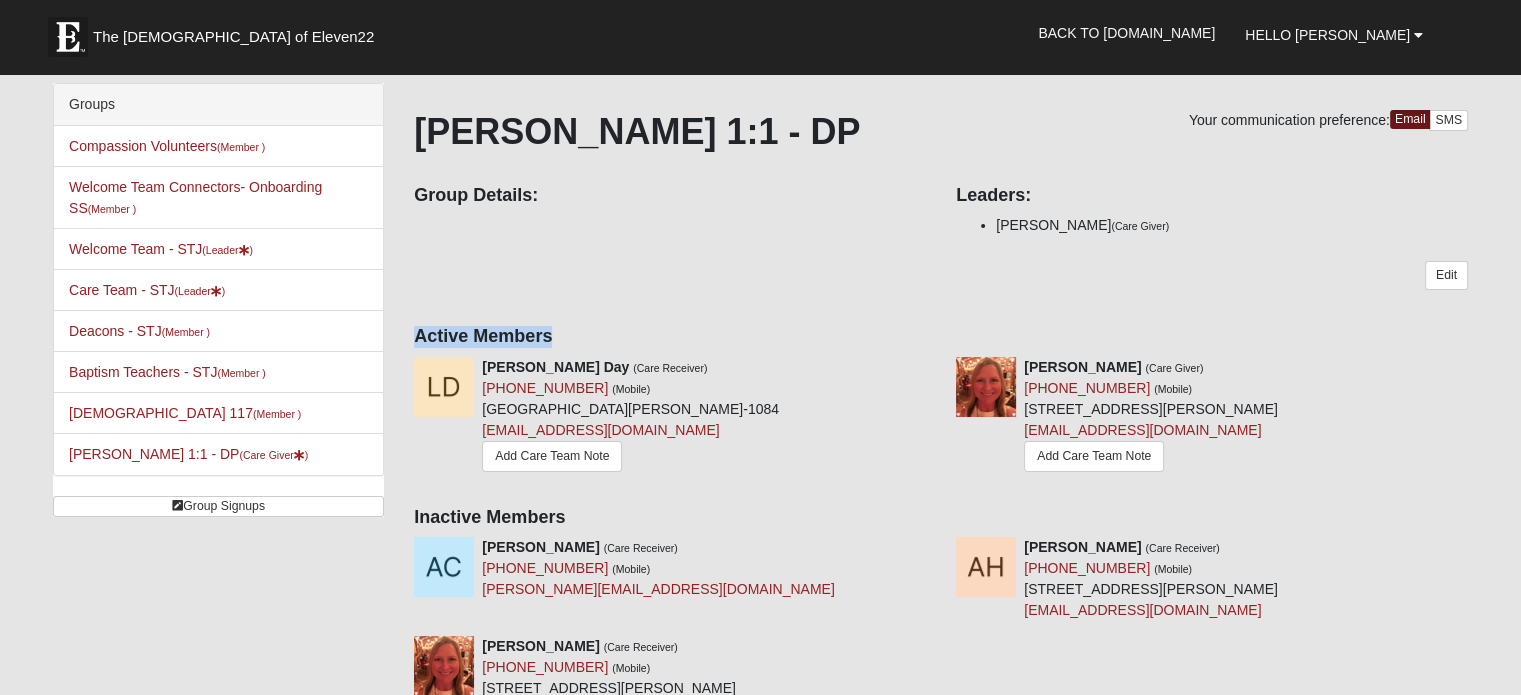 click on "Your communication preference:
Email SMS
Shannon Raikes 1:1 - DP
Group Details:
Leaders:
Shannon Raikes  (Care Giver)
Edit
Active Members
Leah Day
(Care Receiver)
(904) 347-3066    (Mobile)
1521 Drury Ct
Saint Augustine, FL 32092-1084
leahday27@gmail.com
Add Care Team Note" at bounding box center [941, 422] 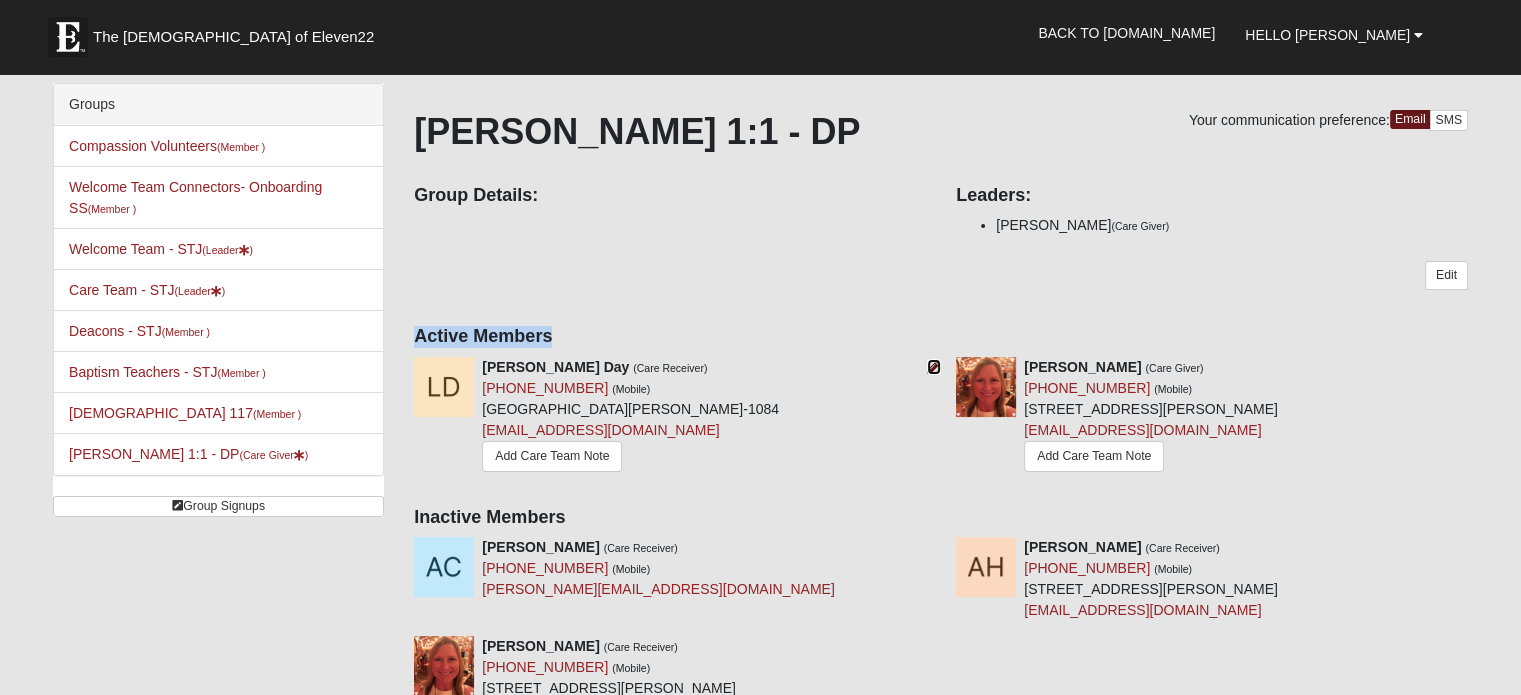 click at bounding box center [934, 367] 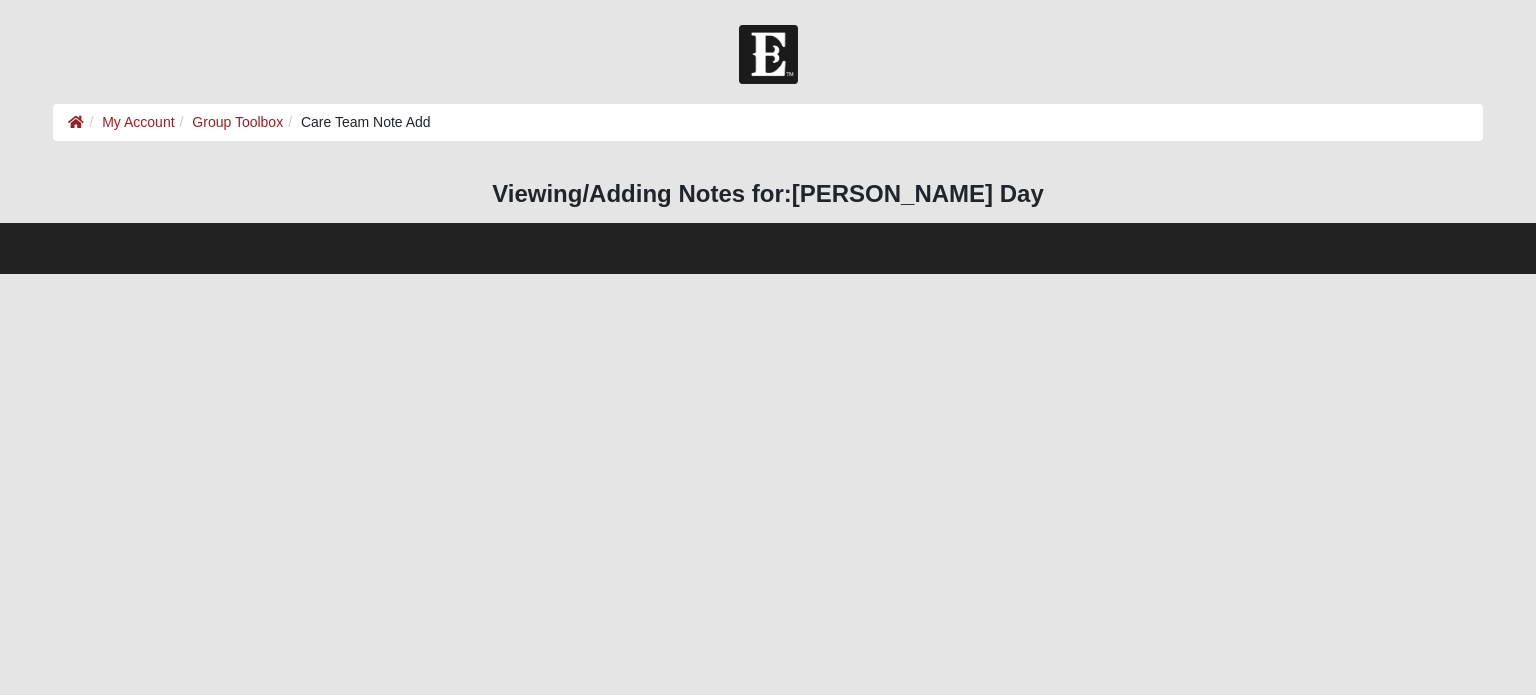 scroll, scrollTop: 0, scrollLeft: 0, axis: both 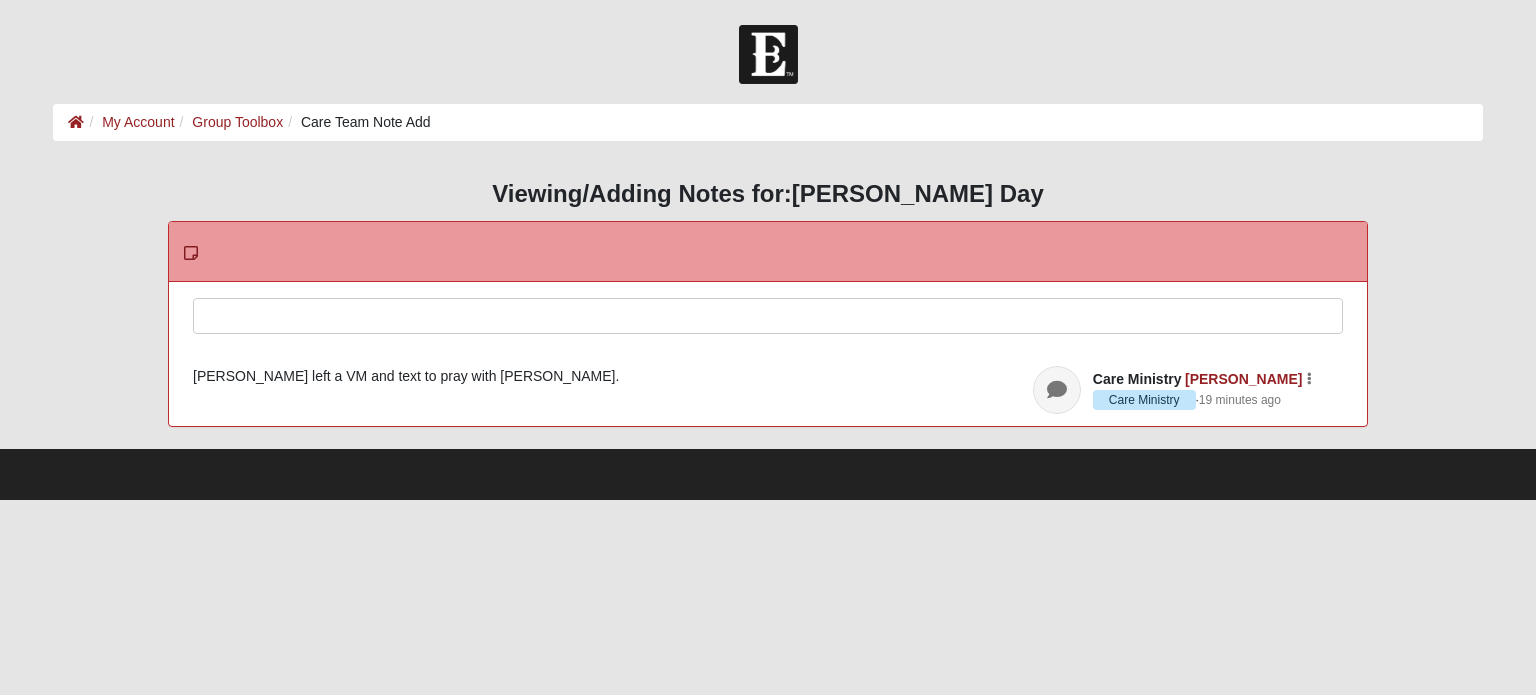 click at bounding box center (768, 343) 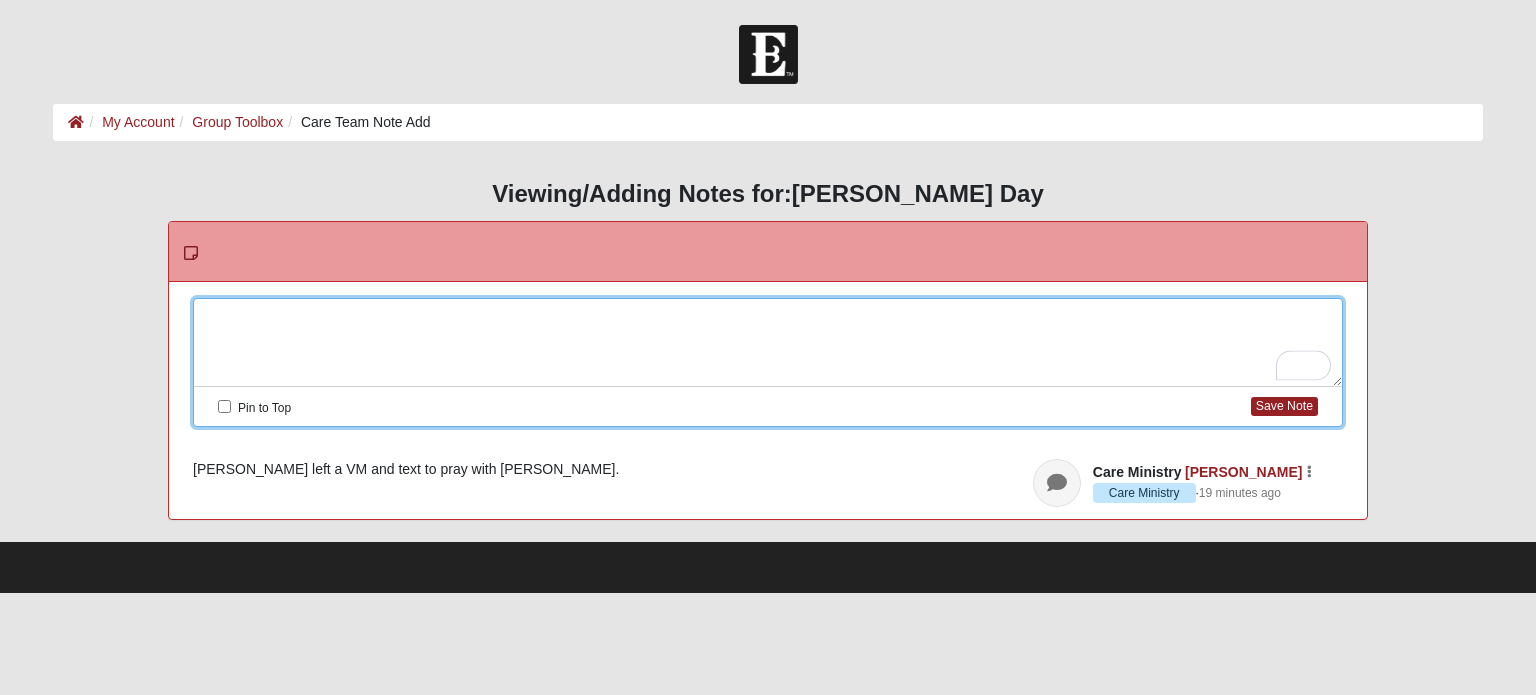 type 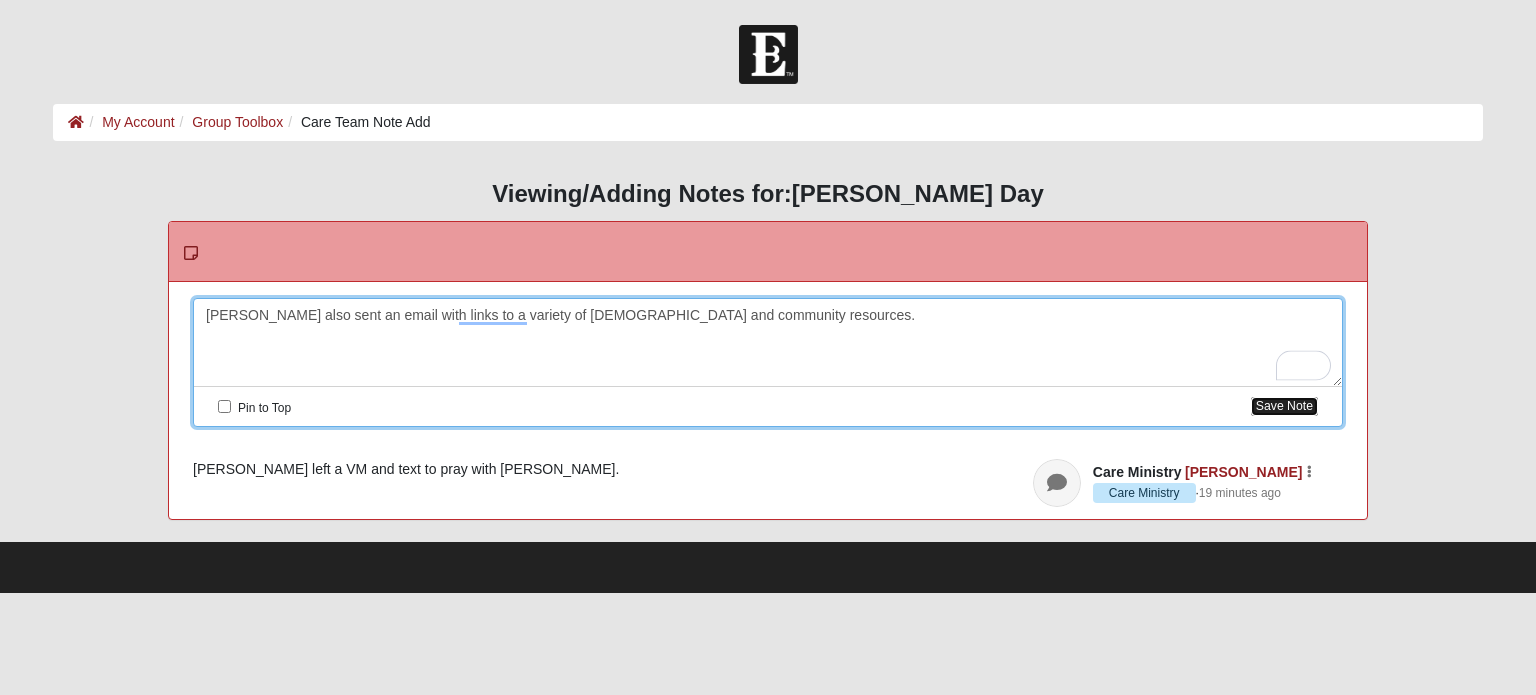 click on "Save Note" at bounding box center (1284, 406) 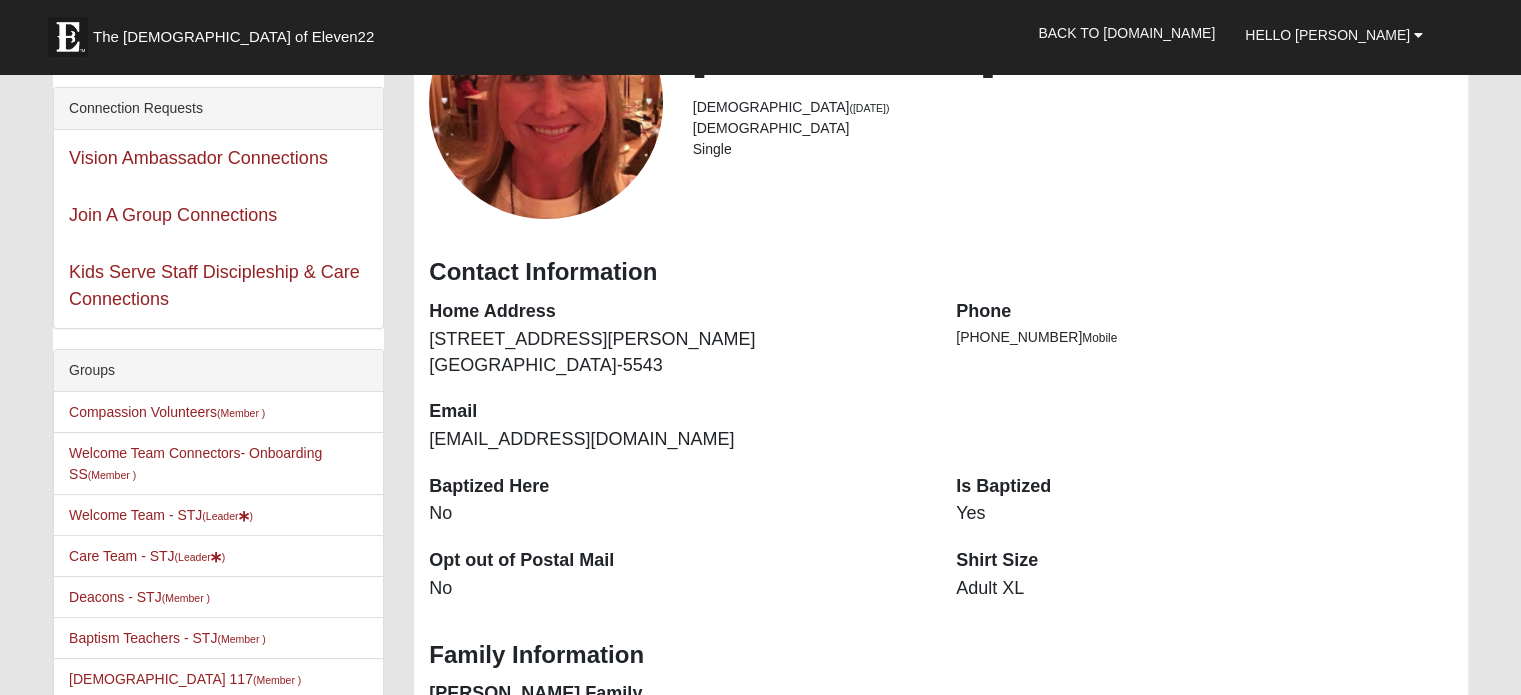 scroll, scrollTop: 300, scrollLeft: 0, axis: vertical 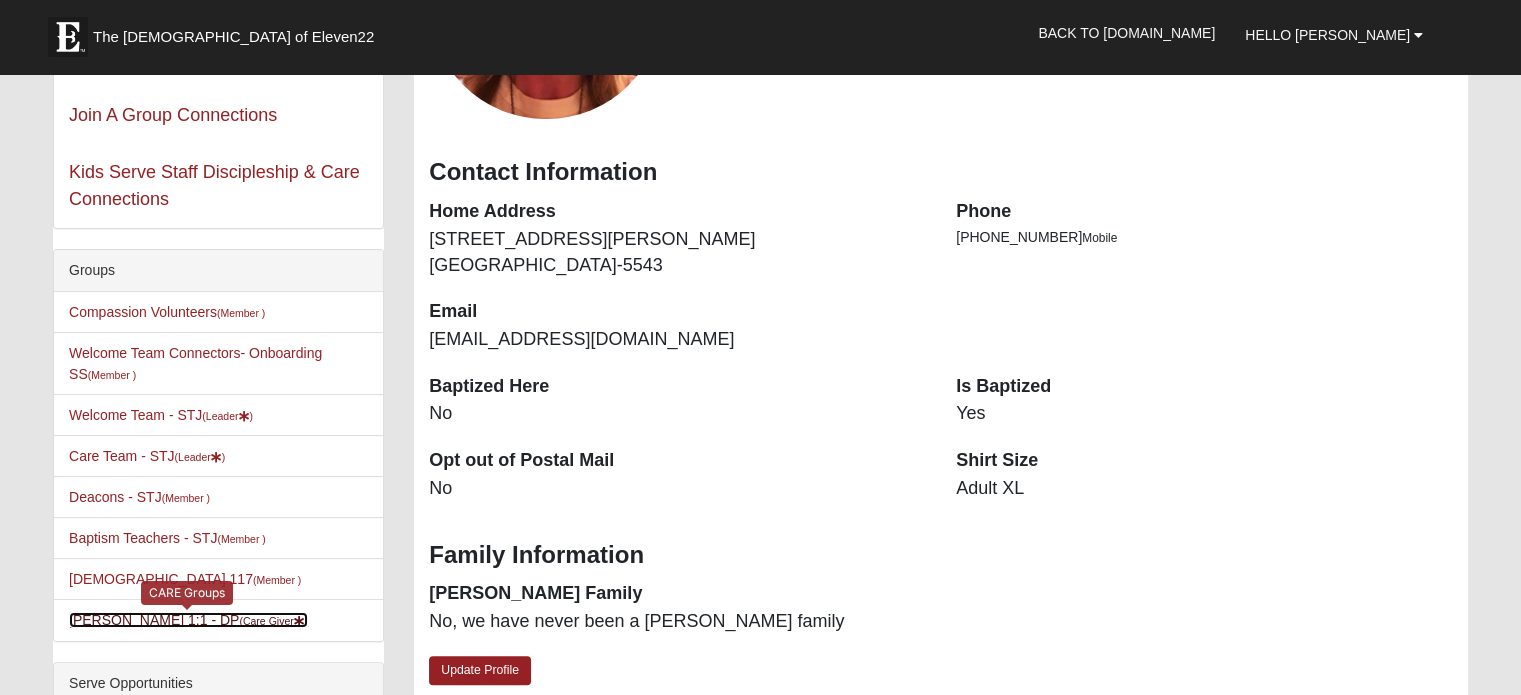 click on "[PERSON_NAME] 1:1 - DP  (Care Giver
)" at bounding box center [188, 620] 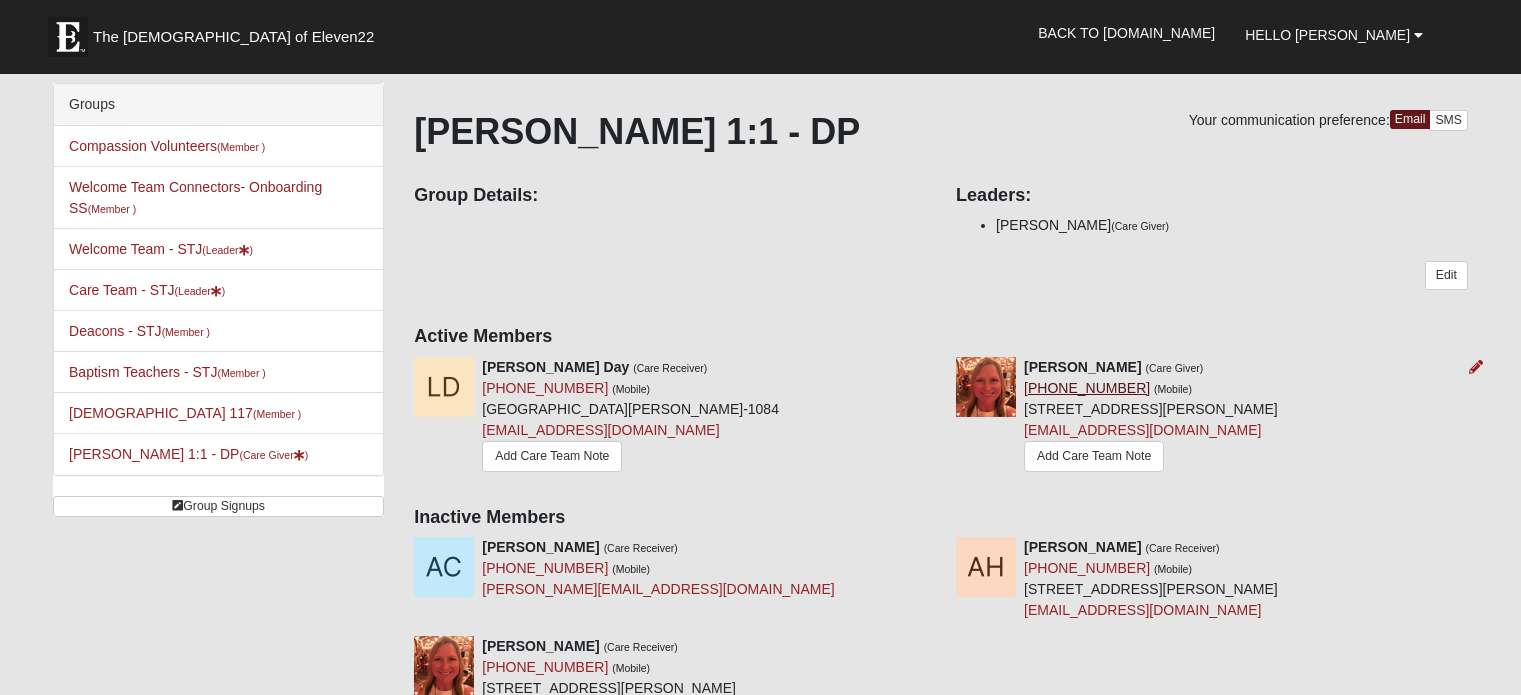scroll, scrollTop: 0, scrollLeft: 0, axis: both 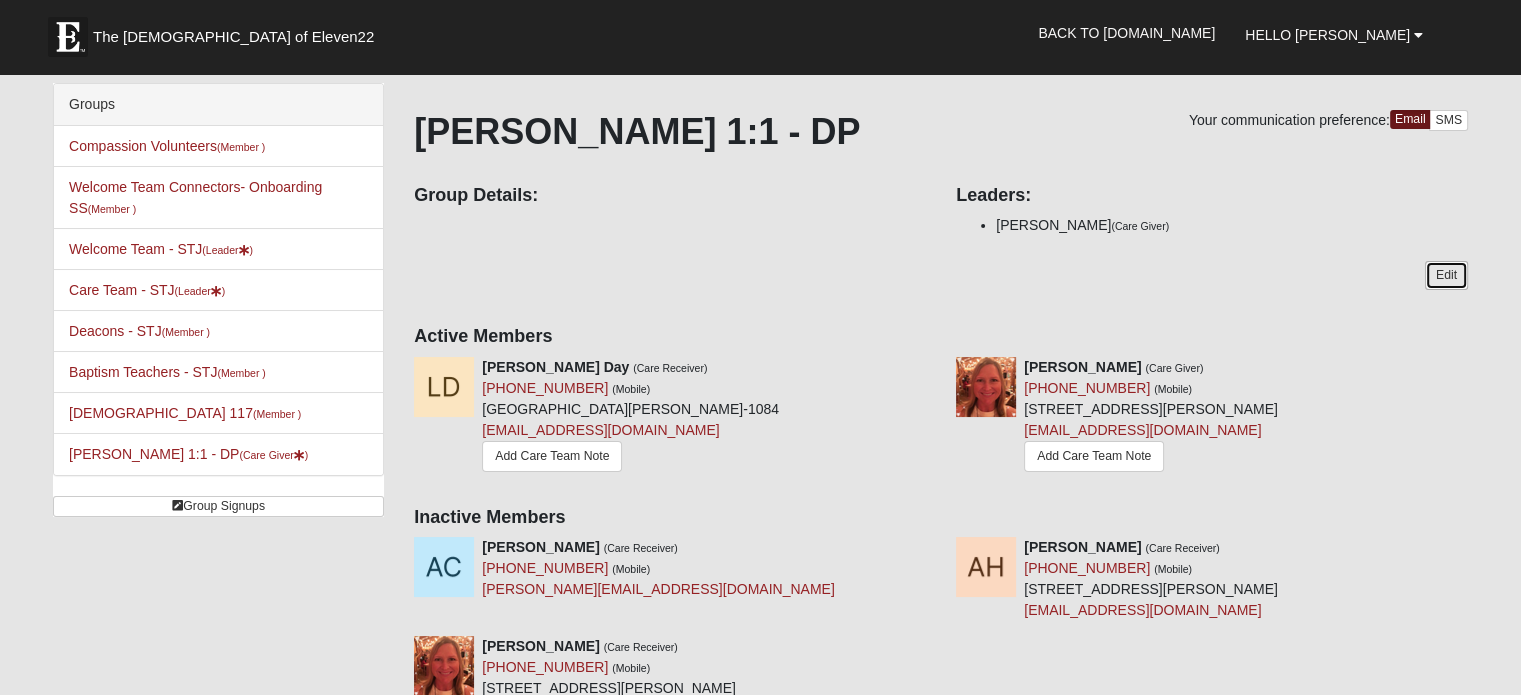 click on "Edit" at bounding box center [1446, 275] 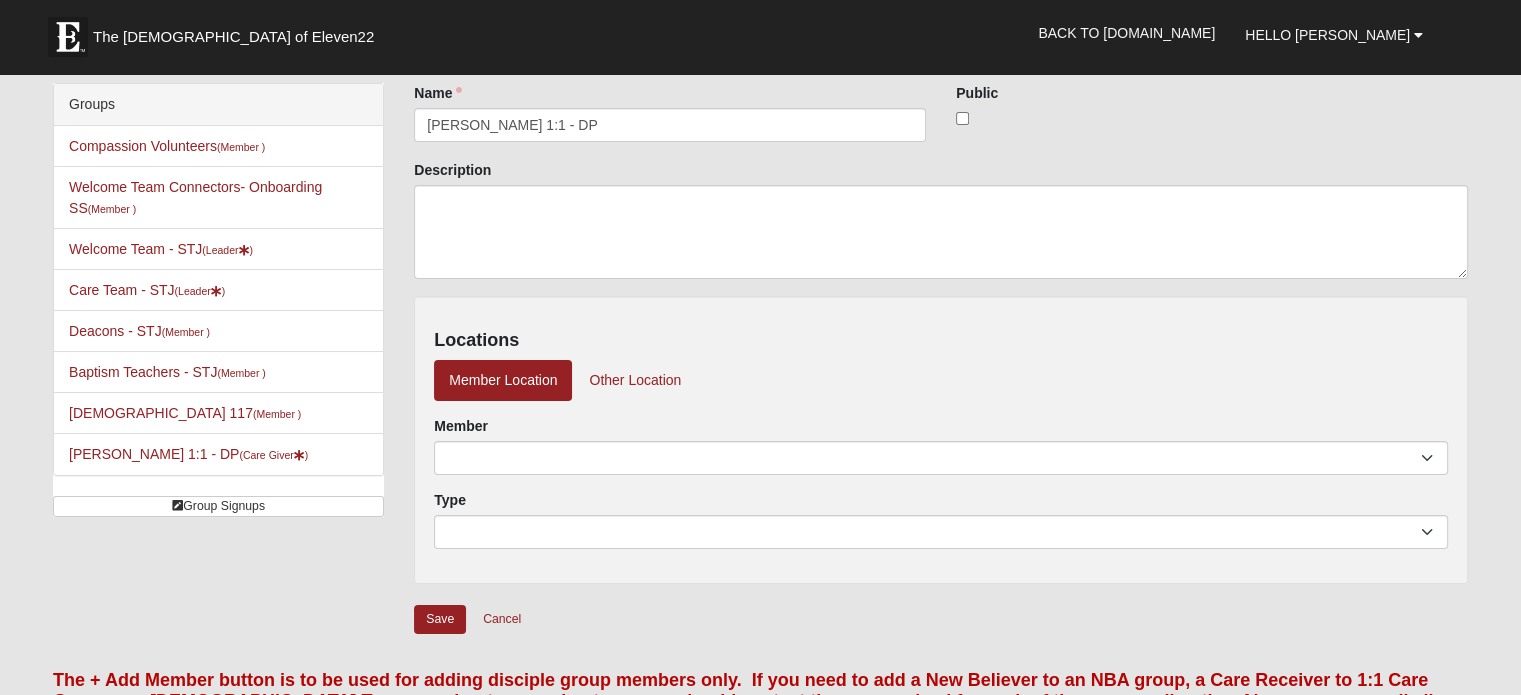 scroll, scrollTop: 200, scrollLeft: 0, axis: vertical 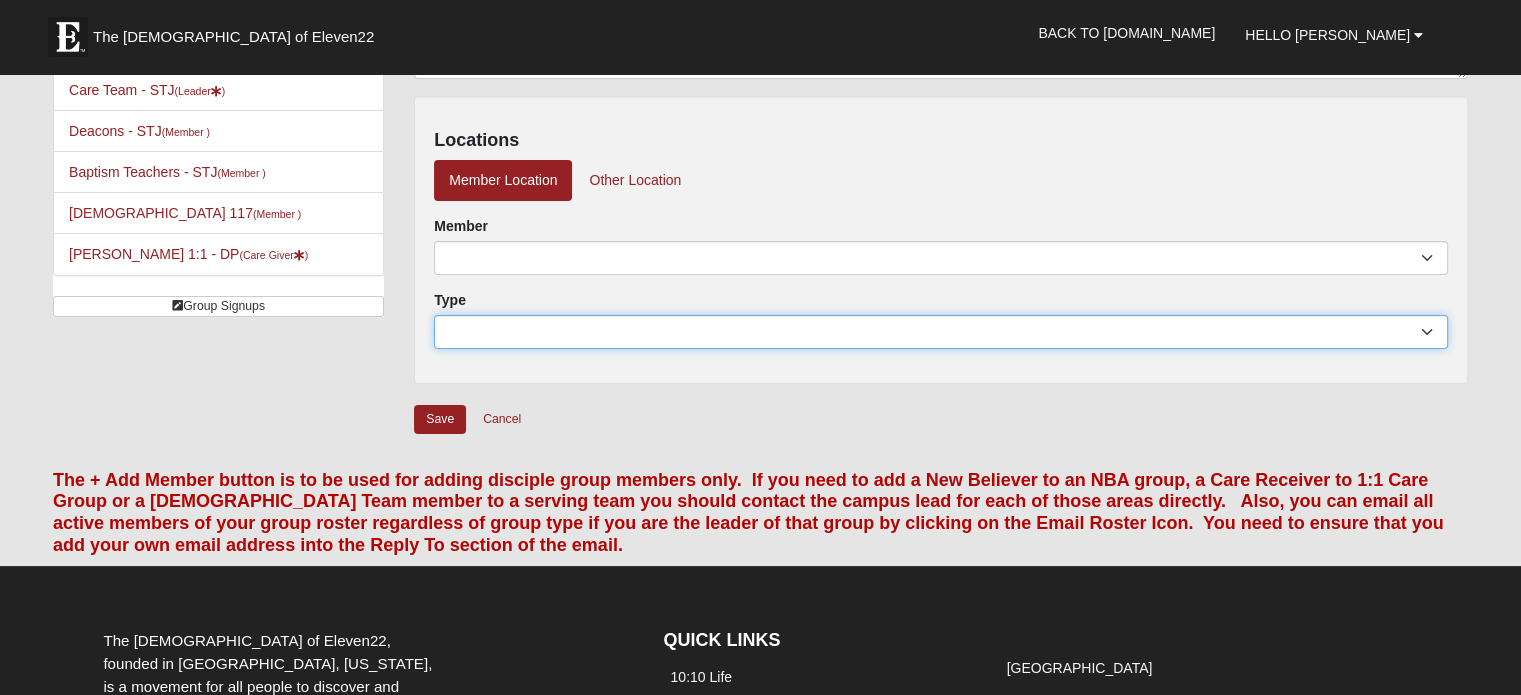 click on "Type" at bounding box center (941, 332) 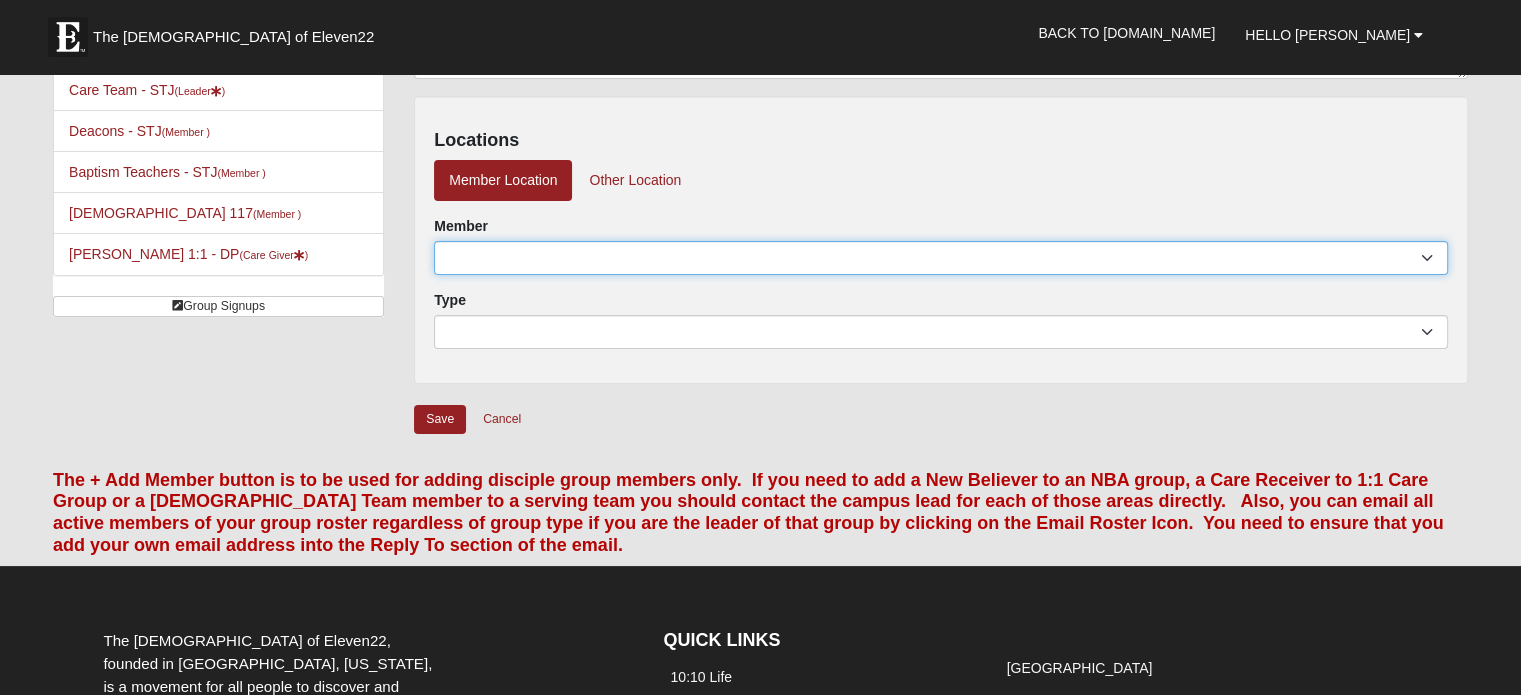 click on "[PERSON_NAME] Home ([STREET_ADDRESS][PERSON_NAME])
[PERSON_NAME] Home ([STREET_ADDRESS][PERSON_NAME])
[PERSON_NAME] Home ([STREET_ADDRESS][PERSON_NAME])" at bounding box center (941, 258) 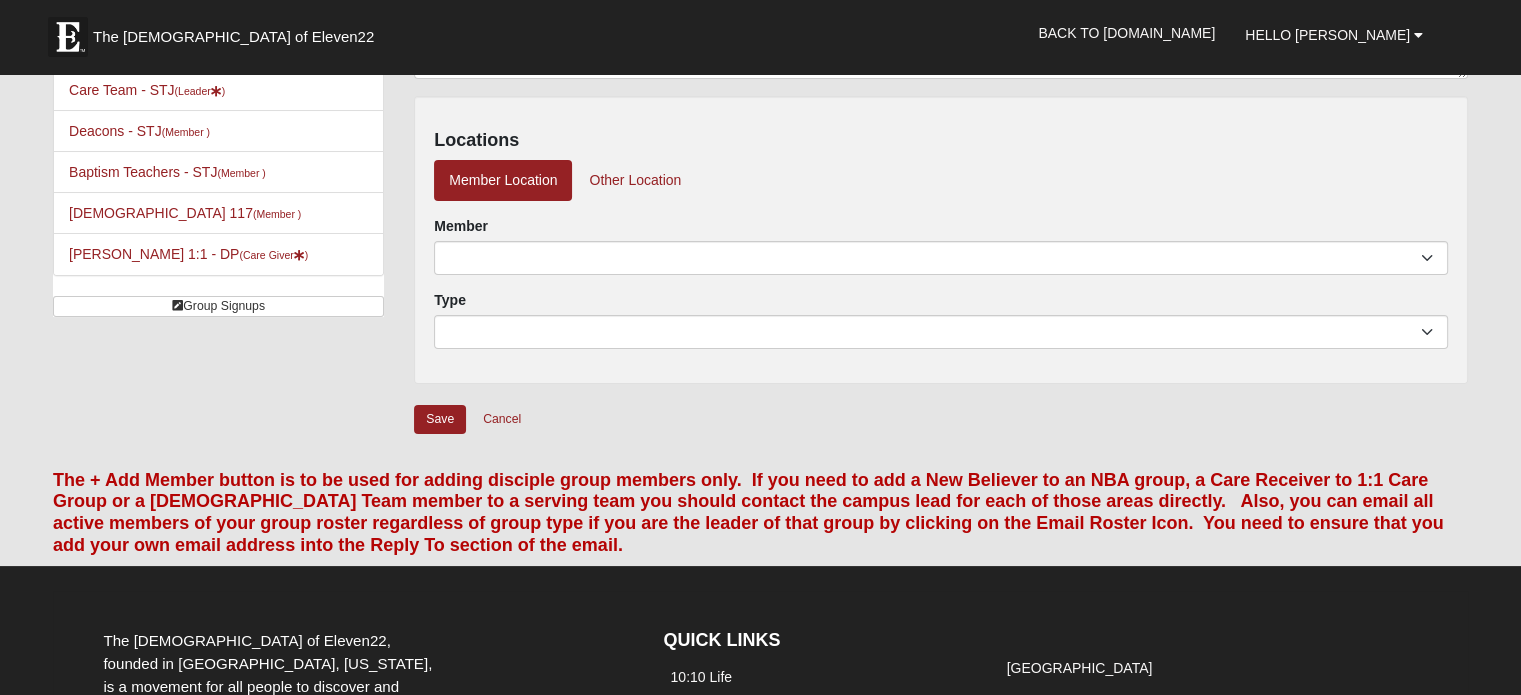 click on "Member Location
Other Location" at bounding box center (941, 180) 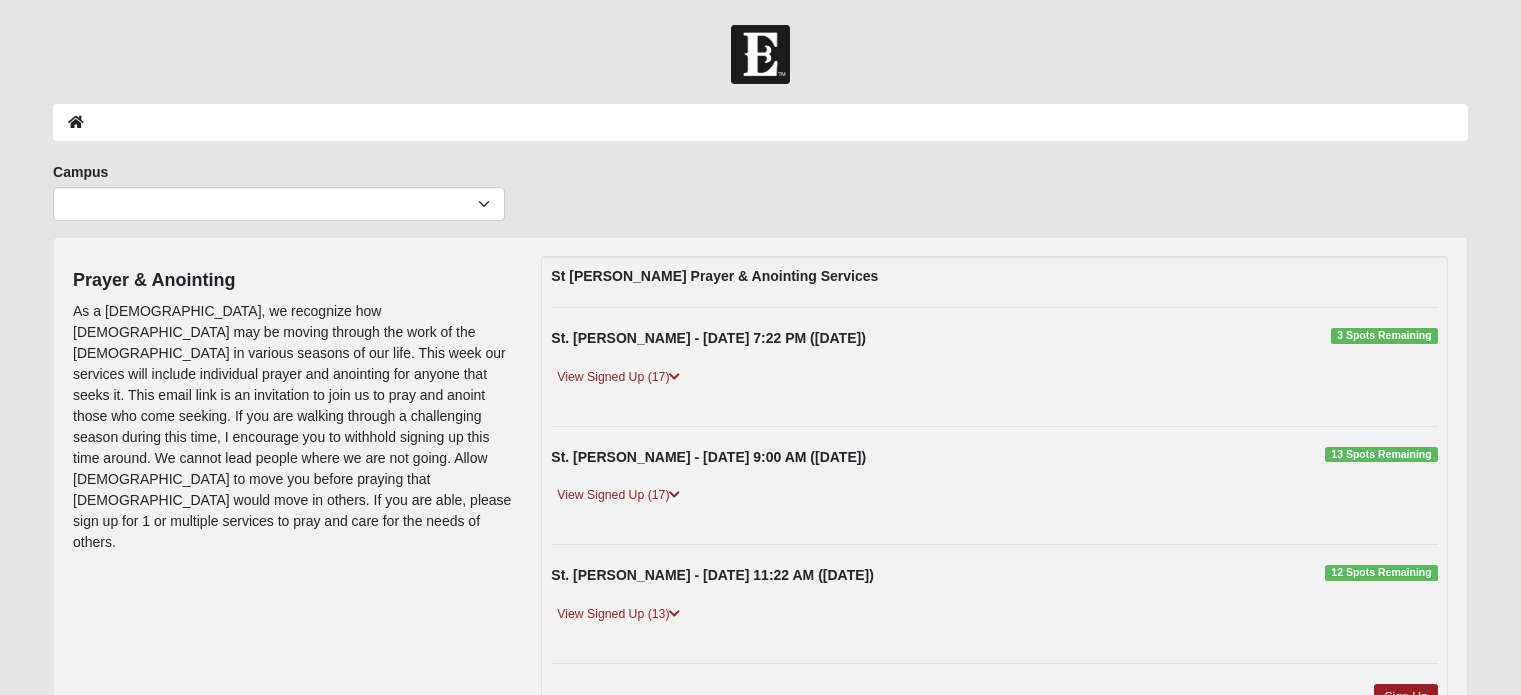 scroll, scrollTop: 0, scrollLeft: 0, axis: both 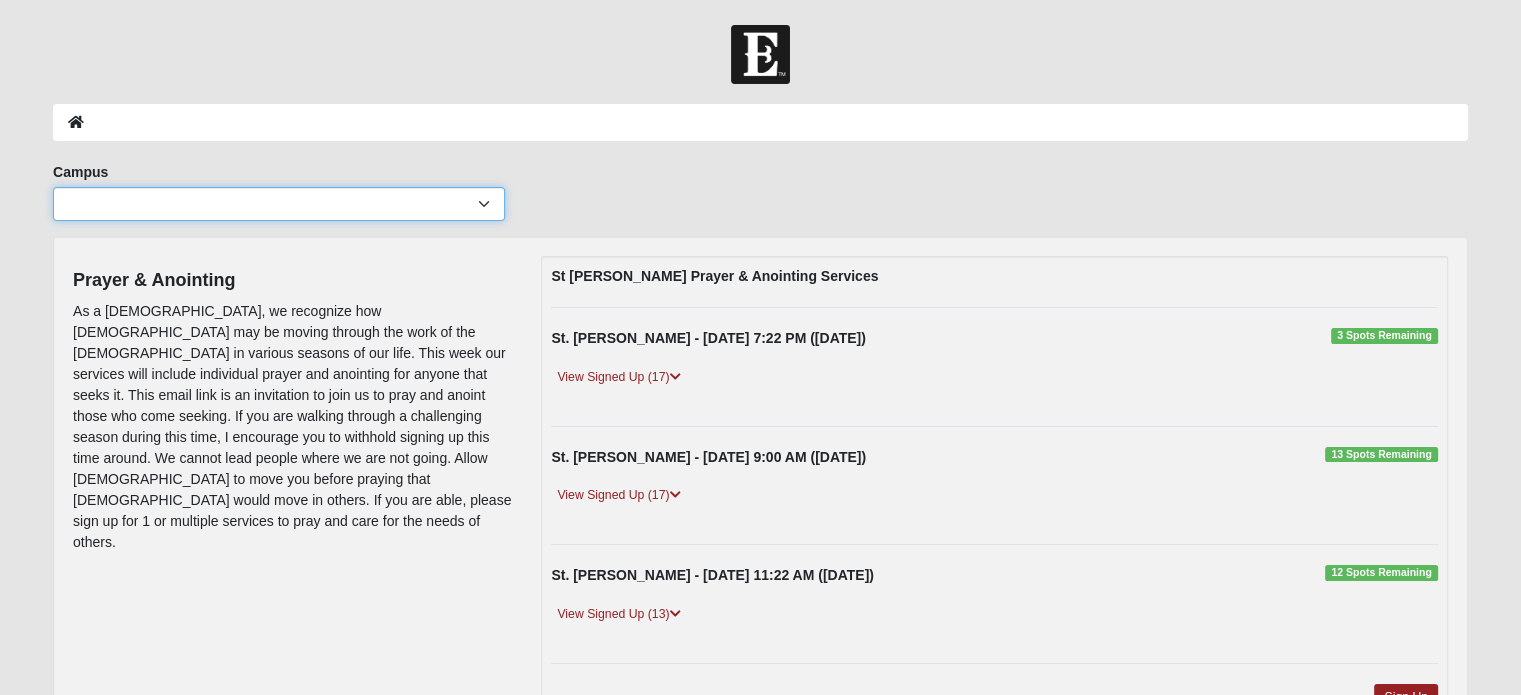 click on "Arlington
Baymeadows
Eleven22 Online
Fleming Island
Jesup
Mandarin
North Jax
Orange Park
Outpost
Palatka (Coming Soon)
Ponte Vedra
San Pablo
St. Johns
St. Augustine (Coming Soon)
Wildlight
NONE" at bounding box center [279, 204] 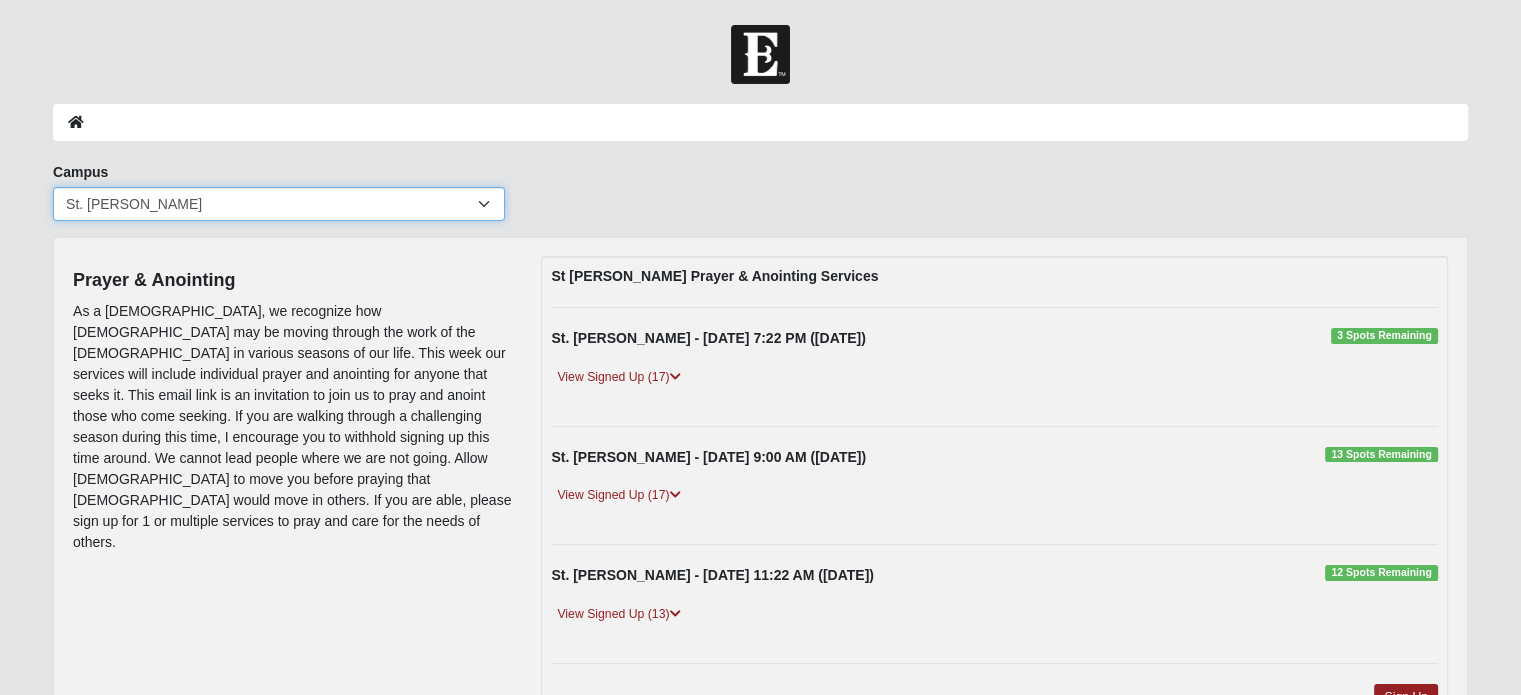 click on "Arlington
Baymeadows
Eleven22 Online
Fleming Island
Jesup
Mandarin
North Jax
Orange Park
Outpost
Palatka (Coming Soon)
Ponte Vedra
San Pablo
St. Johns
St. Augustine (Coming Soon)
Wildlight
NONE" at bounding box center (279, 204) 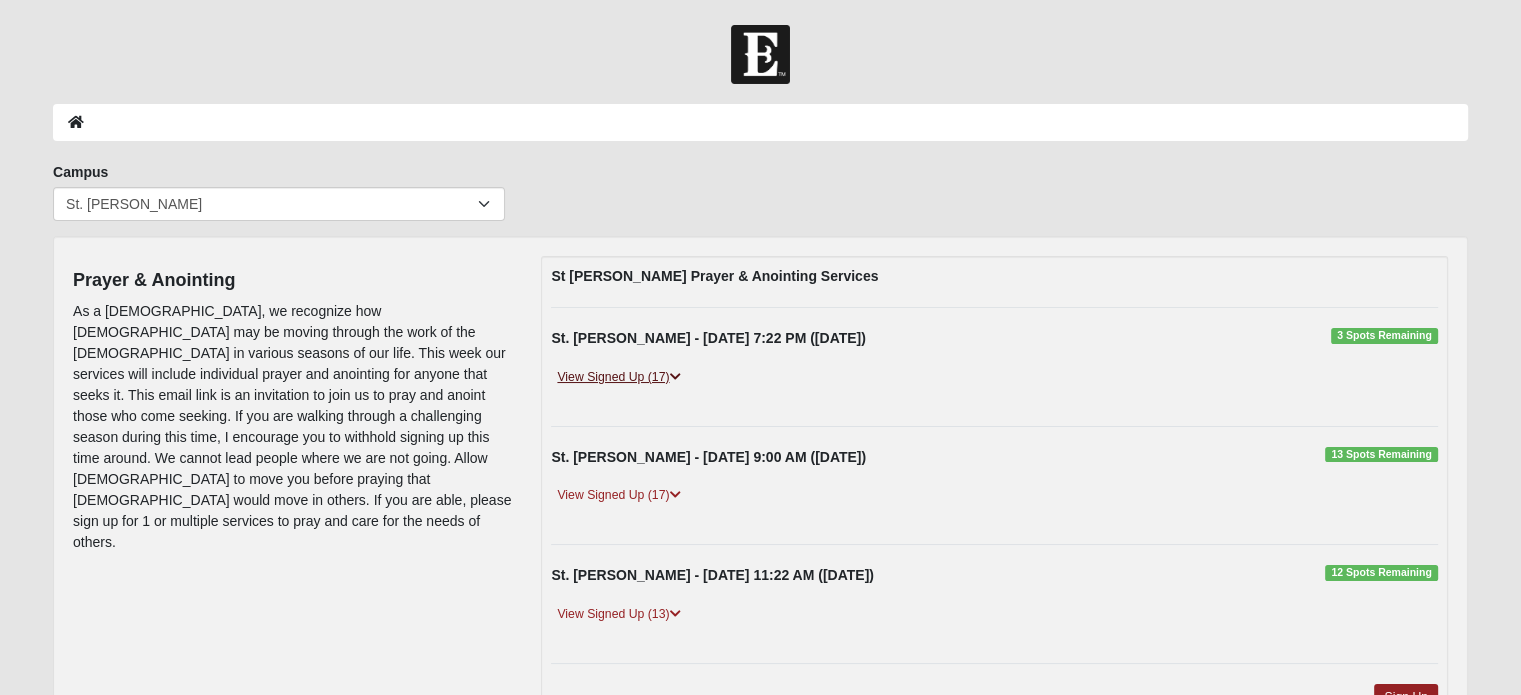 click on "View Signed Up (17)" at bounding box center [618, 377] 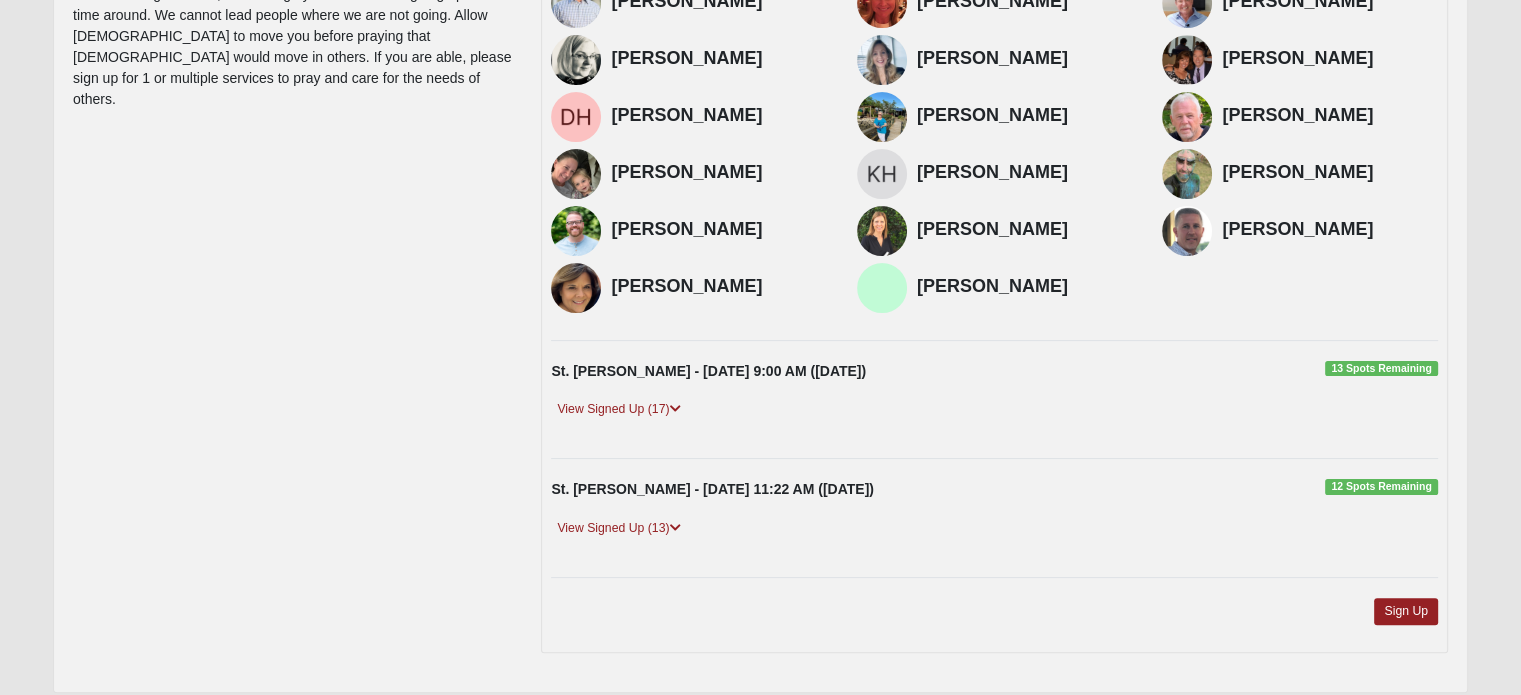 scroll, scrollTop: 500, scrollLeft: 0, axis: vertical 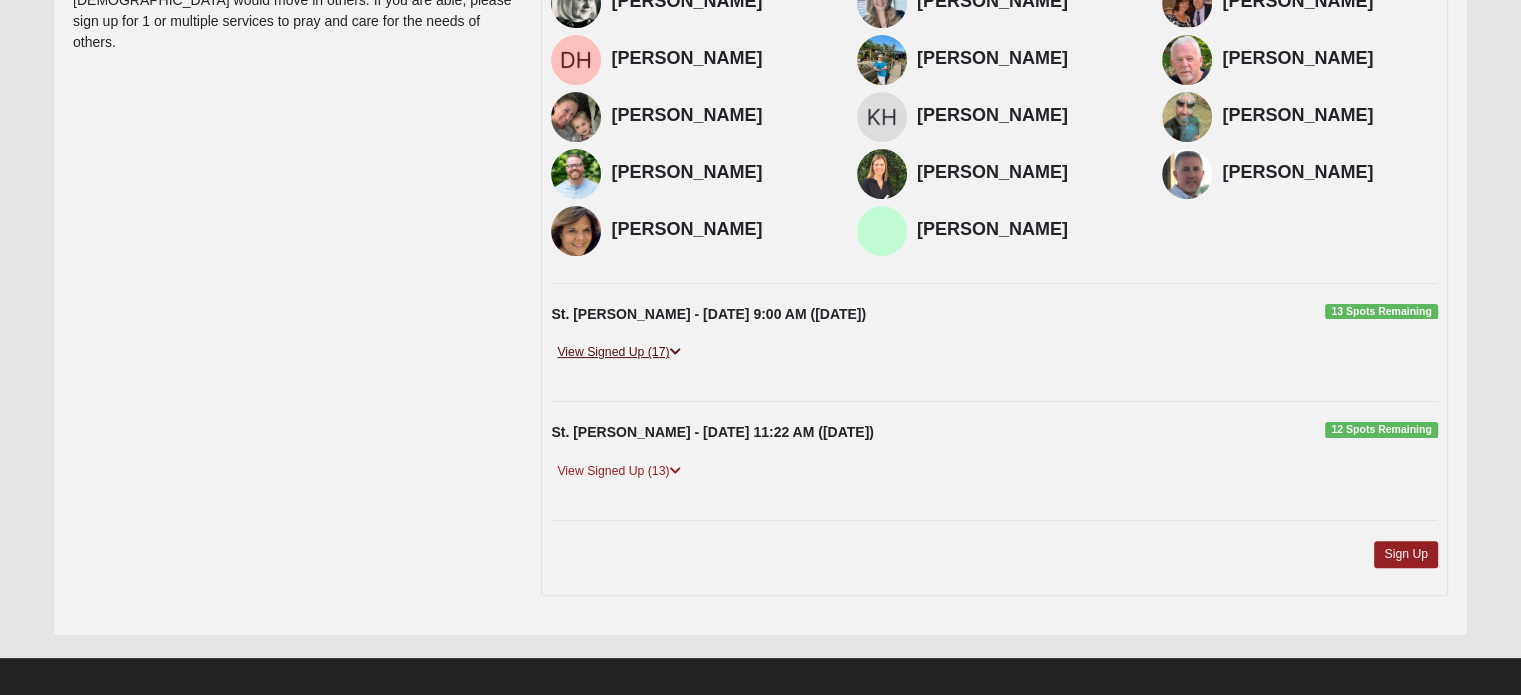 click on "View Signed Up (17)" at bounding box center (618, 352) 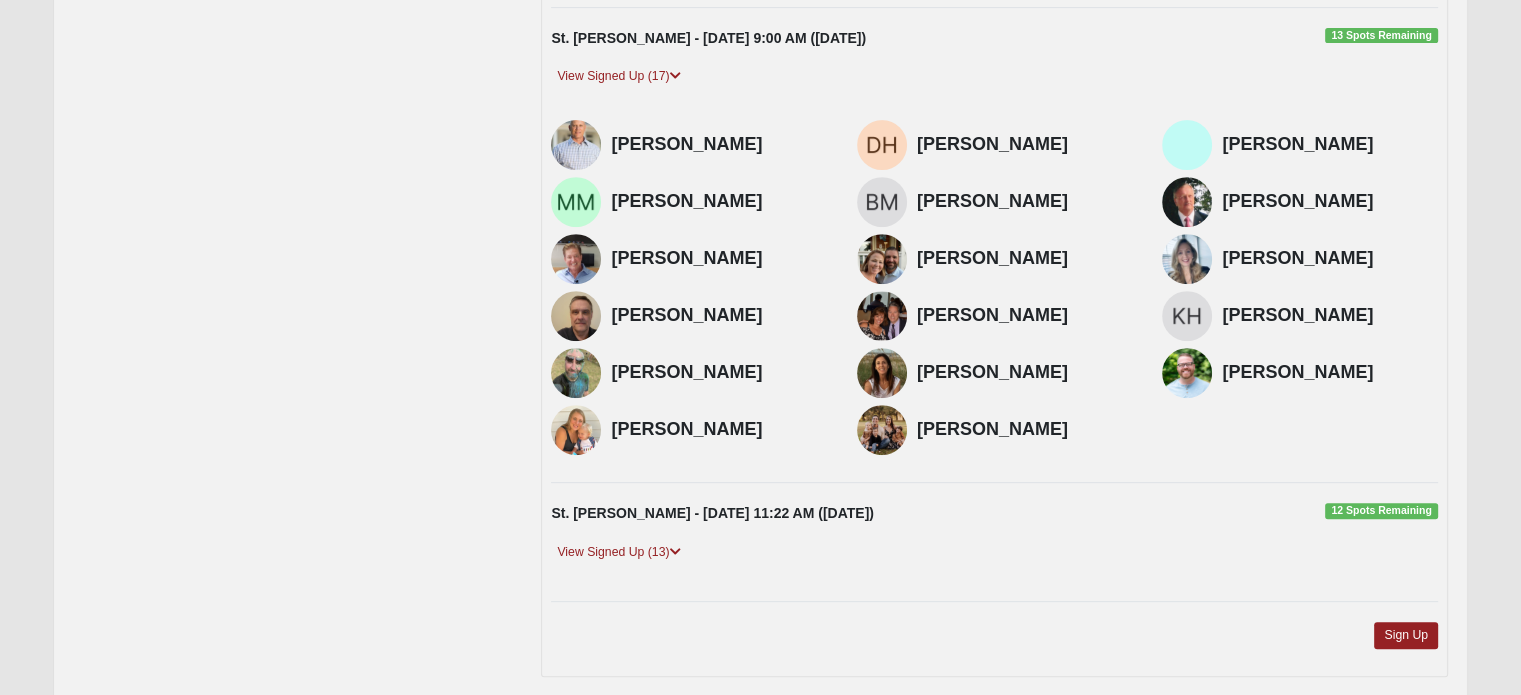 scroll, scrollTop: 800, scrollLeft: 0, axis: vertical 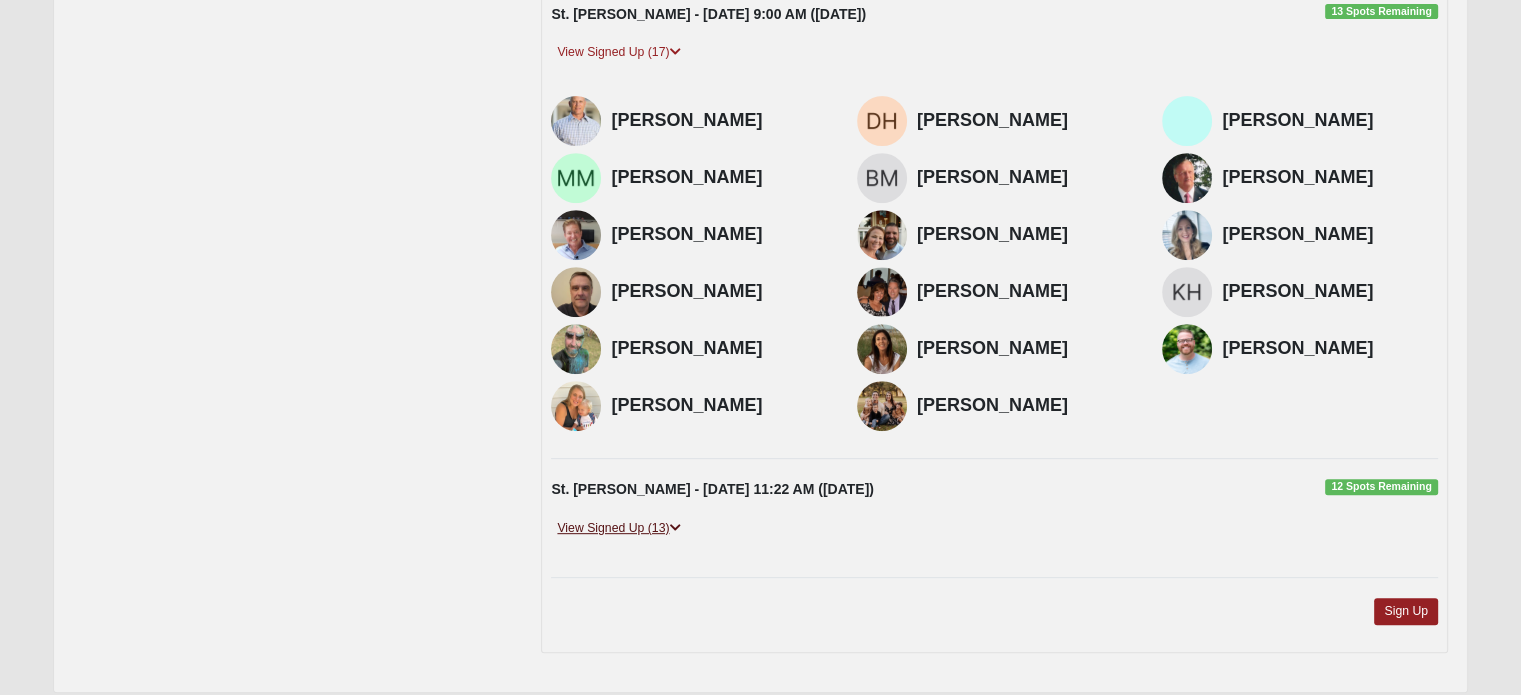 click on "View Signed Up (13)" at bounding box center [618, 528] 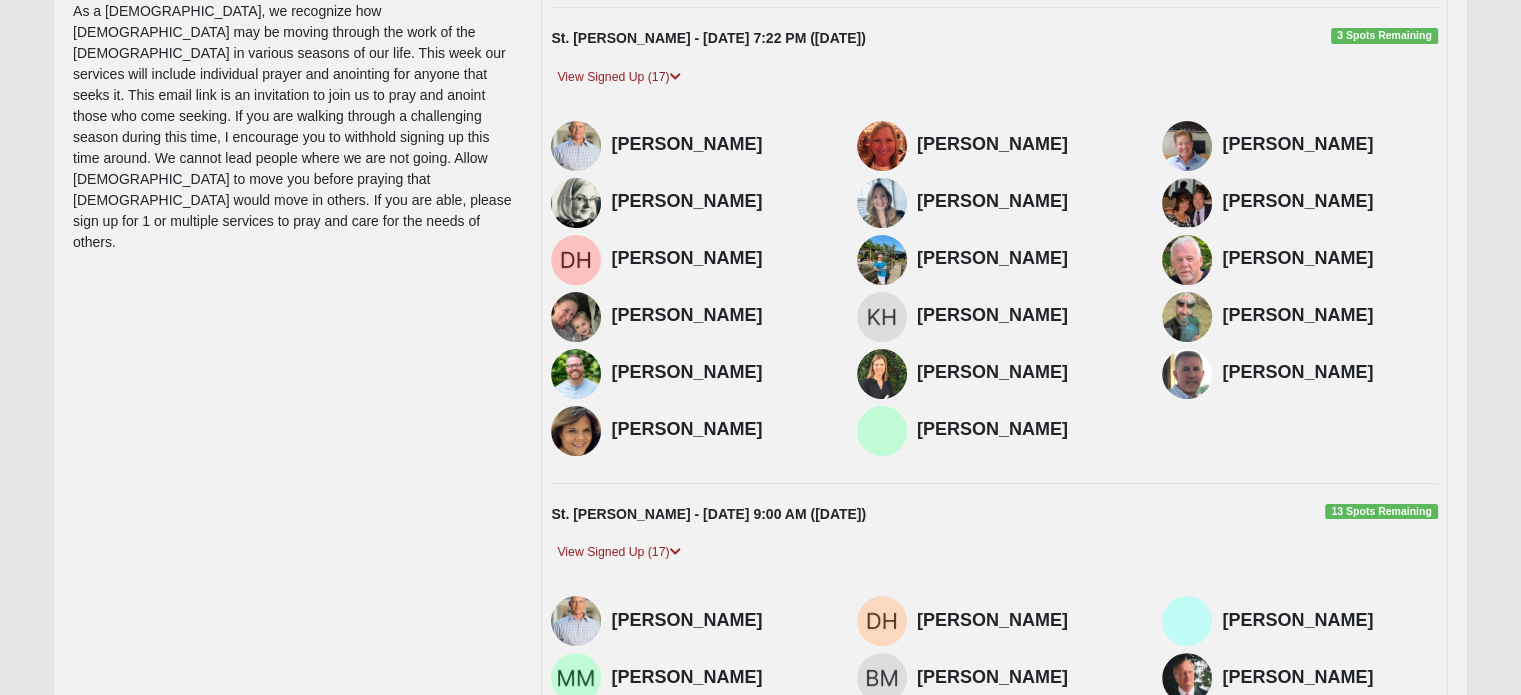 scroll, scrollTop: 0, scrollLeft: 0, axis: both 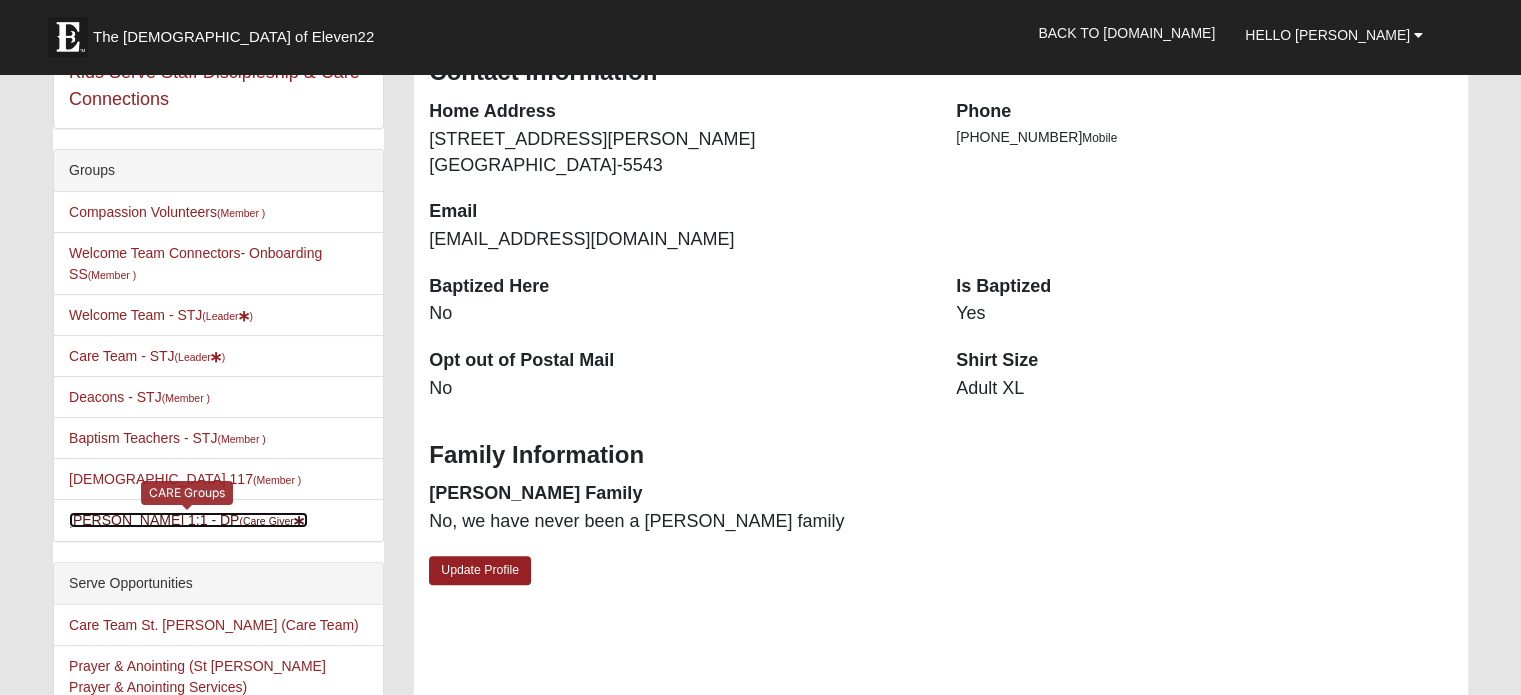 click on "[PERSON_NAME] 1:1 - DP  (Care Giver
)" at bounding box center [188, 520] 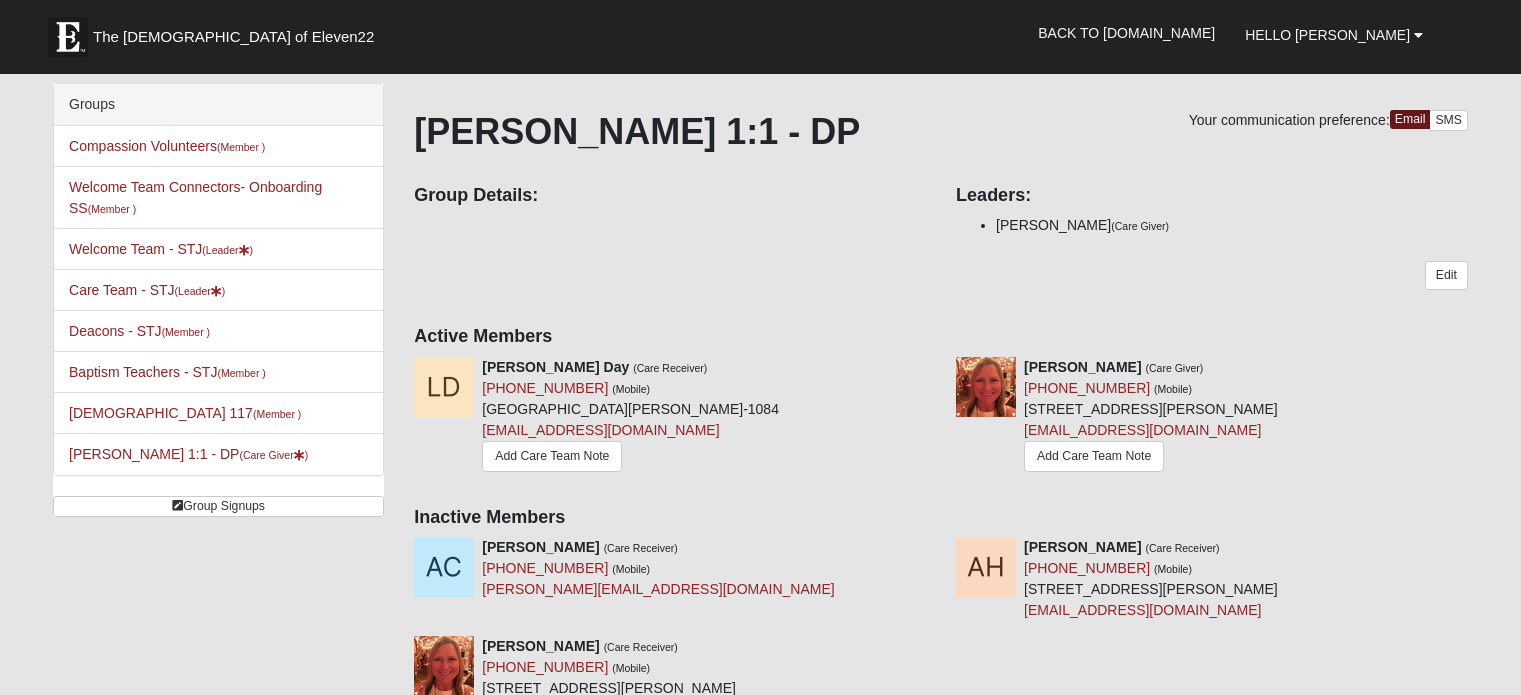 scroll, scrollTop: 0, scrollLeft: 0, axis: both 